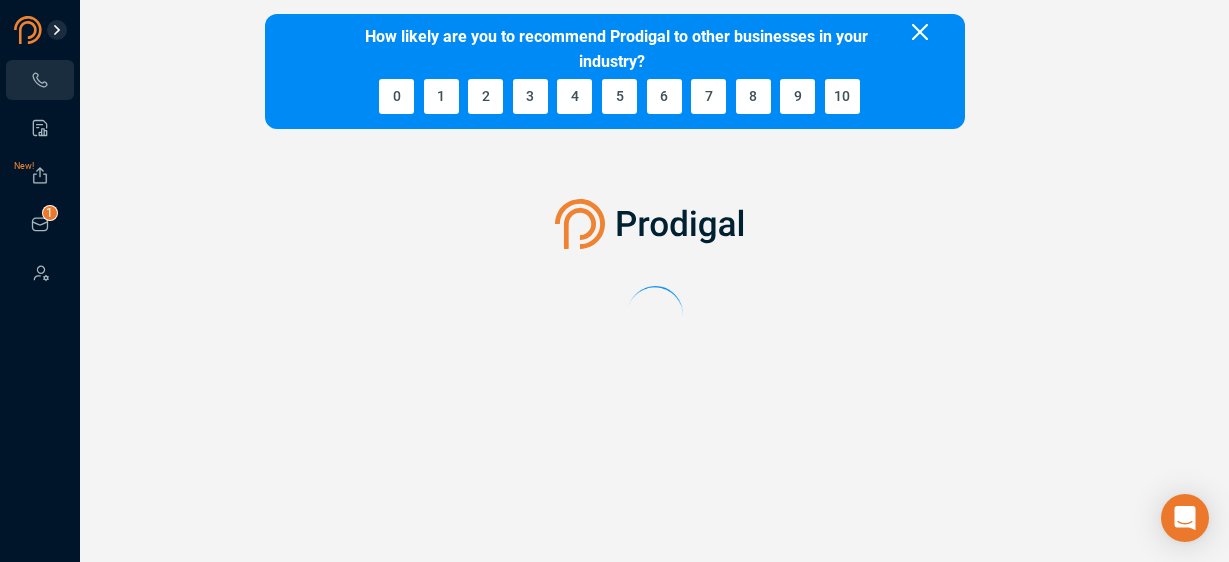 scroll, scrollTop: 0, scrollLeft: 0, axis: both 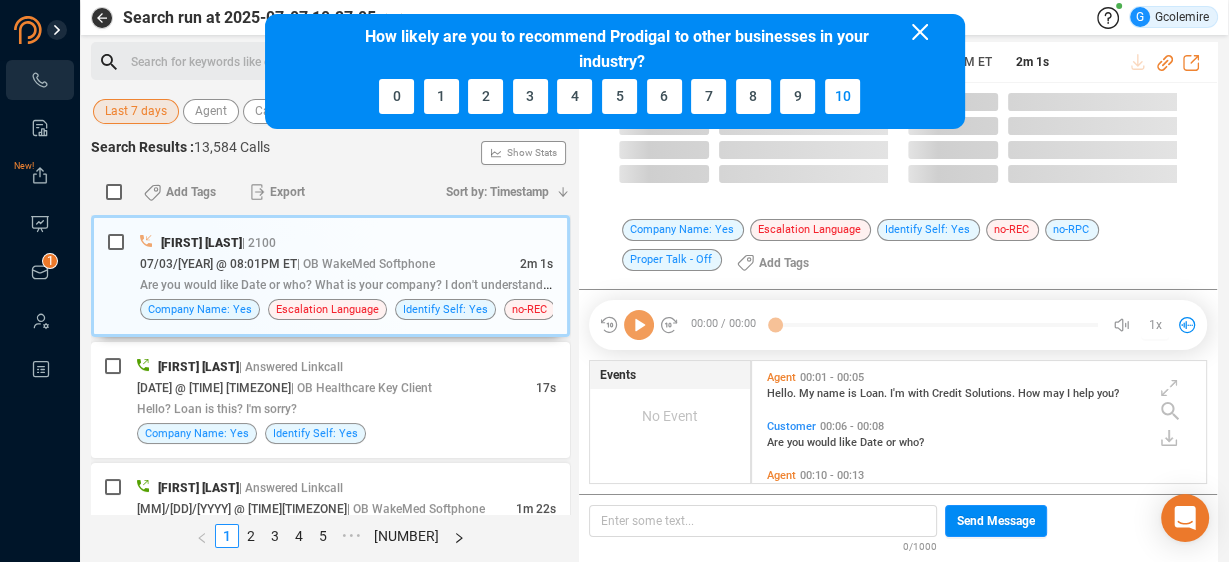 click on "10" at bounding box center (842, 96) 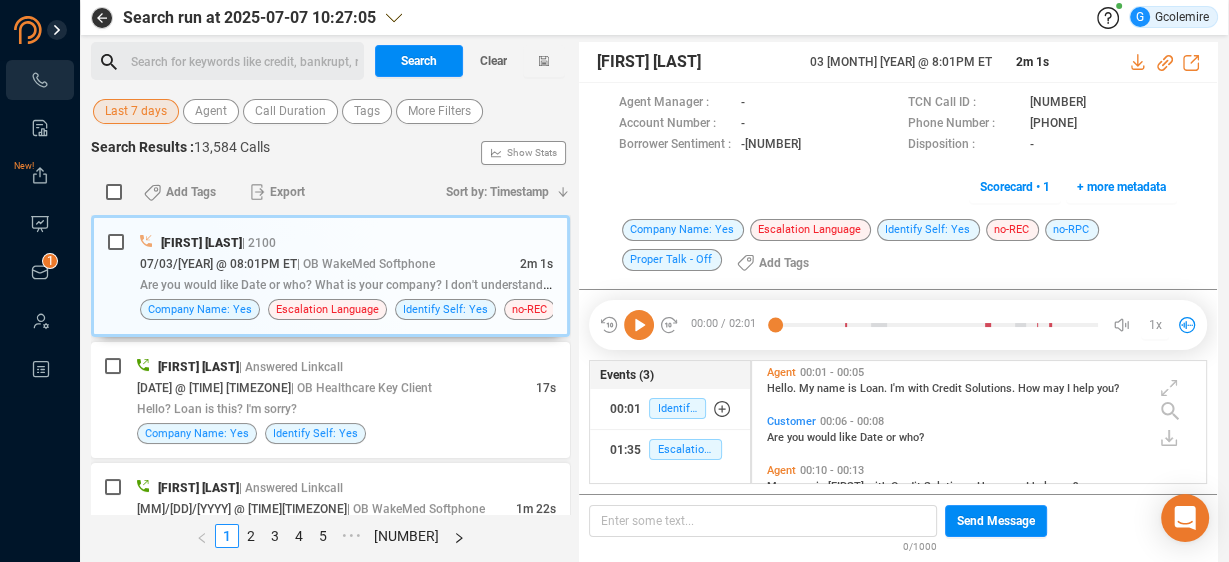 scroll, scrollTop: 0, scrollLeft: 0, axis: both 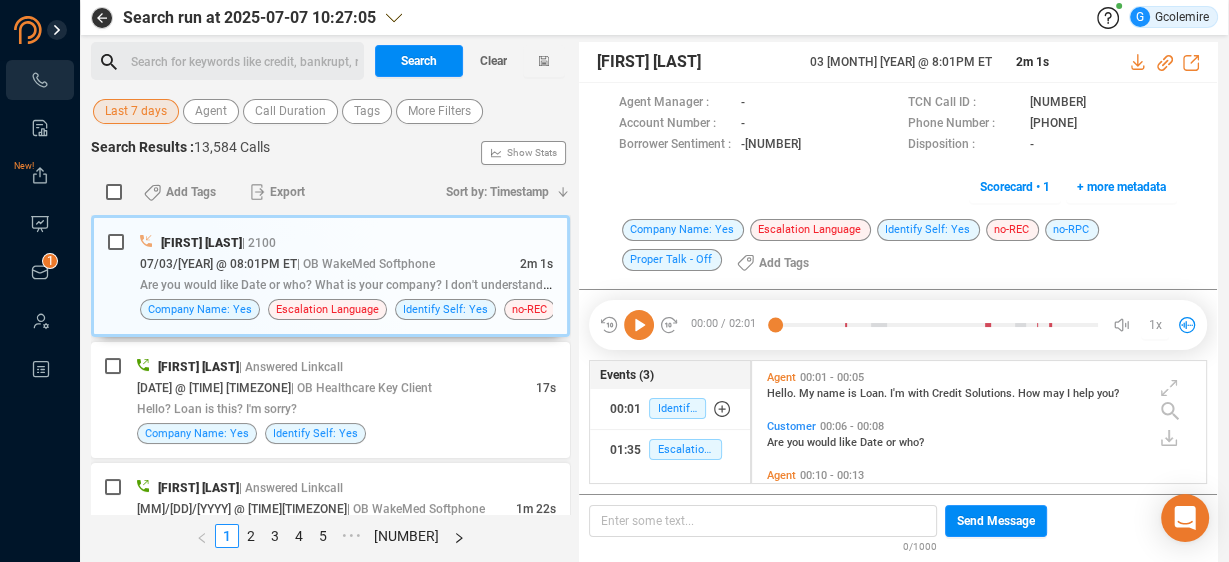 click on "Search for keywords like credit, bankrupt, record ﻿" at bounding box center [244, 62] 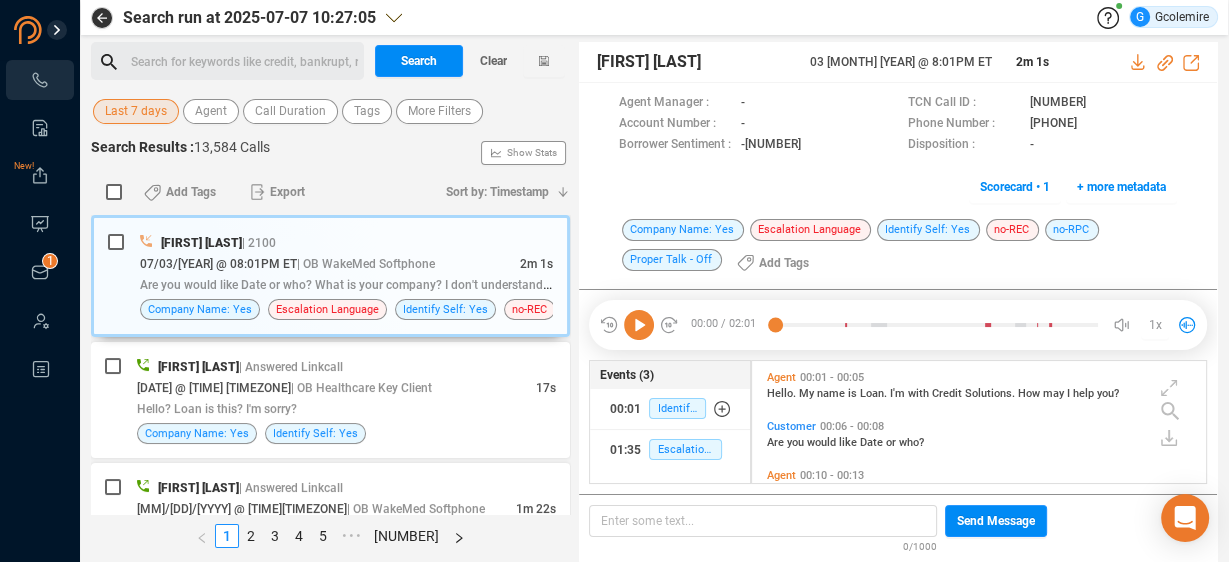 click on "Last 7 days" at bounding box center (136, 111) 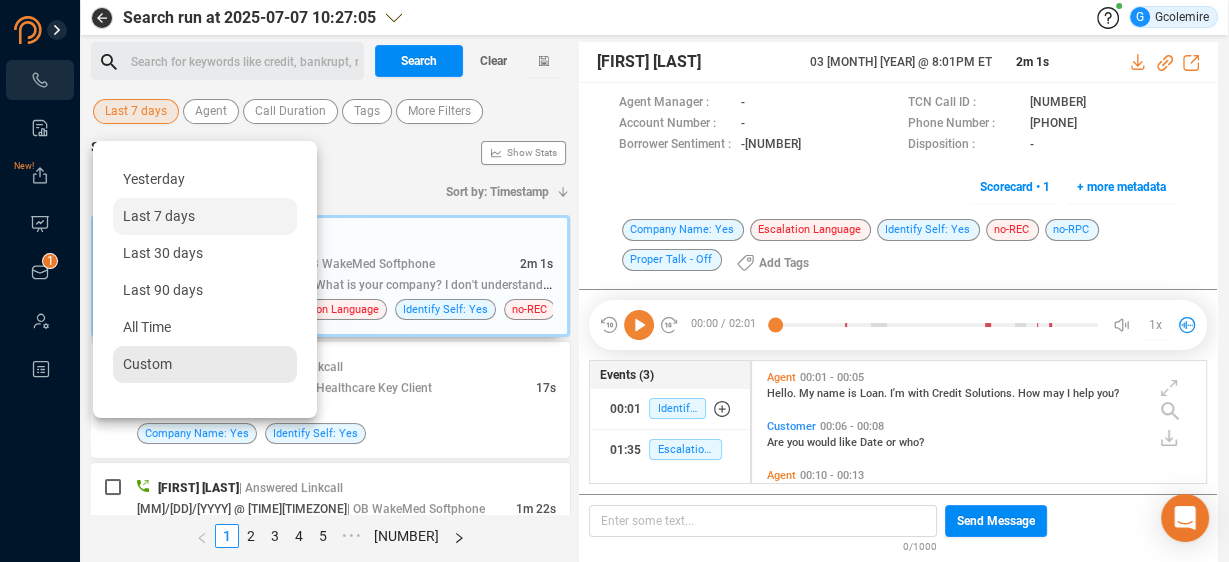 click on "Custom" at bounding box center (147, 364) 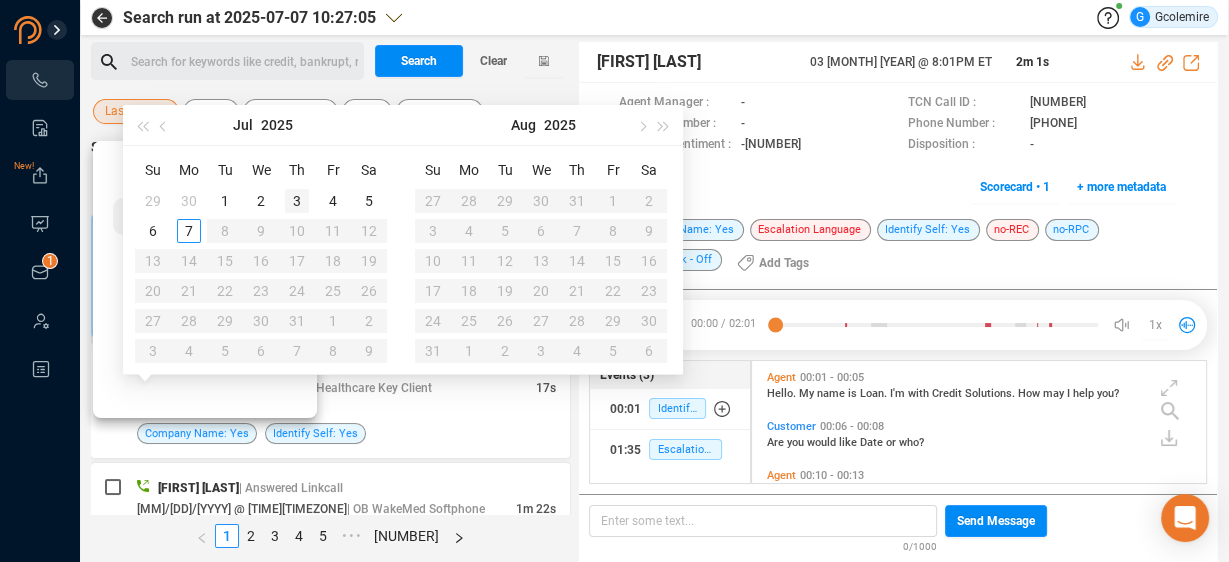click on "3" at bounding box center (225, 201) 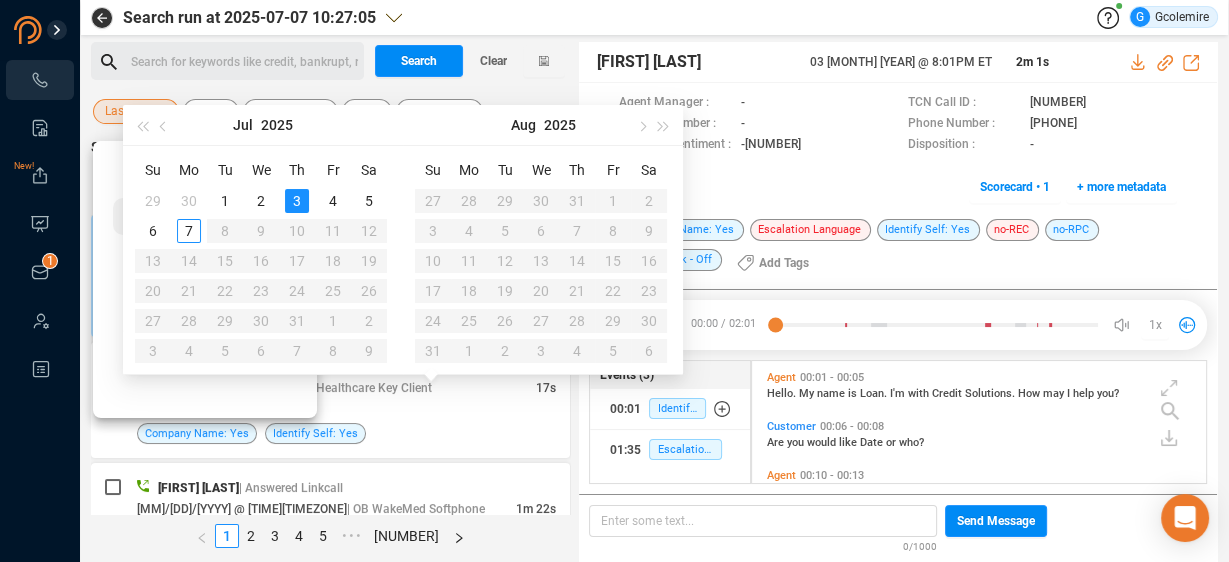 click on "3" at bounding box center [297, 201] 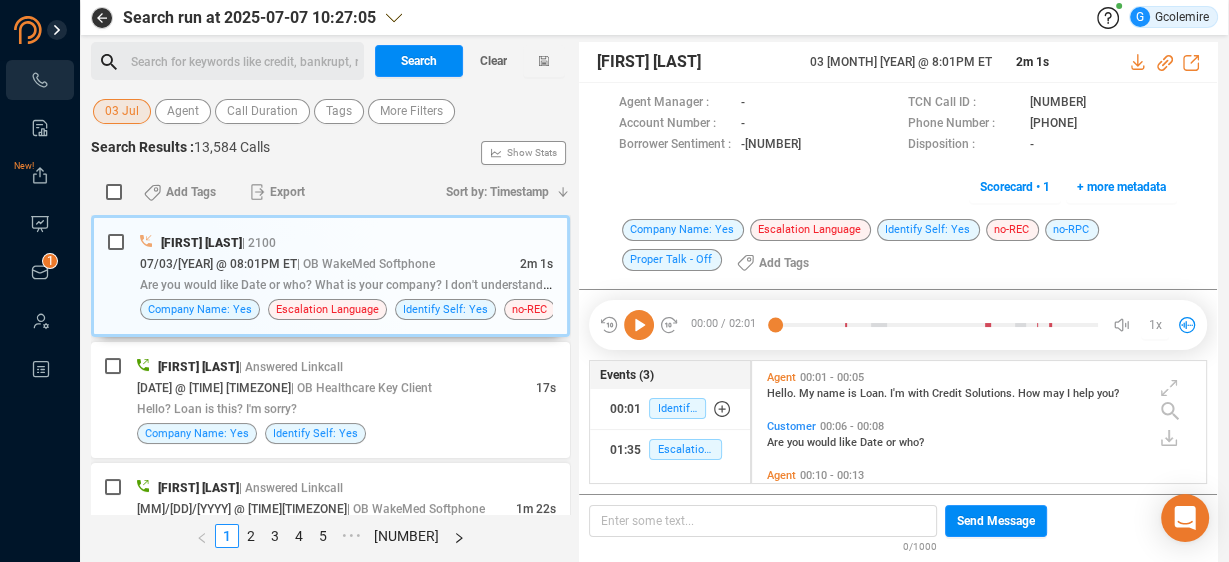 click on "Search for keywords like credit, bankrupt, record ﻿" at bounding box center (244, 62) 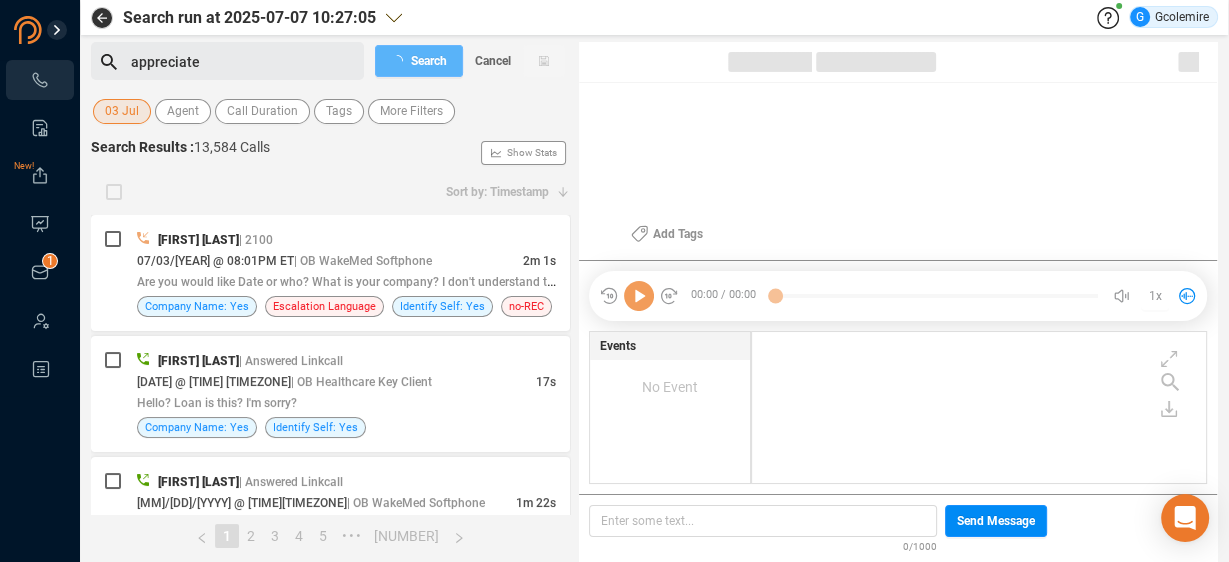 scroll, scrollTop: 5, scrollLeft: 10, axis: both 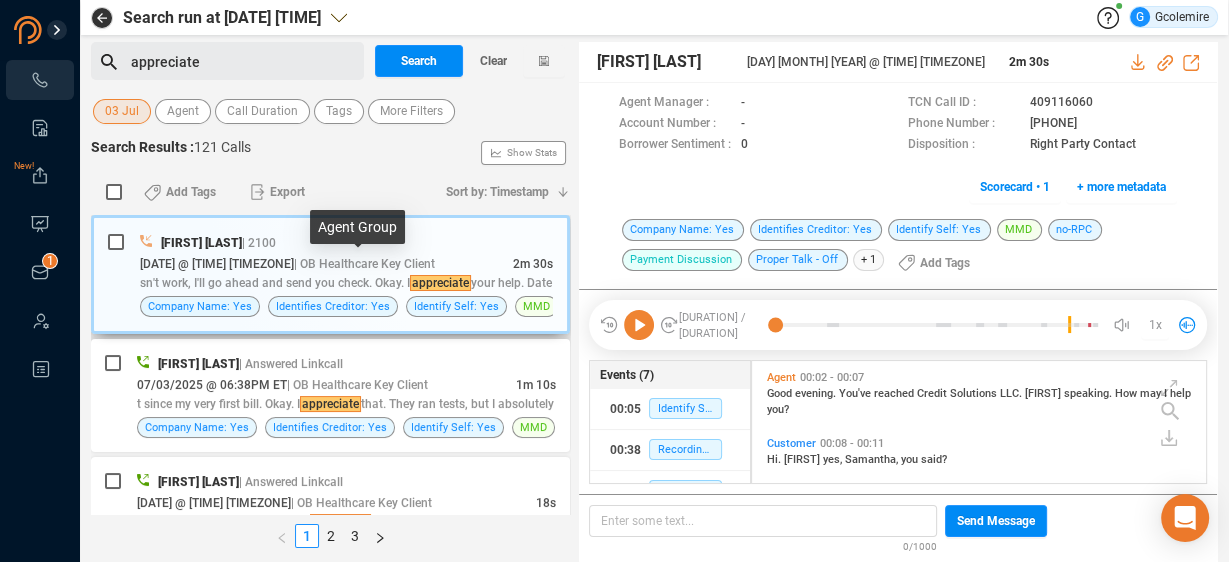 click on "| OB Healthcare Key Client" at bounding box center [364, 264] 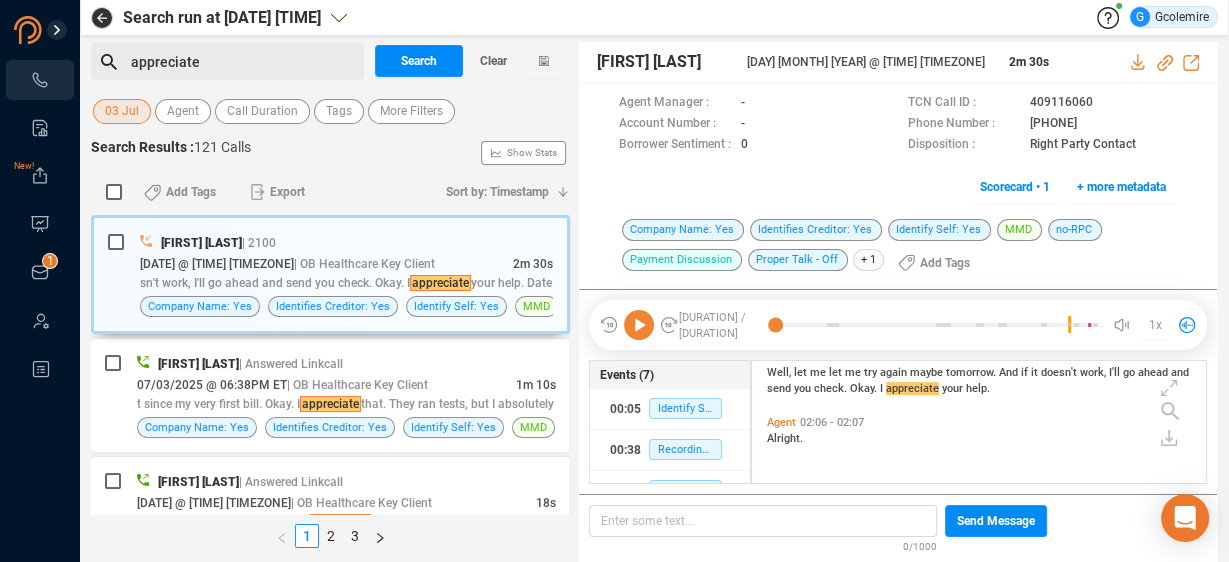 scroll, scrollTop: 880, scrollLeft: 0, axis: vertical 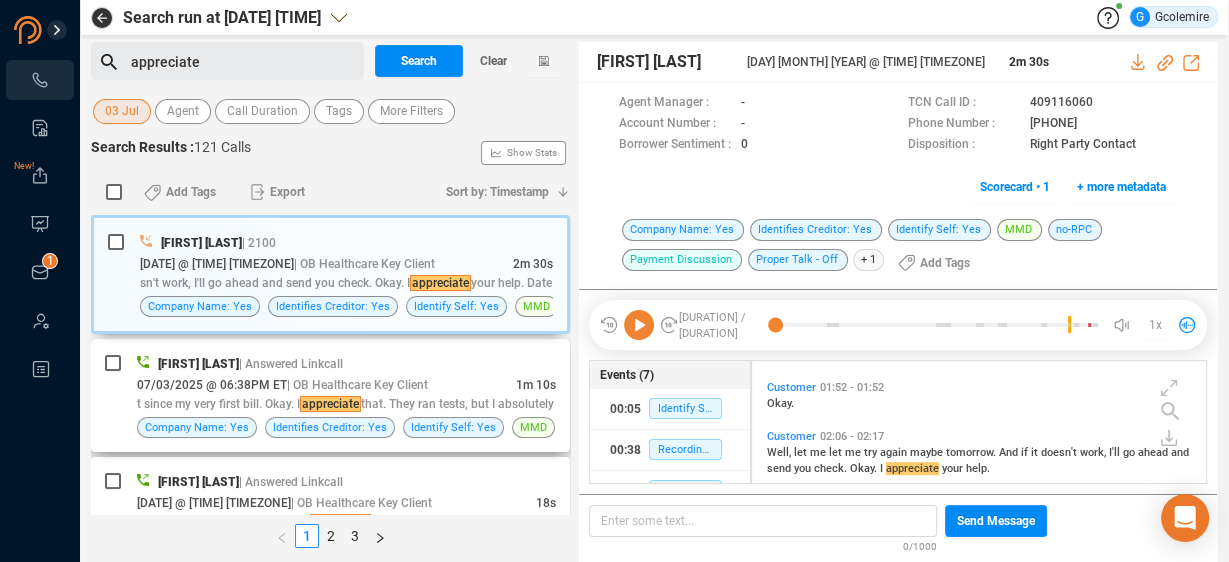 click on "[MONTH]/[DAY]/[YEAR] @ [TIME][TIMEZONE]  | OB Healthcare Key Client" at bounding box center [326, 384] 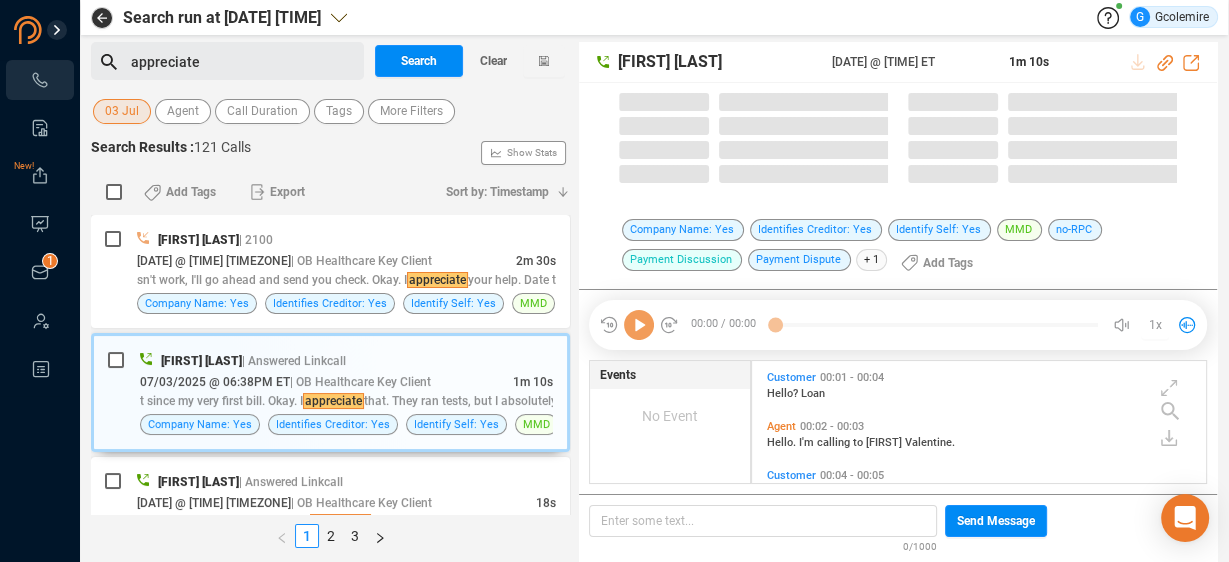 scroll, scrollTop: 5, scrollLeft: 10, axis: both 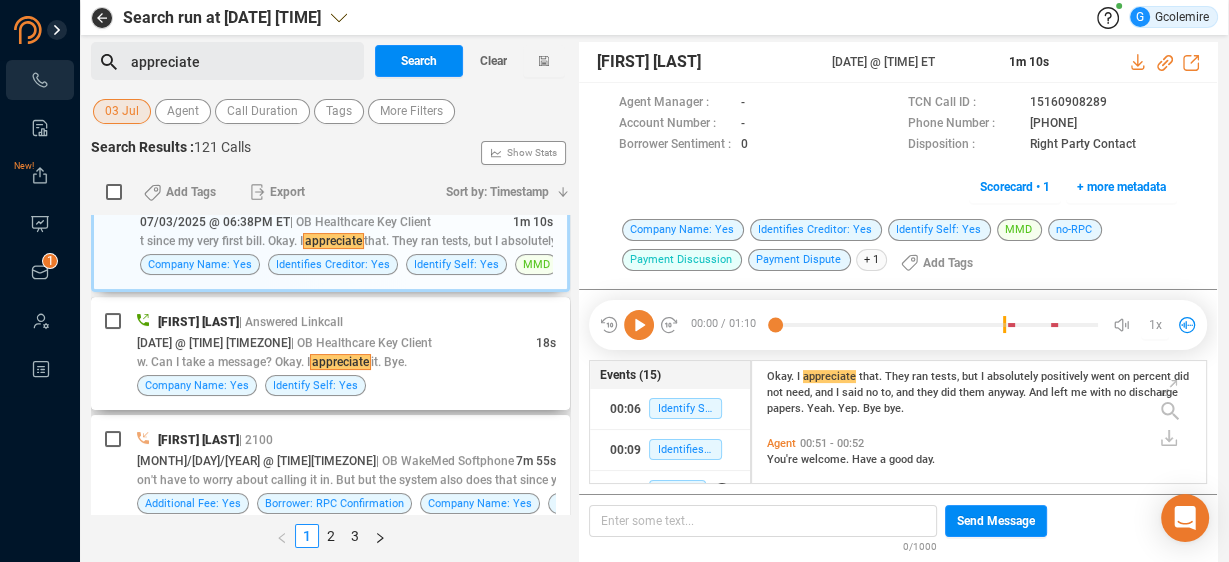 click on "w. Can I take a message? Okay. I  appreciate  it. Bye." at bounding box center (346, 362) 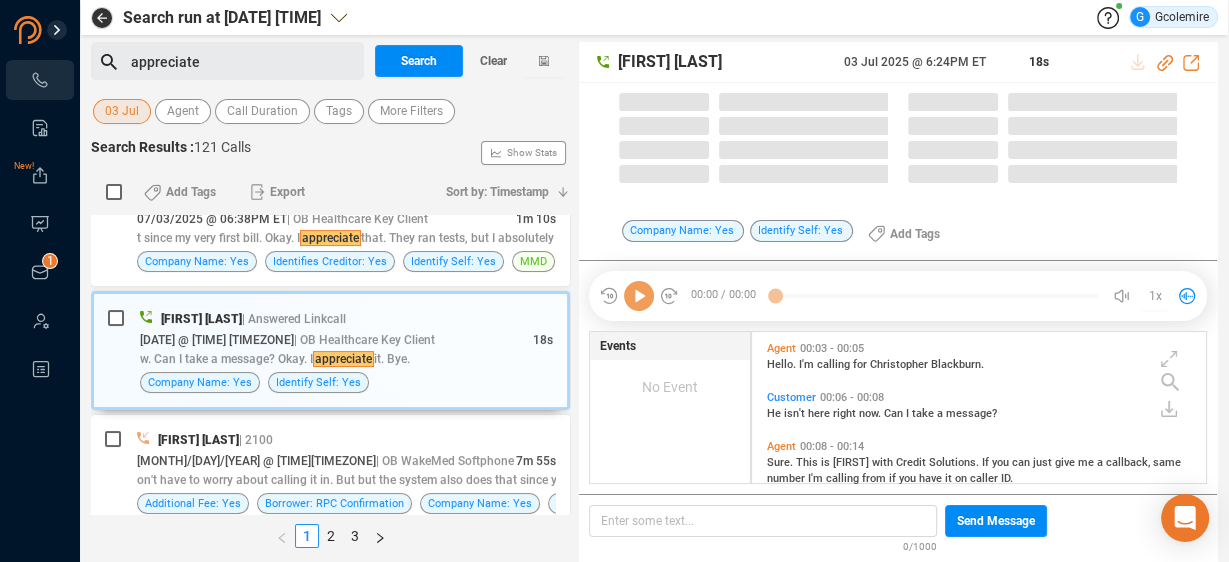 scroll, scrollTop: 5, scrollLeft: 10, axis: both 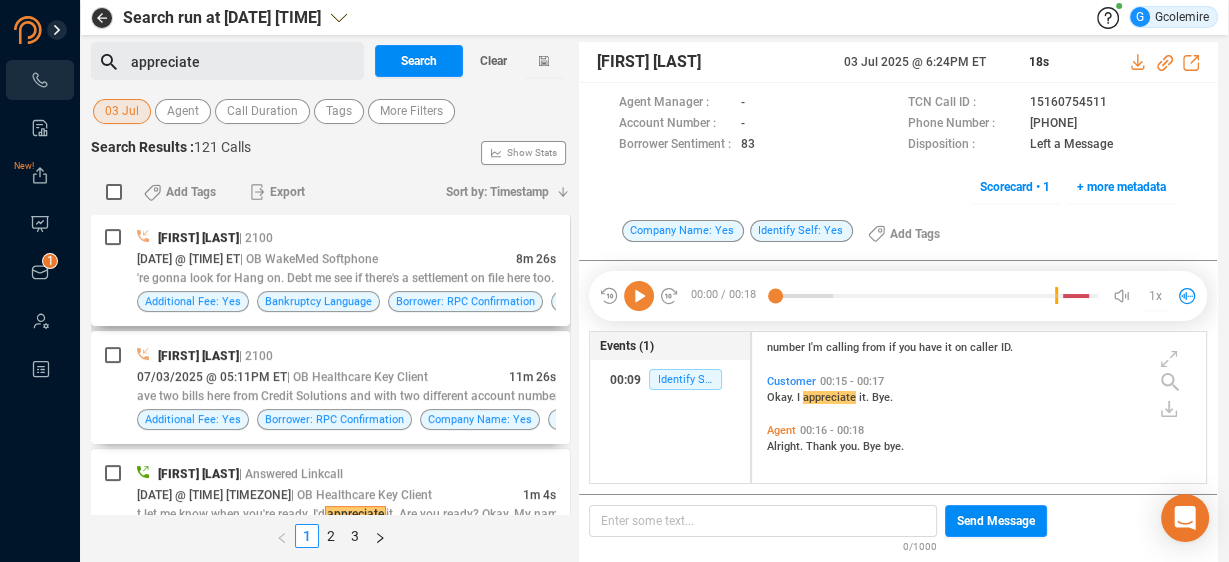 click on "| OB Healthcare Key Client" at bounding box center [357, 377] 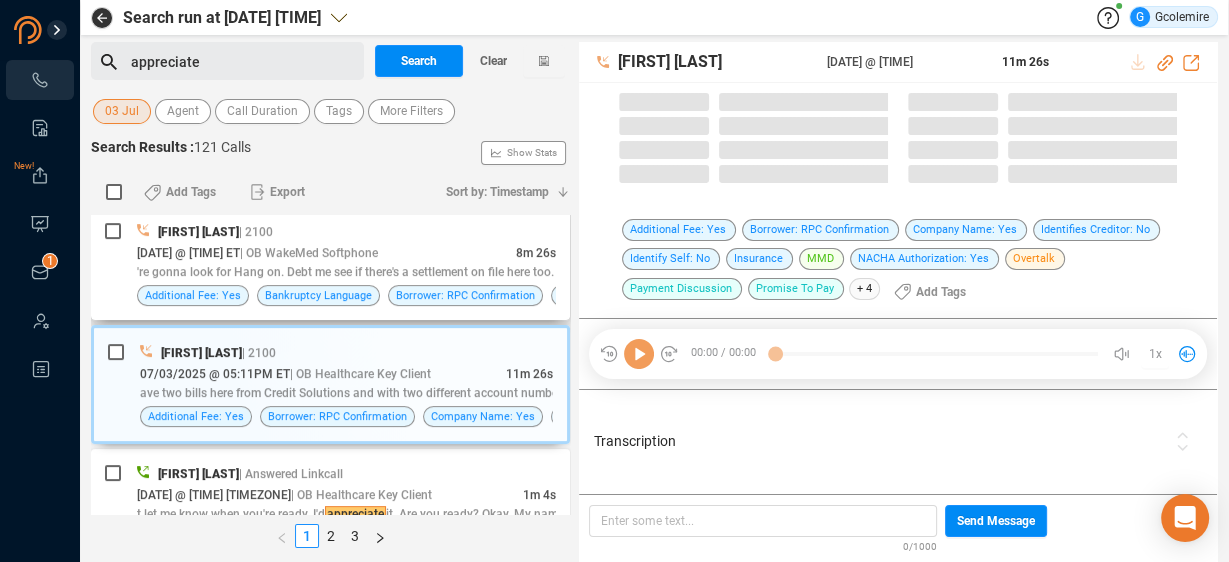 scroll, scrollTop: 474, scrollLeft: 0, axis: vertical 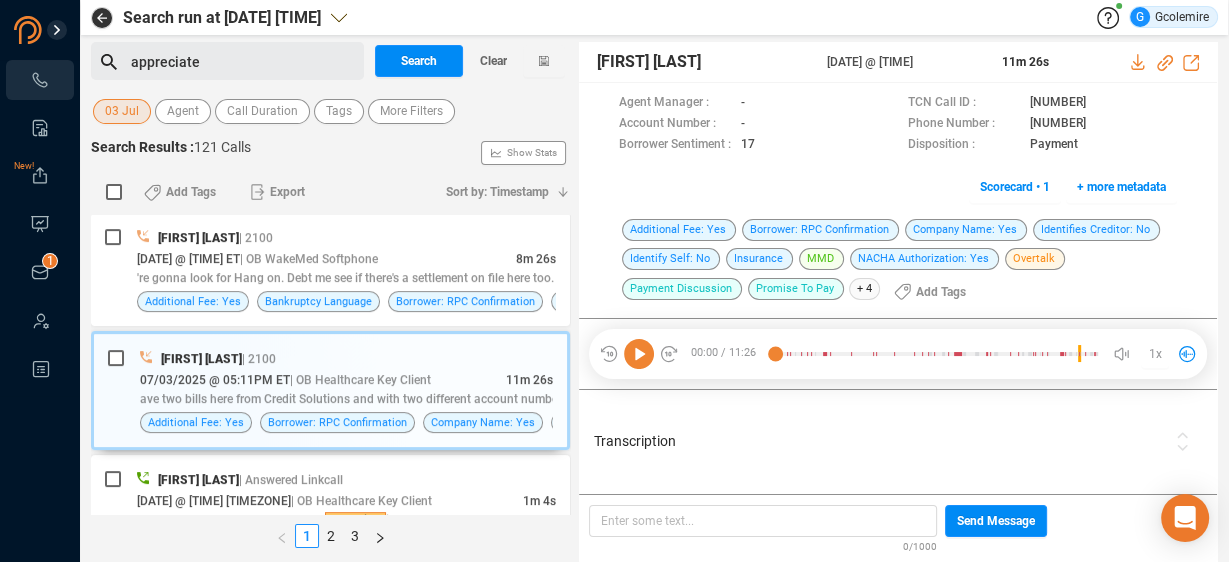 click on "Transcription" at bounding box center (879, 441) 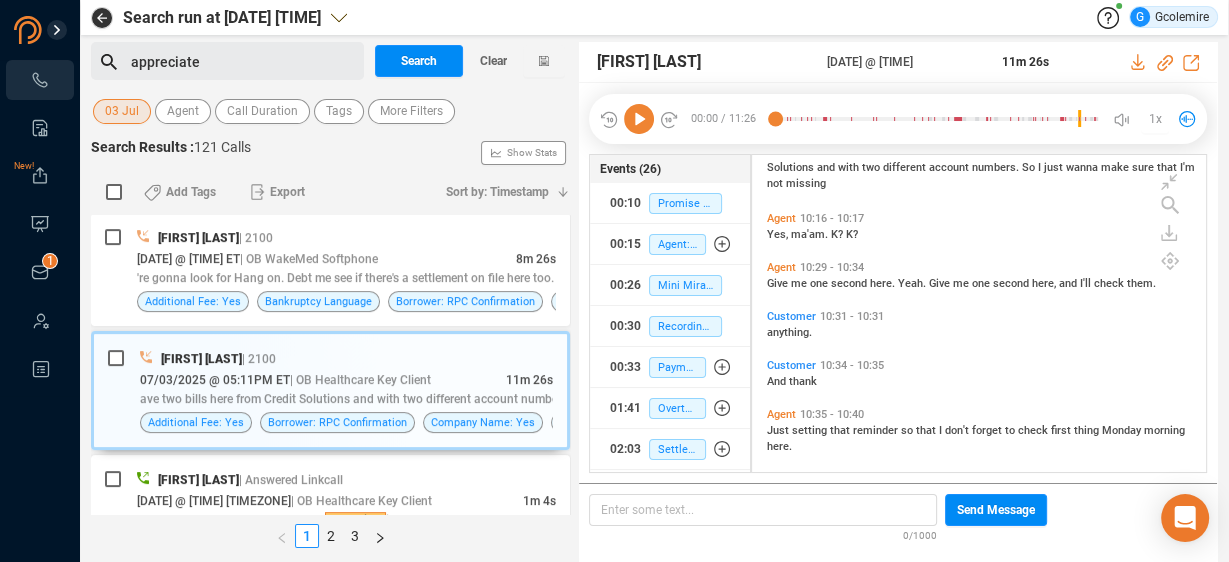 scroll, scrollTop: 5200, scrollLeft: 0, axis: vertical 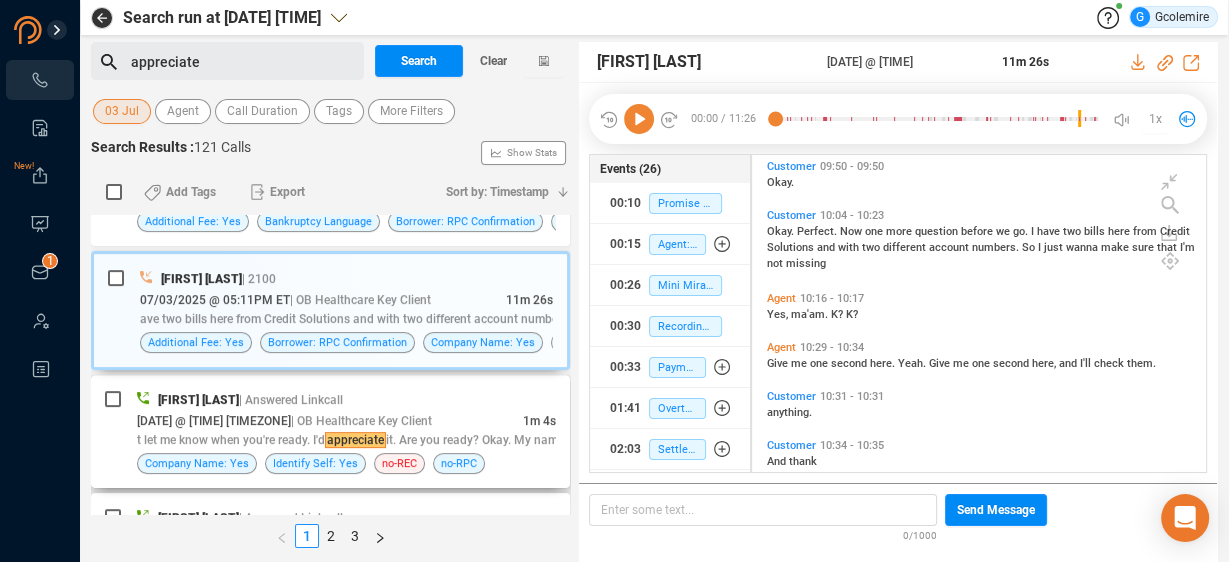 click on "| OB Healthcare Key Client" at bounding box center [361, 421] 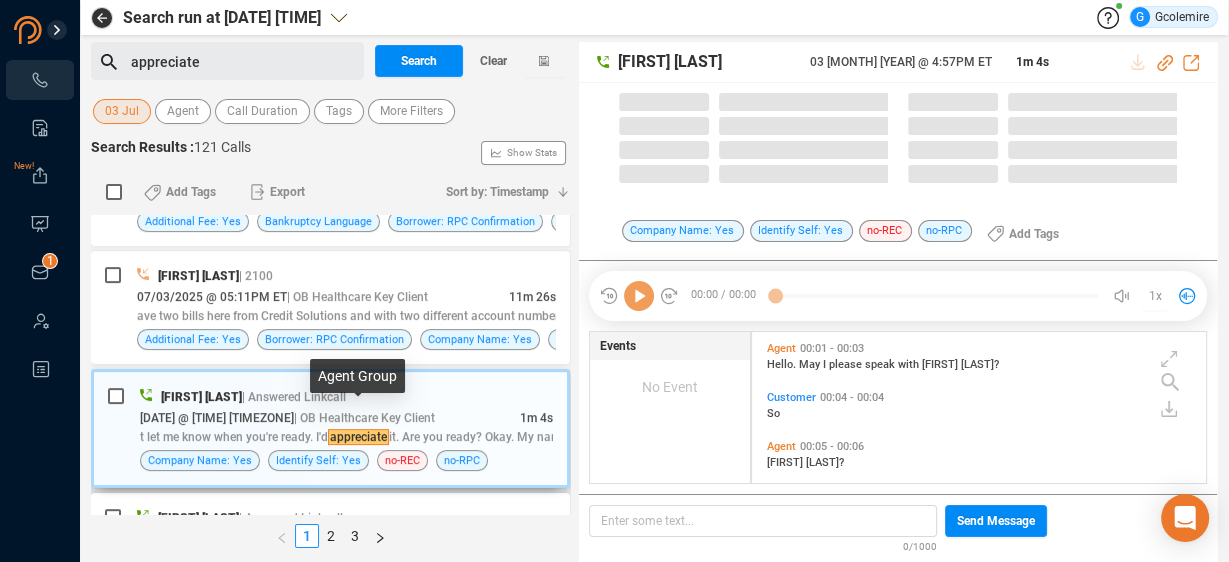 scroll, scrollTop: 149, scrollLeft: 444, axis: both 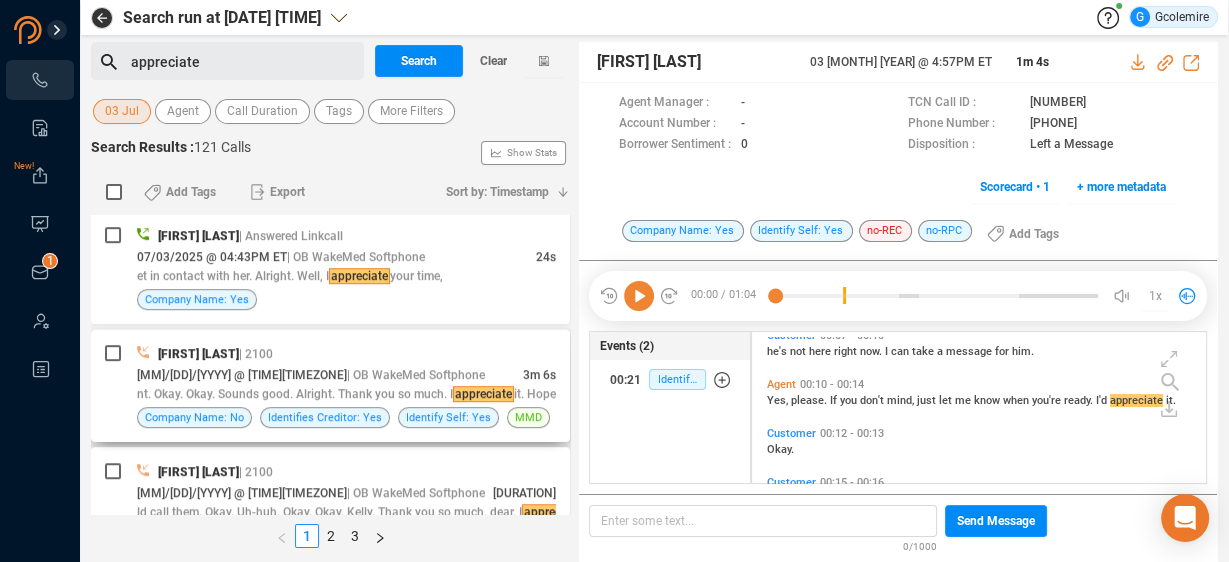 click on "[MONTH]/[DAY]/[YEAR] @ [TIME][TIMEZONE]  | OB WakeMed Softphone" at bounding box center [330, 374] 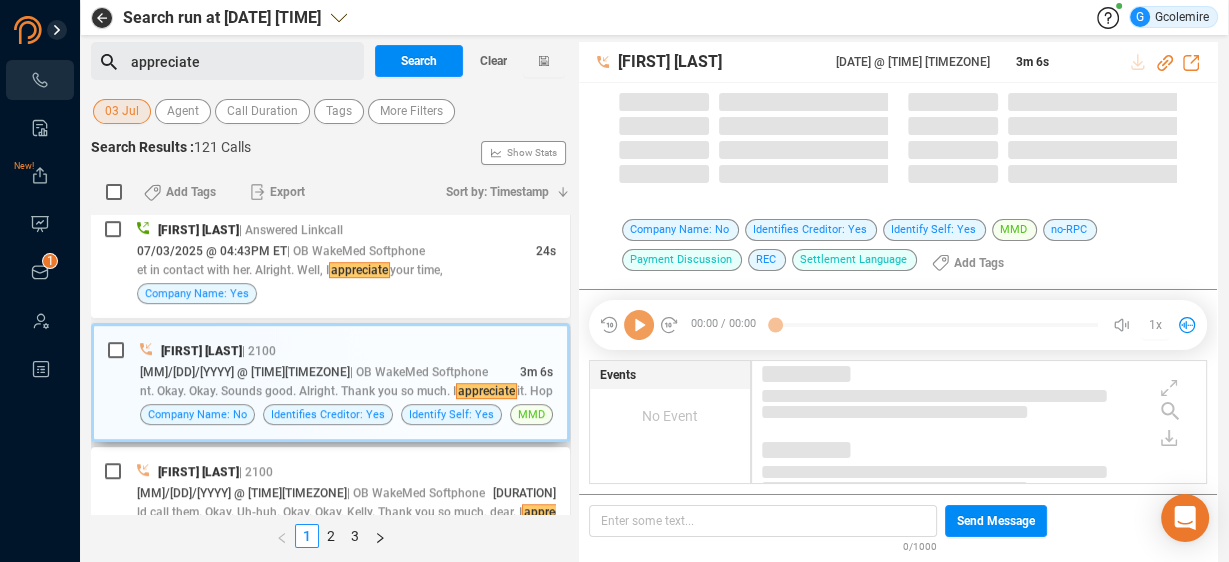 scroll, scrollTop: 949, scrollLeft: 0, axis: vertical 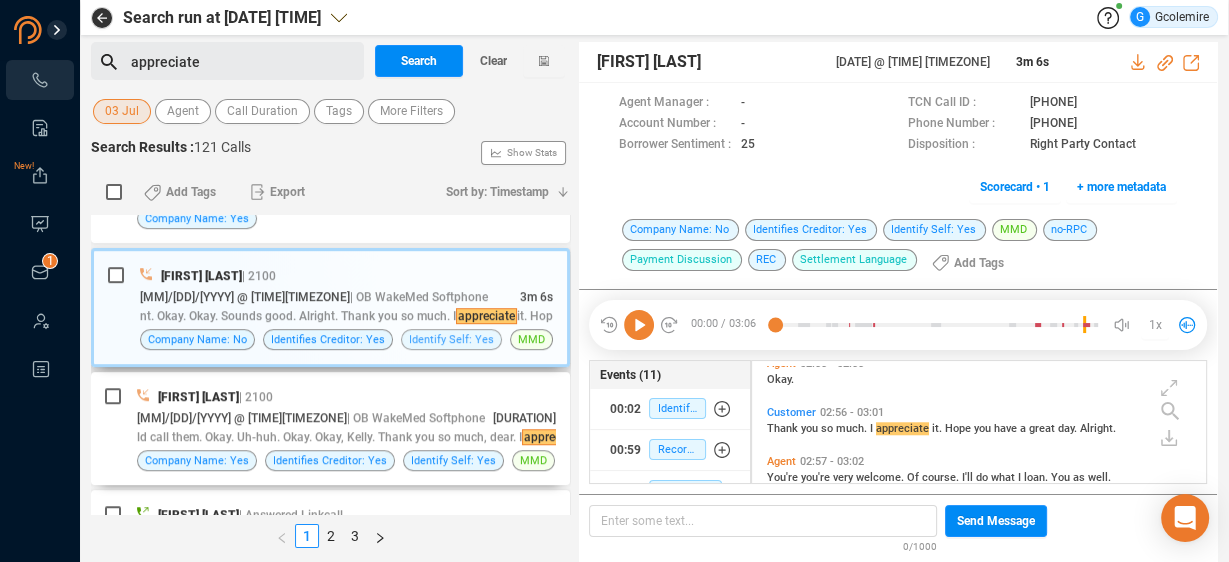click on "[MONTH]/[DAY]/[YEAR] @ [TIME][TIMEZONE]  | OB WakeMed Softphone" at bounding box center (315, 417) 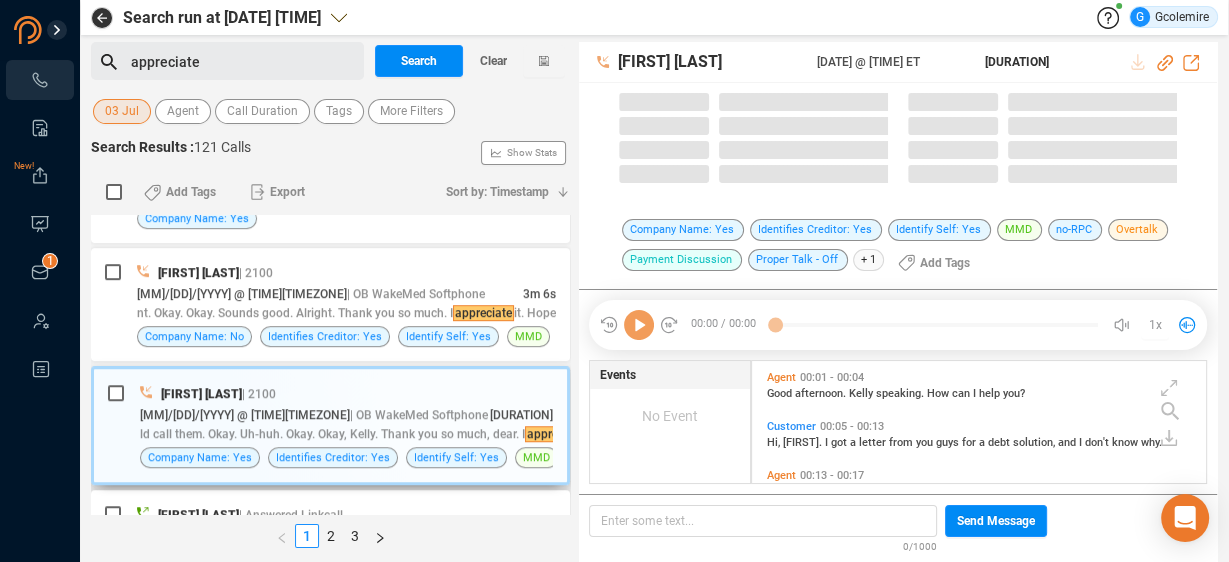 scroll, scrollTop: 5, scrollLeft: 10, axis: both 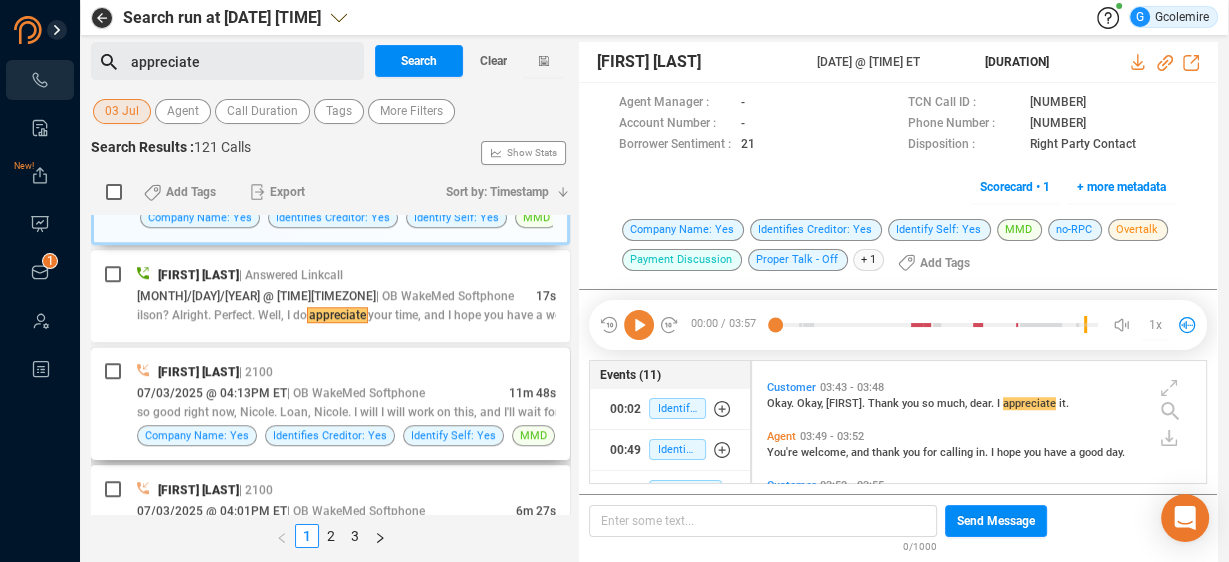 click on "[DATE] @ [TIME] ET | OB WakeMed Softphone" at bounding box center (323, 392) 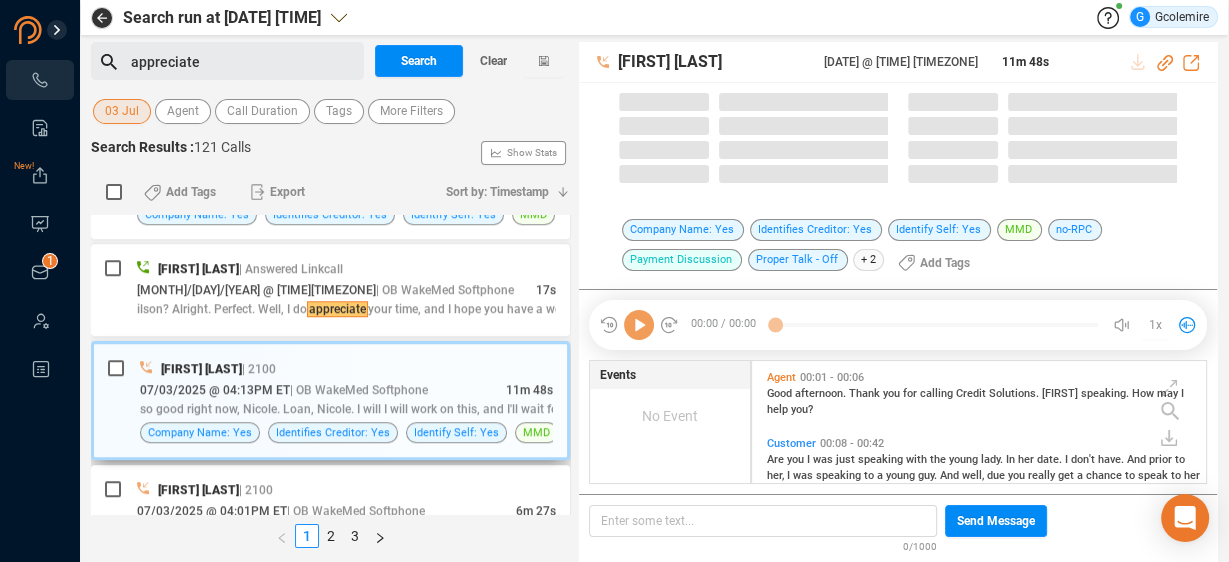 scroll, scrollTop: 5, scrollLeft: 10, axis: both 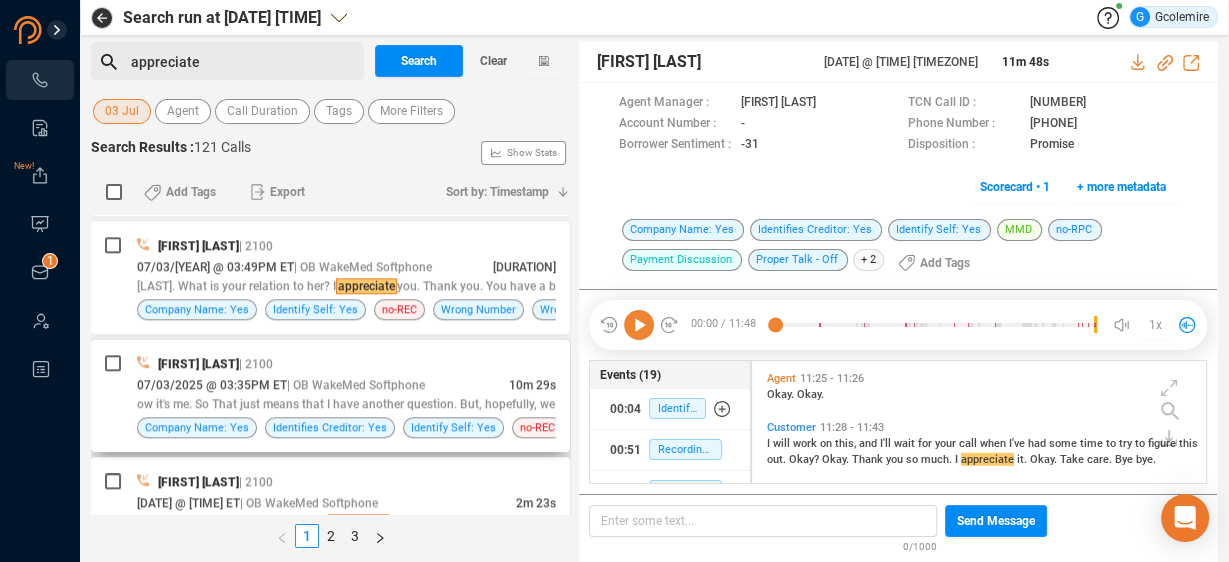 click on "ow it's me. So That just means that I have another question. But, hopefully, we can get it taken care of. Yes. Thank you. Yeah. I  appreciate" at bounding box center [346, 404] 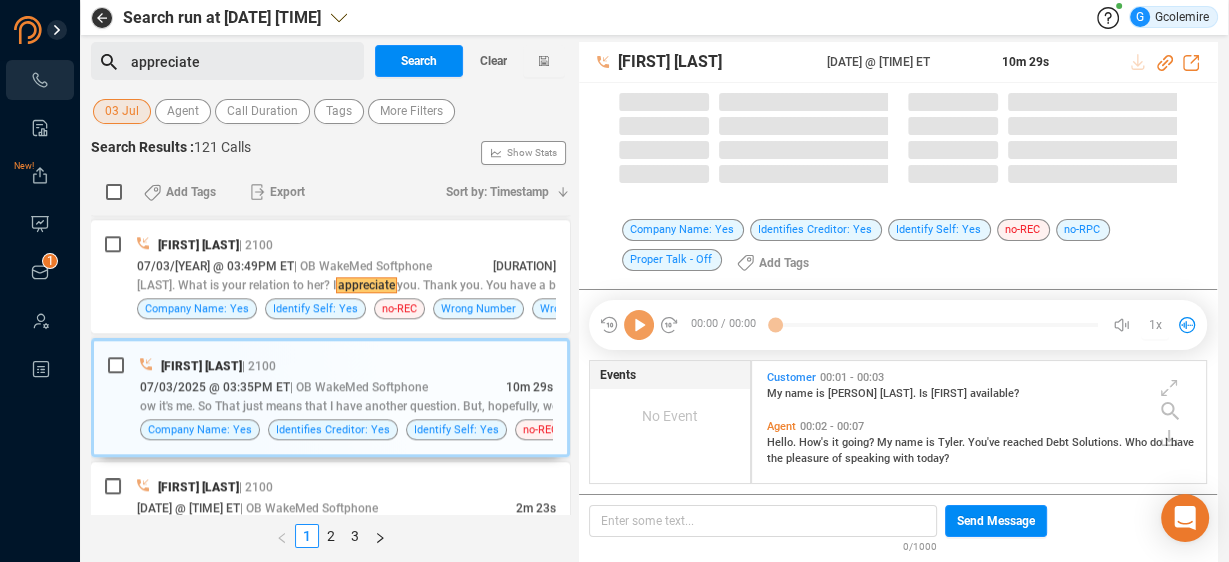 scroll, scrollTop: 5, scrollLeft: 10, axis: both 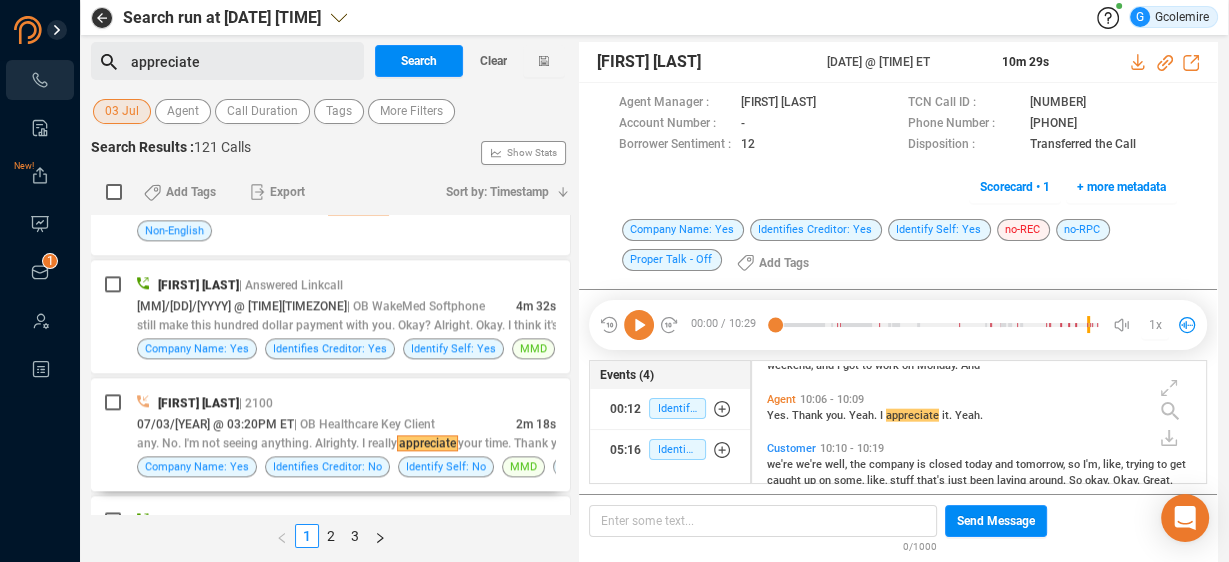 click on "appreciate" at bounding box center (427, 443) 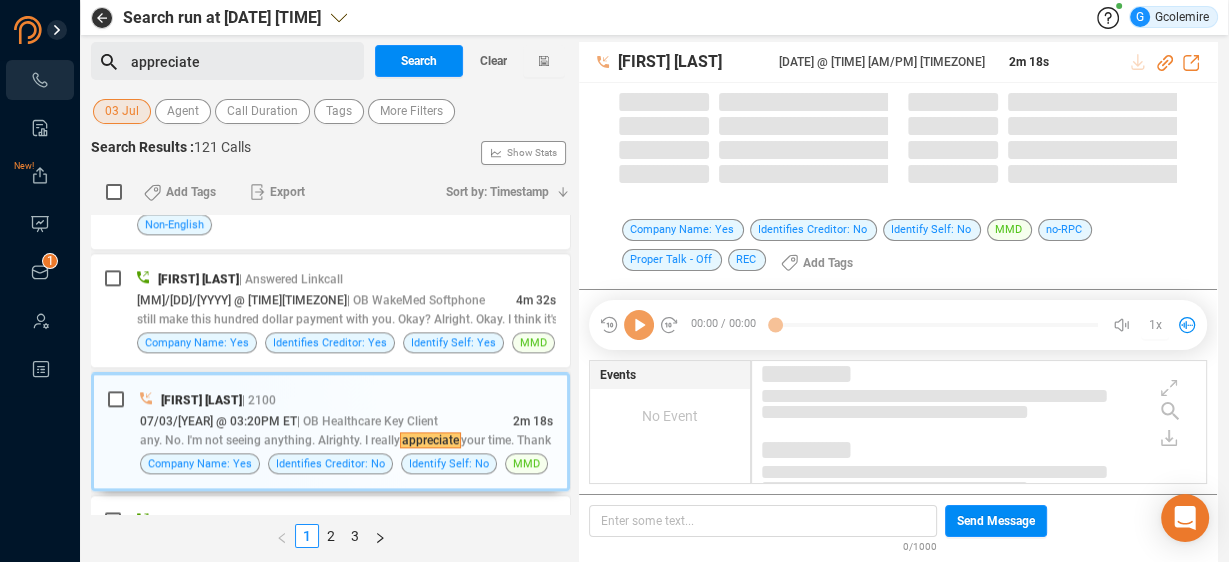 scroll, scrollTop: 2059, scrollLeft: 0, axis: vertical 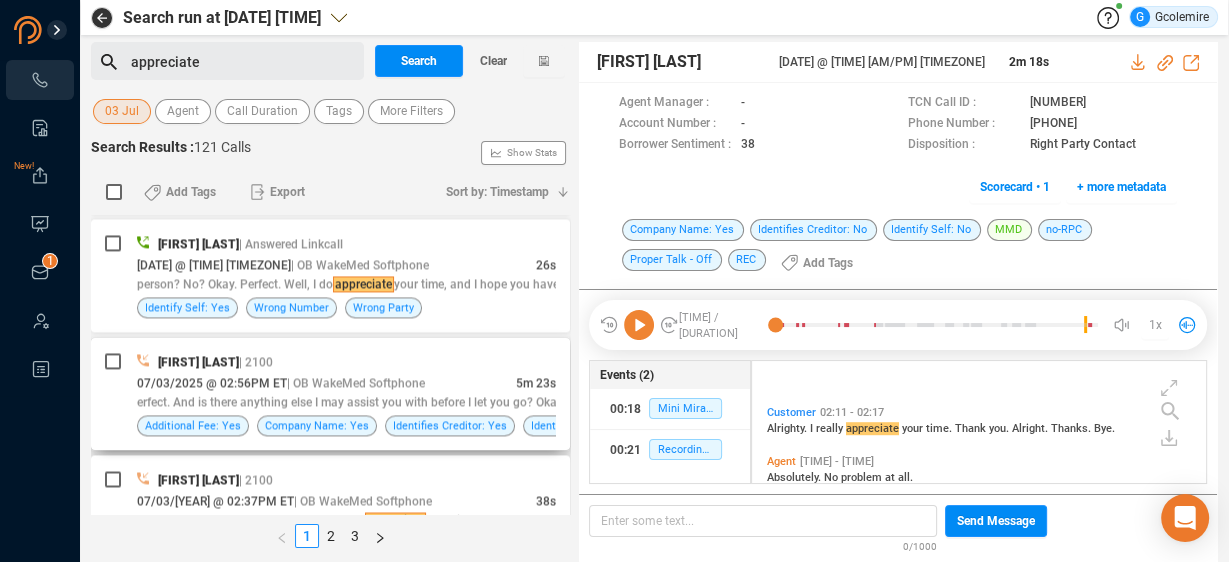 click on "erfect. And is there anything else I may assist you with before I let you go? Okay. Perfect. Well, I do  appreciate  your time, and I hope you" at bounding box center [346, 402] 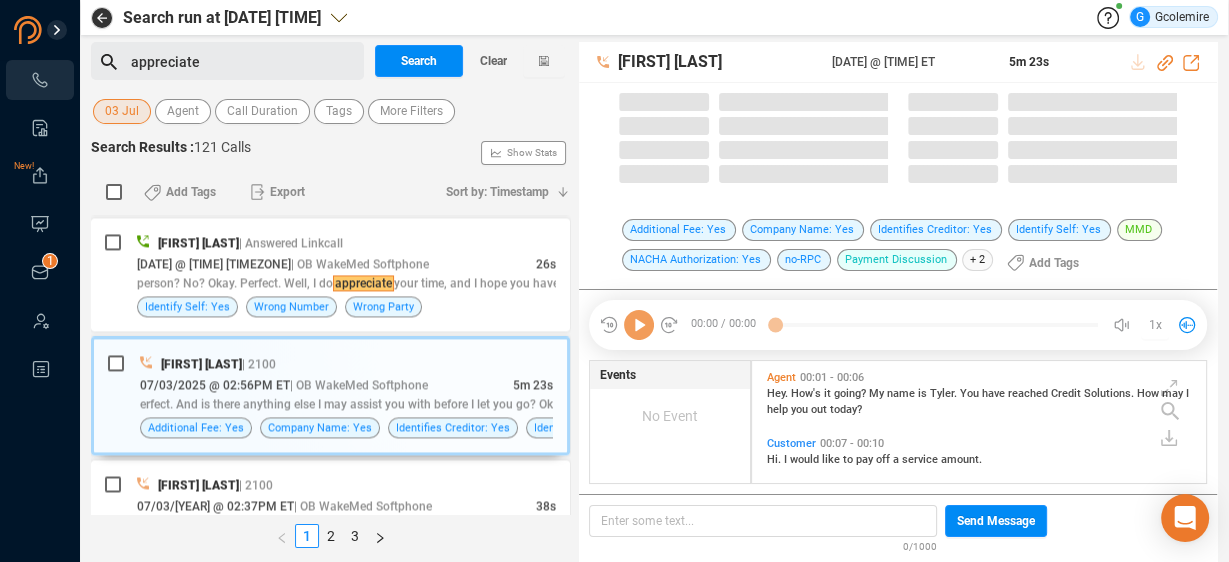 scroll, scrollTop: 5, scrollLeft: 10, axis: both 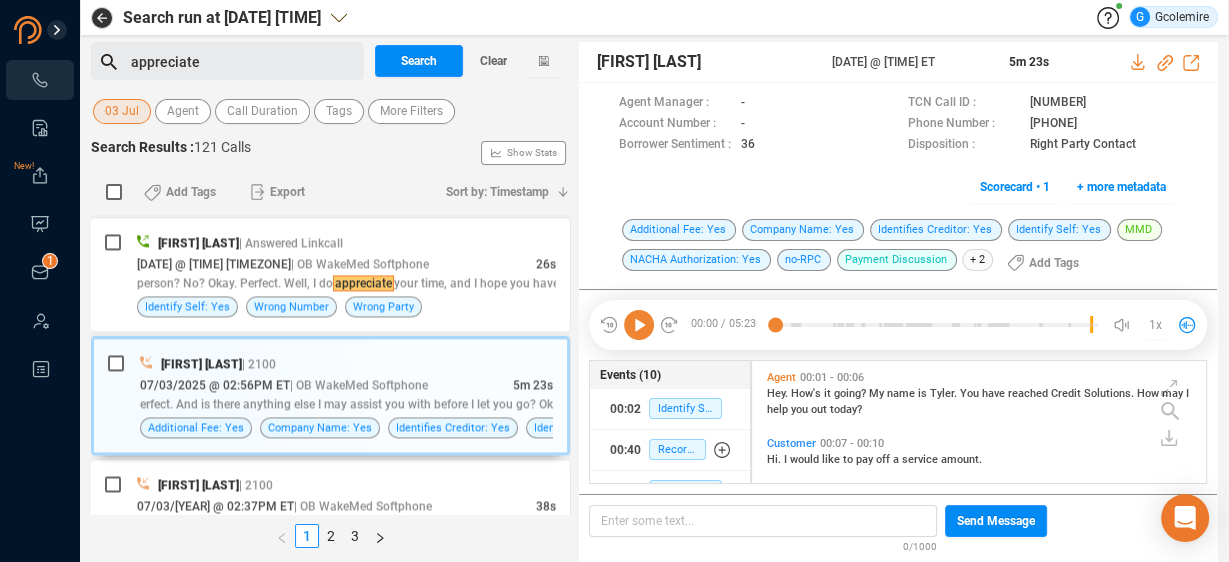 click on "Agent [TIME] - [TIME] Hey. How's it going? My name is [FIRST]. You have reached [COMPANY]. How may I help you out today?" at bounding box center (984, 399) 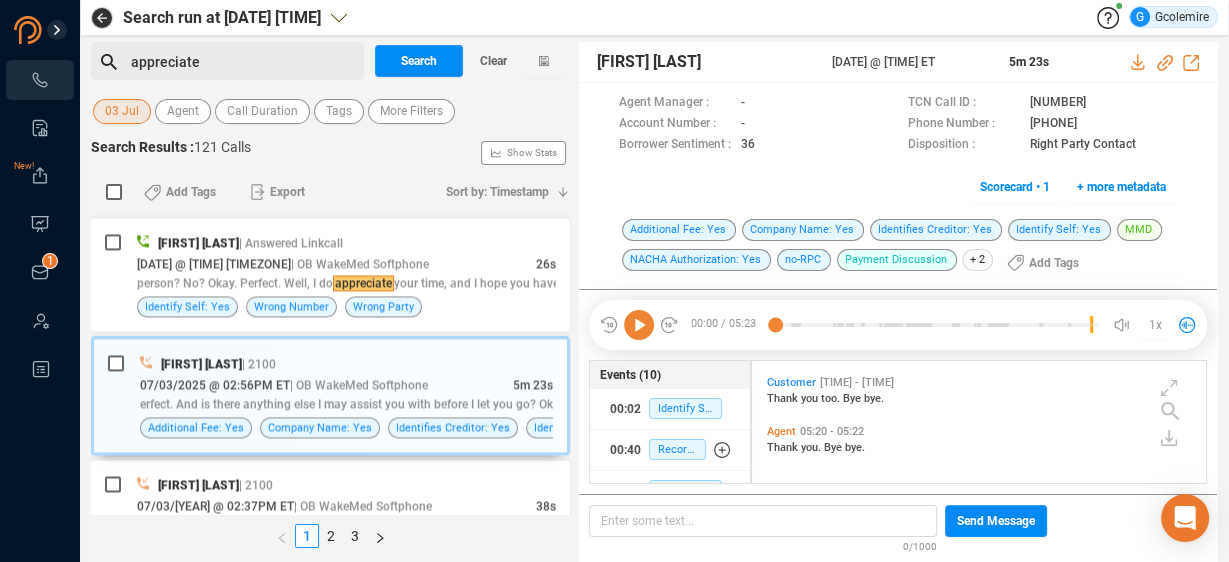 scroll, scrollTop: 2145, scrollLeft: 0, axis: vertical 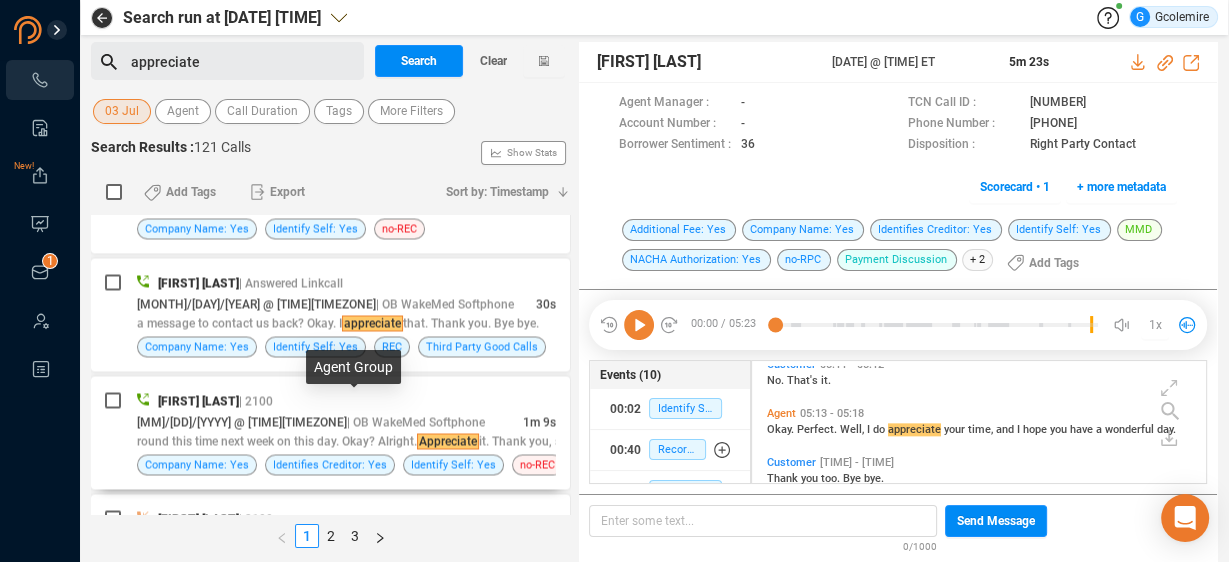click on "| OB WakeMed Softphone" at bounding box center [416, 422] 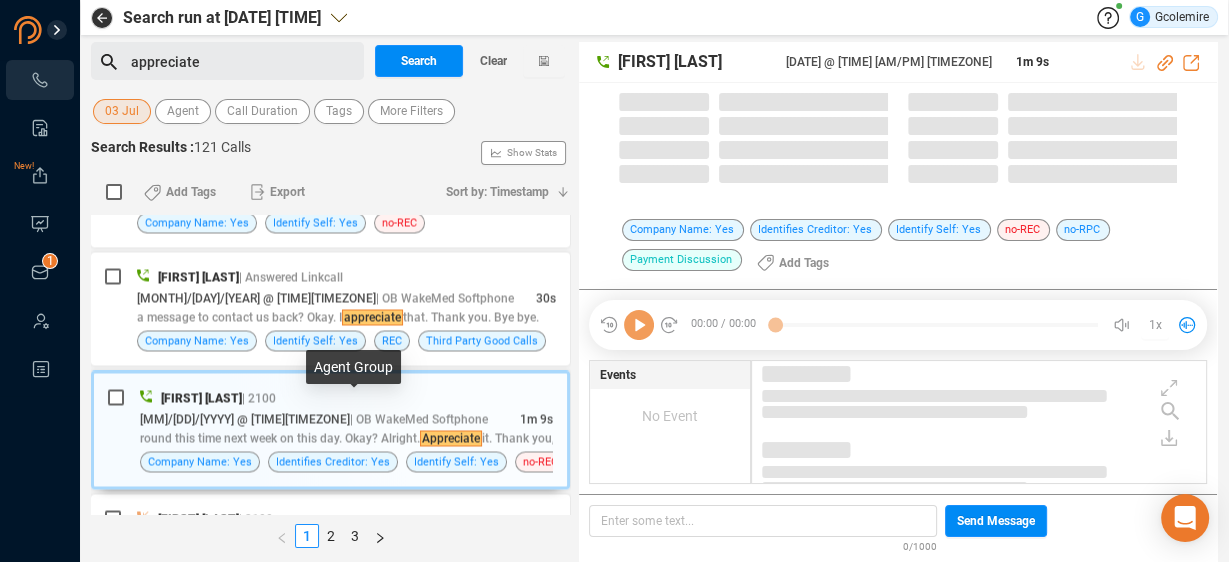 scroll, scrollTop: 2769, scrollLeft: 0, axis: vertical 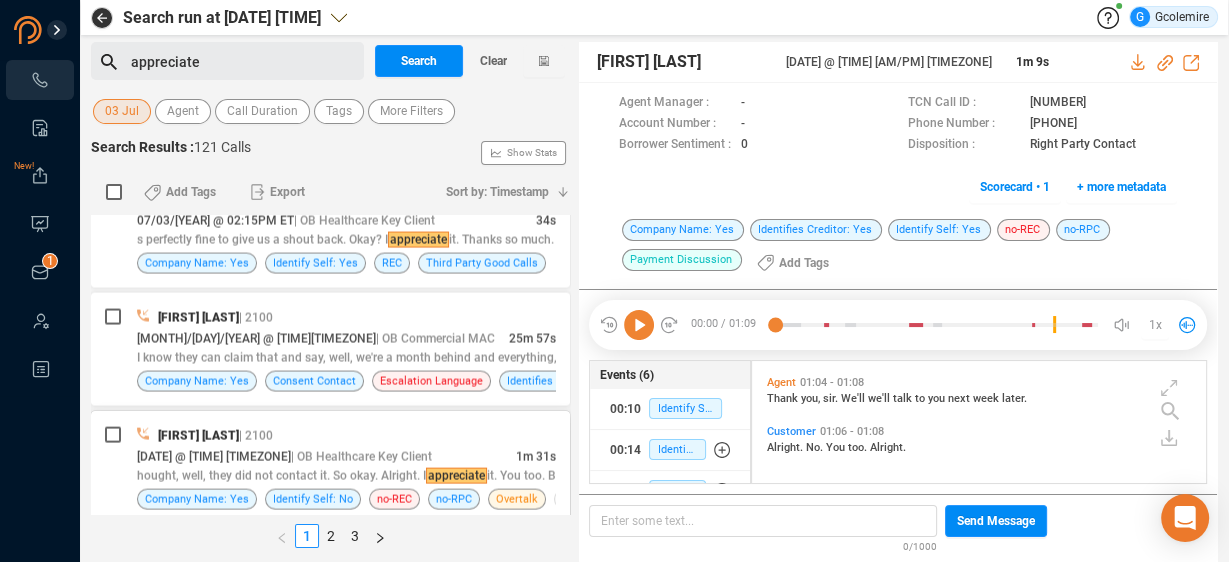 click on "[FIRST] [LAST] | [NUMBER]" at bounding box center (346, 435) 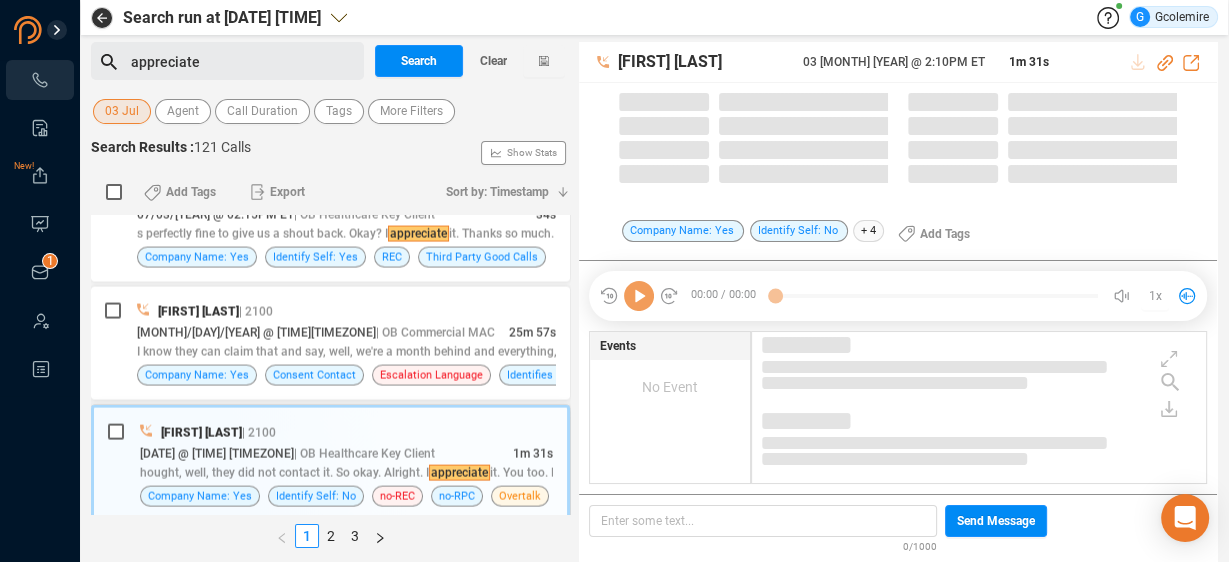 scroll, scrollTop: 3324, scrollLeft: 0, axis: vertical 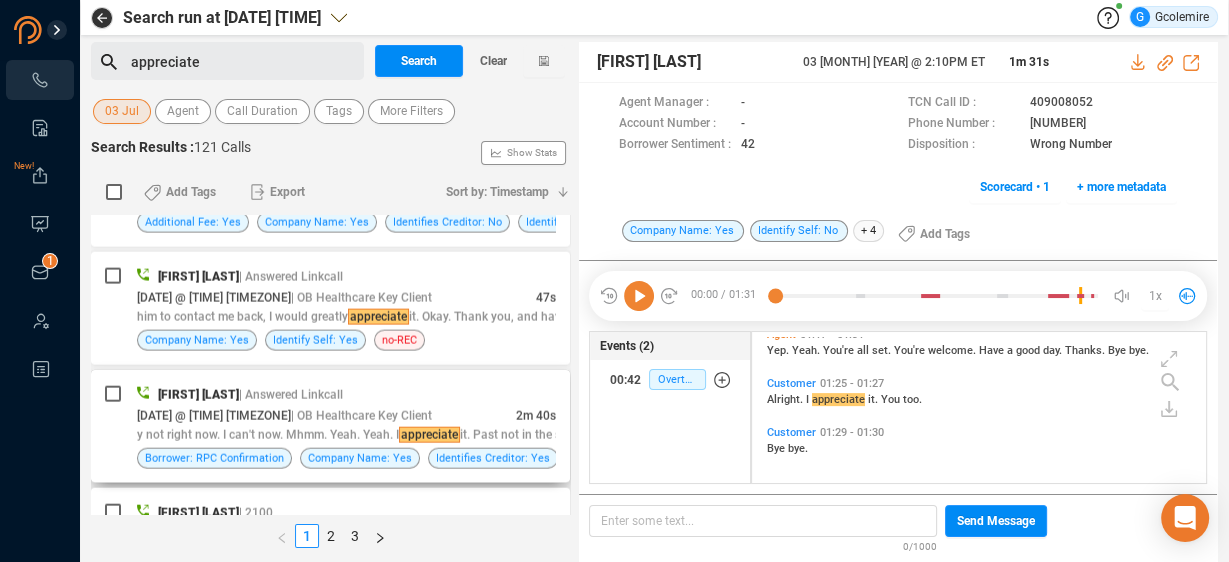 click on "07/03/2025 @ 01:58PM ET  | OB Healthcare Key Client" at bounding box center [326, 415] 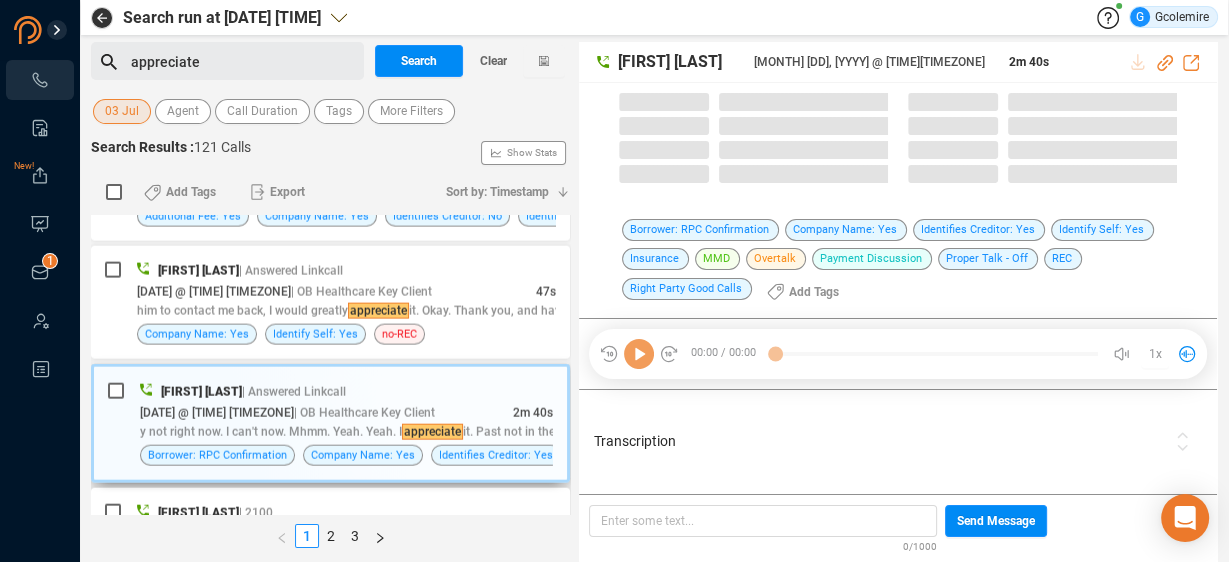scroll, scrollTop: 3719, scrollLeft: 0, axis: vertical 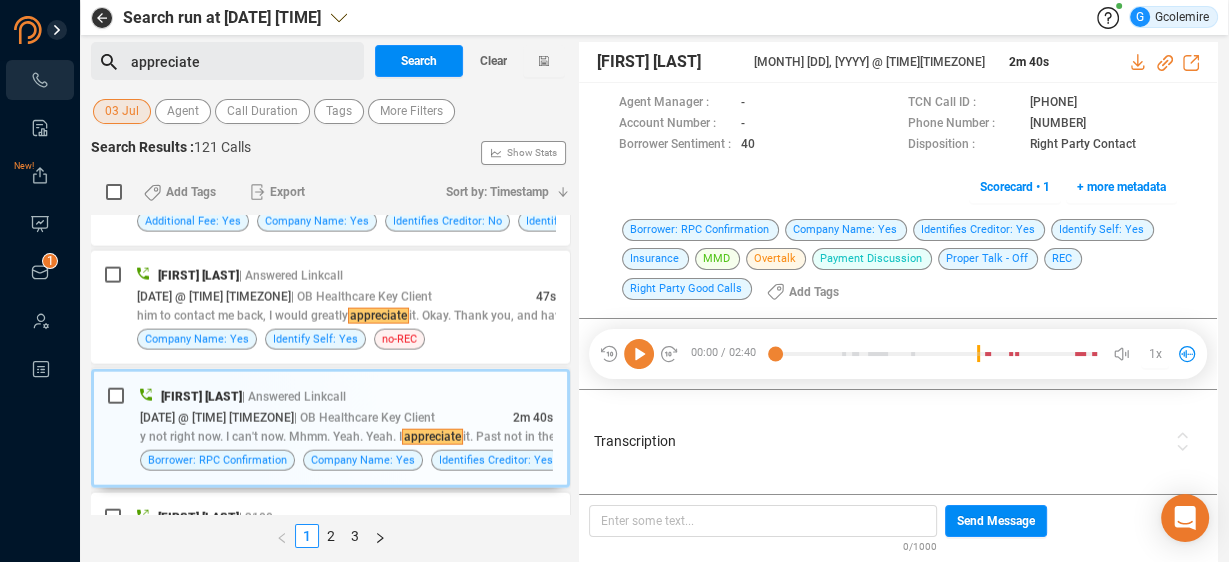 click on "Transcription" at bounding box center (879, 441) 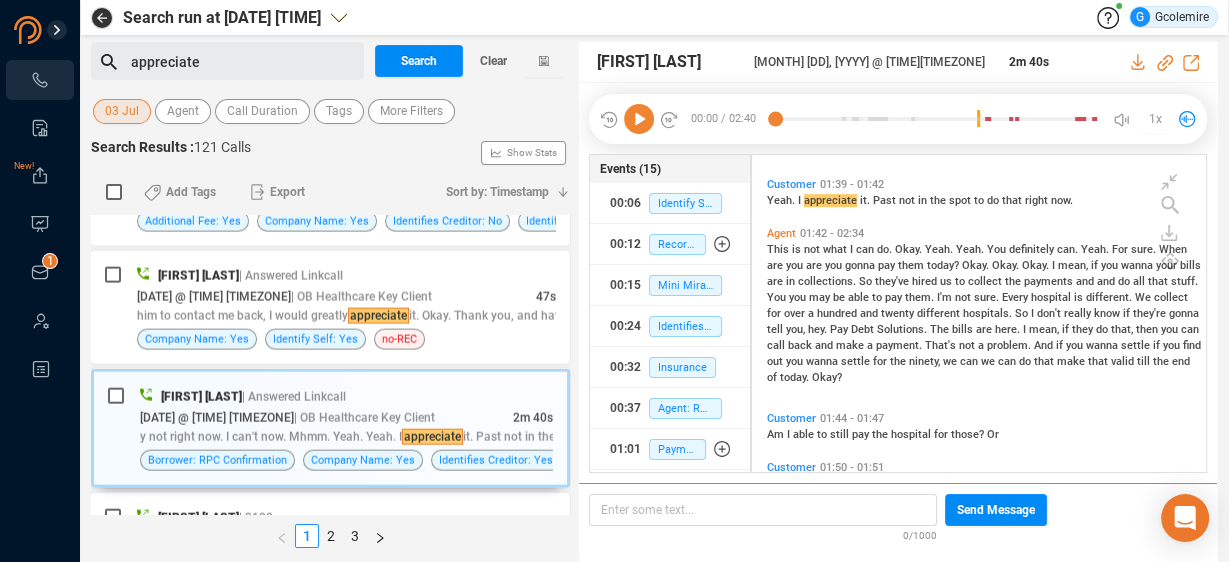 scroll, scrollTop: 800, scrollLeft: 0, axis: vertical 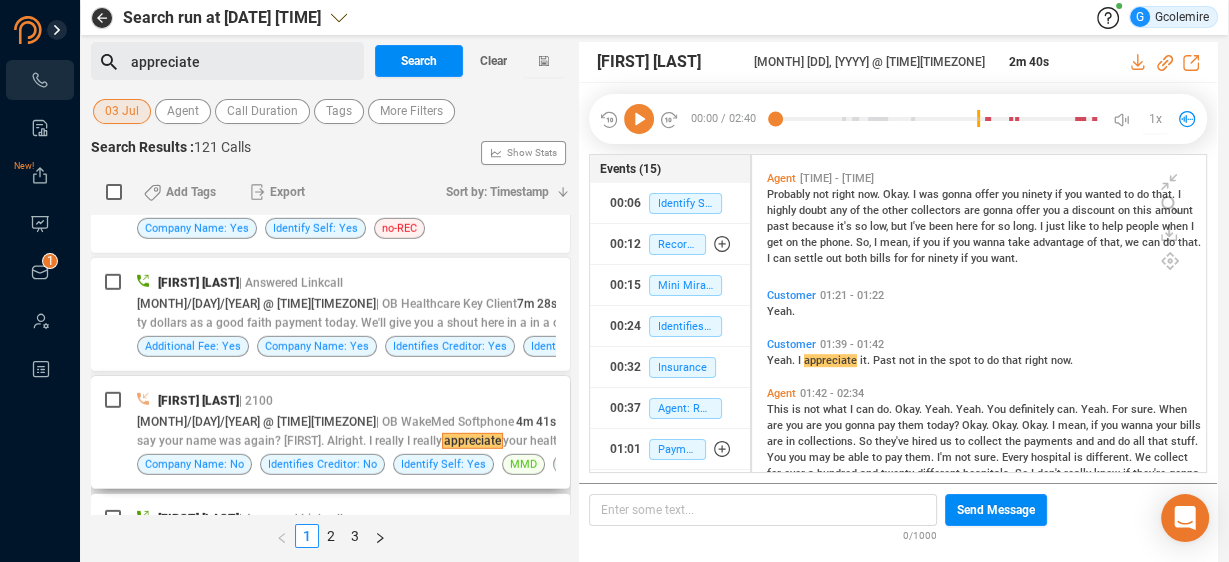 click on "| OB WakeMed Softphone" at bounding box center [445, 422] 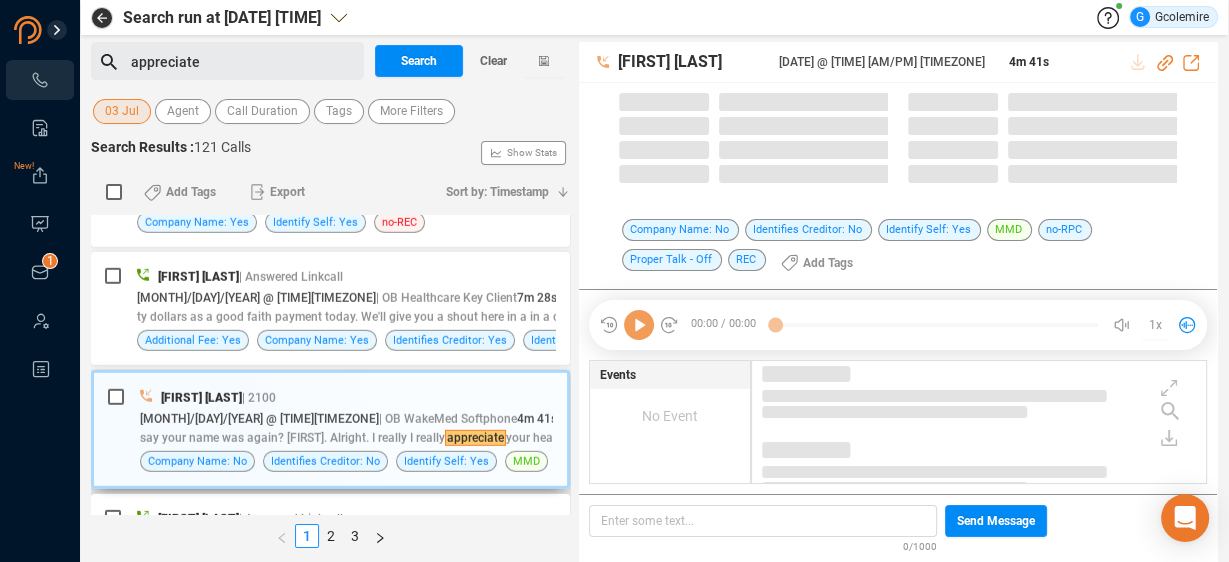 scroll, scrollTop: 4753, scrollLeft: 0, axis: vertical 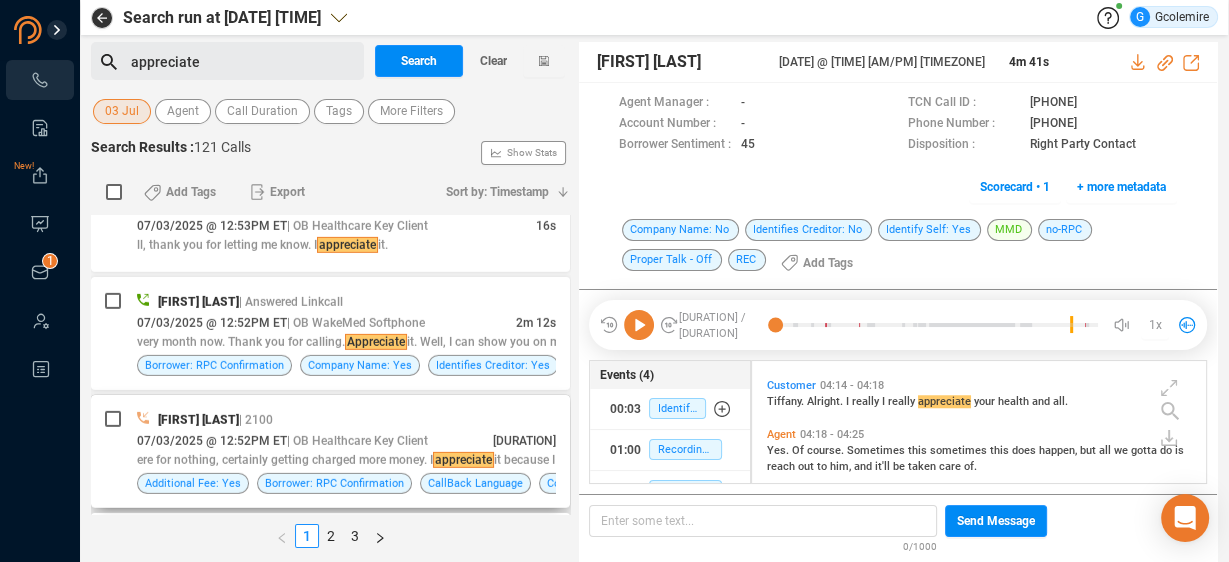 click on "[FIRST] [LAST] | [NUMBER]" at bounding box center [346, 419] 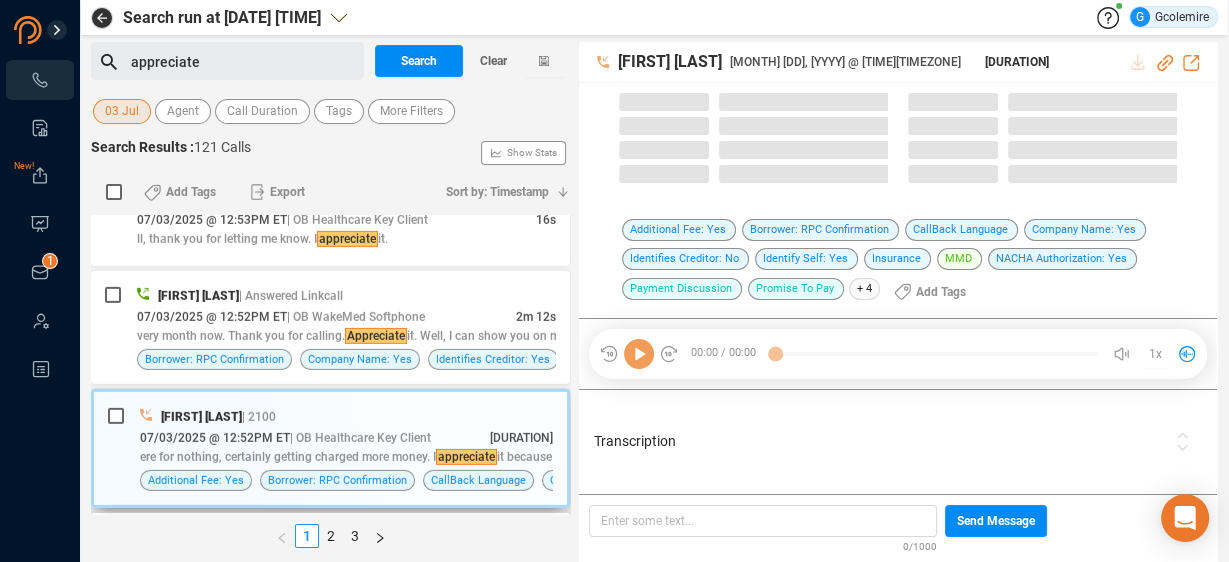 scroll, scrollTop: 5068, scrollLeft: 0, axis: vertical 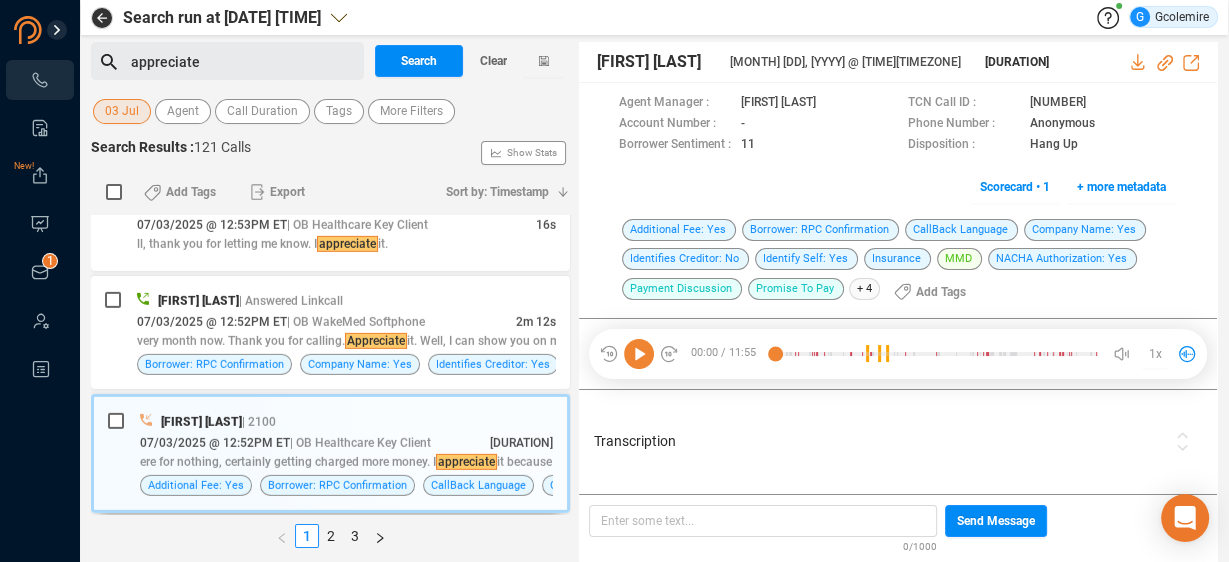 click on "Transcription" at bounding box center (879, 441) 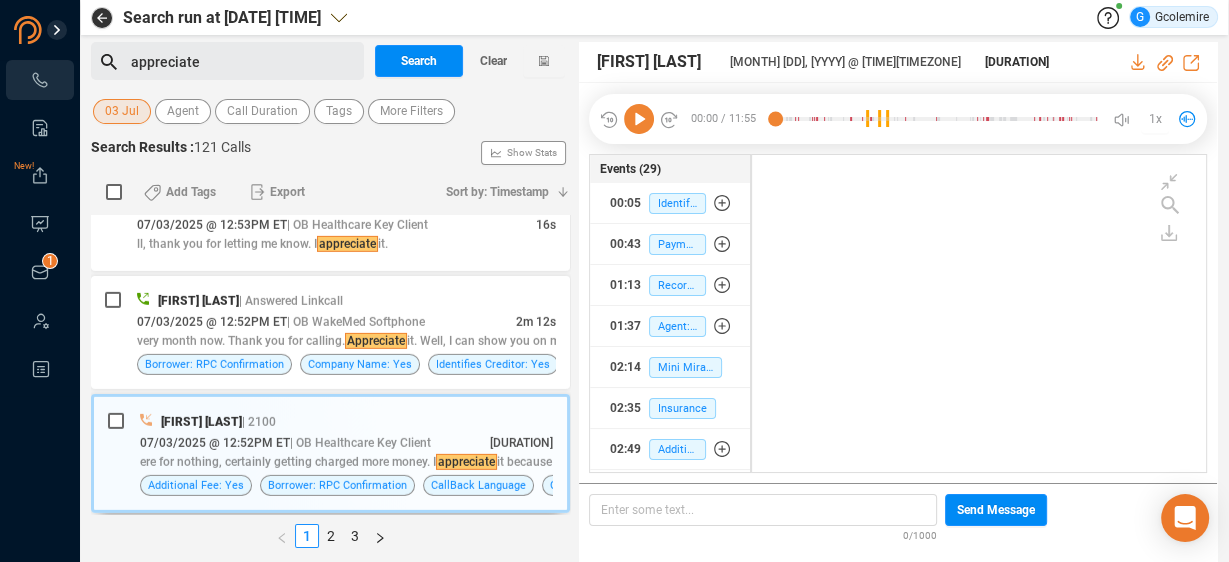 scroll, scrollTop: 314, scrollLeft: 444, axis: both 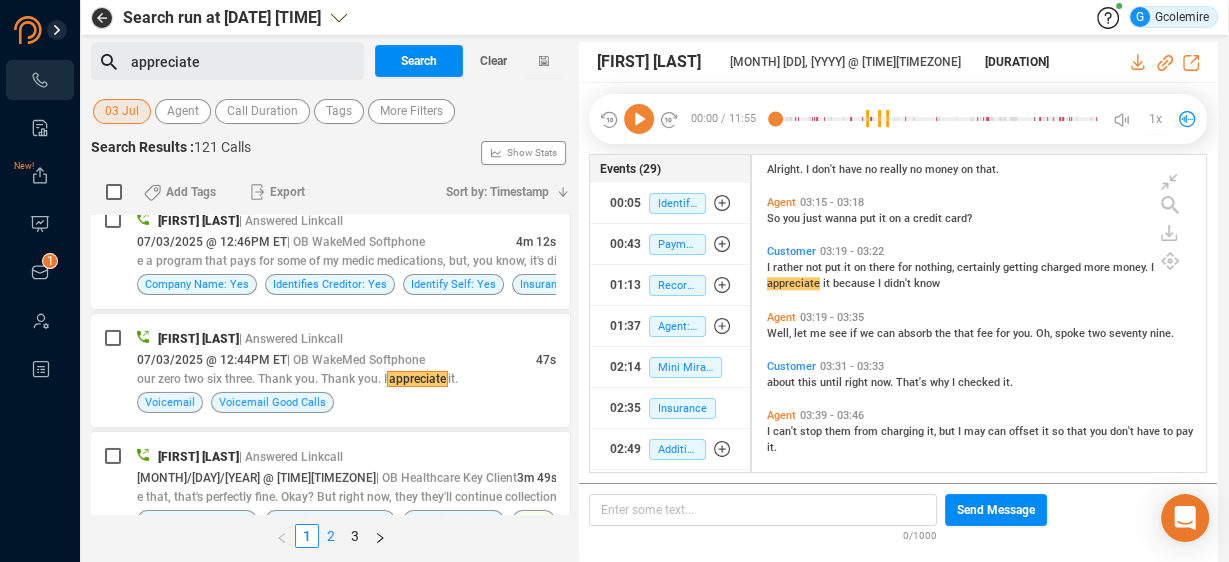 click on "2" at bounding box center (331, 536) 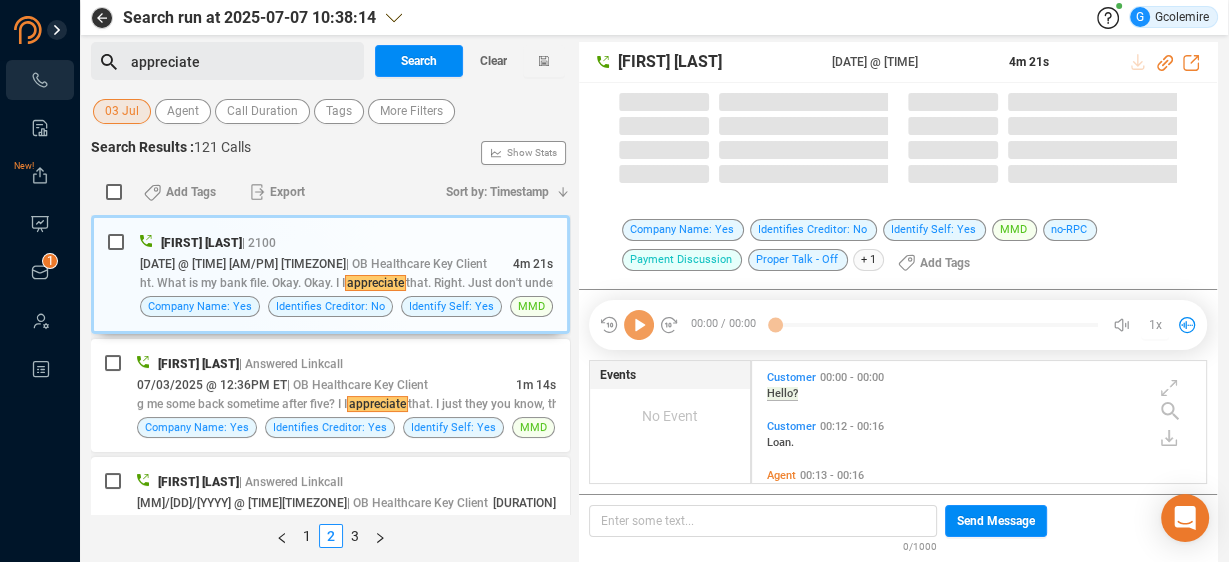 scroll, scrollTop: 5, scrollLeft: 10, axis: both 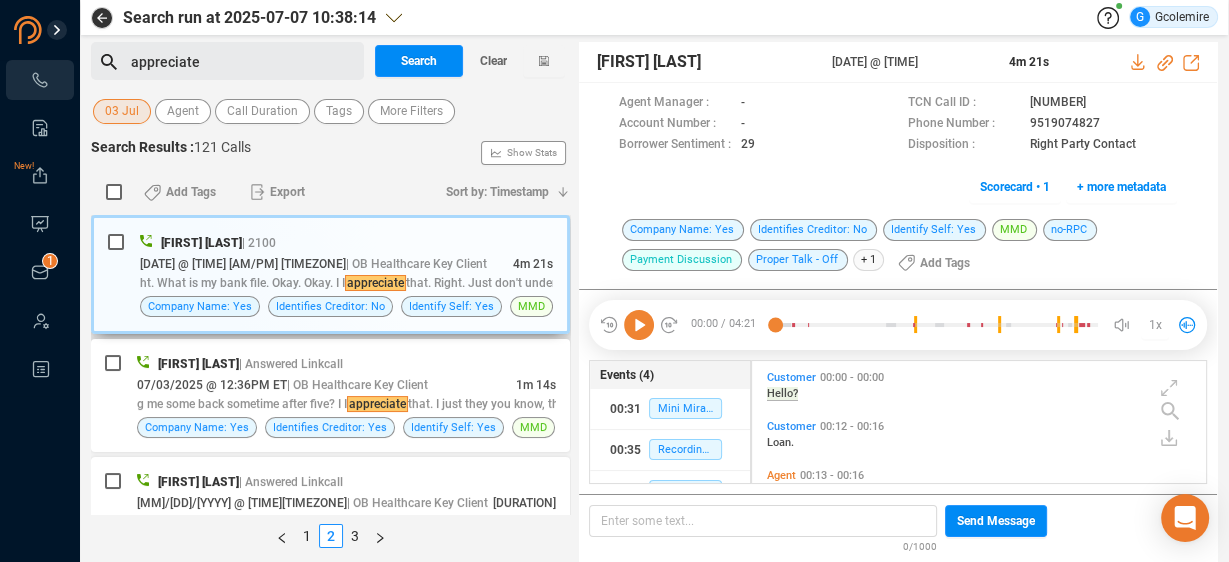 click on "[FIRST] [LAST]  | [NUMBER]" at bounding box center (346, 242) 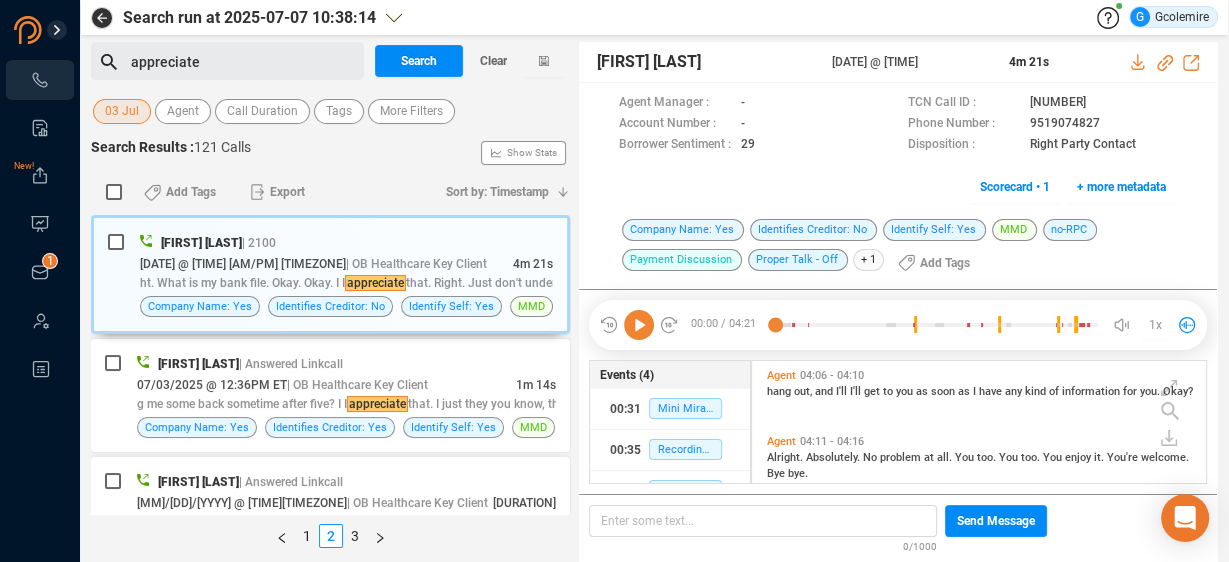 scroll, scrollTop: 1996, scrollLeft: 0, axis: vertical 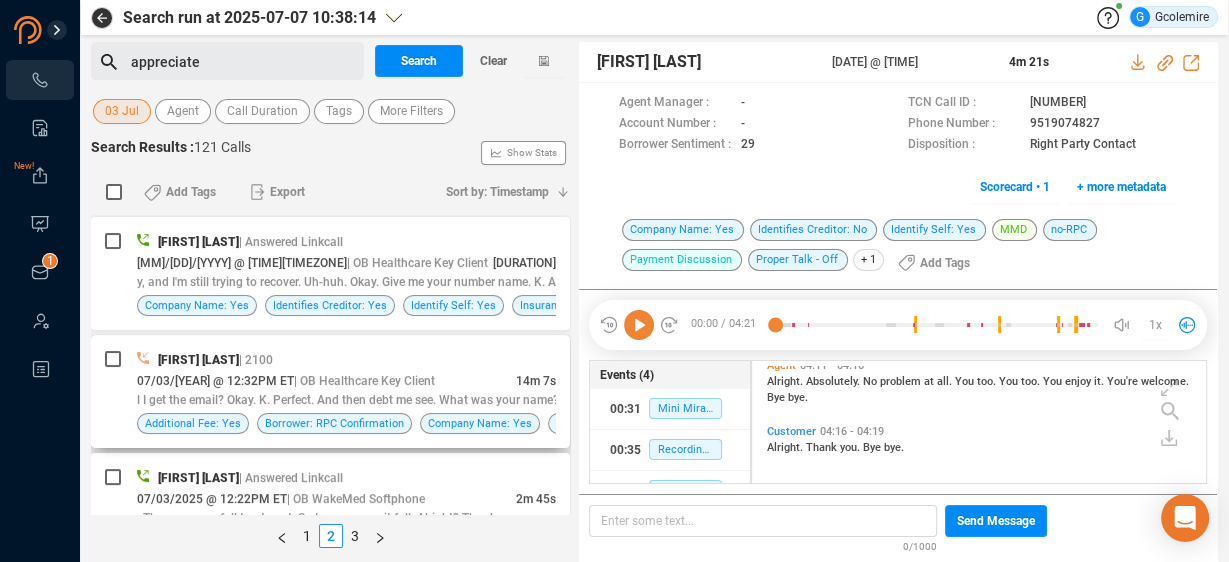 click on "[FIRST] [LAST] | [NUMBER]" at bounding box center [346, 359] 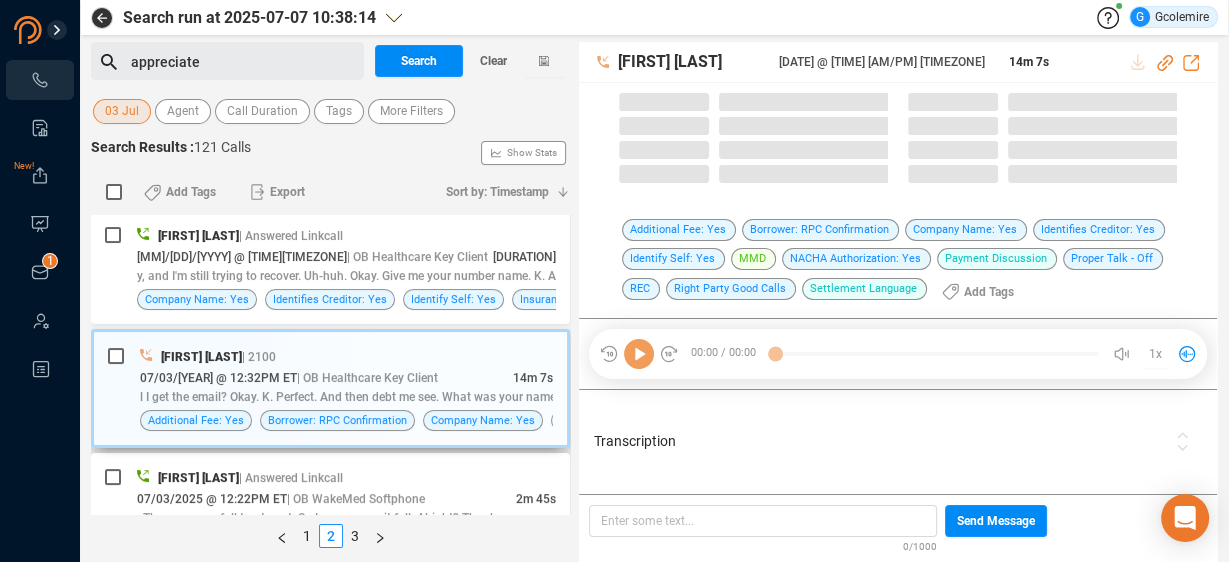 scroll, scrollTop: 234, scrollLeft: 0, axis: vertical 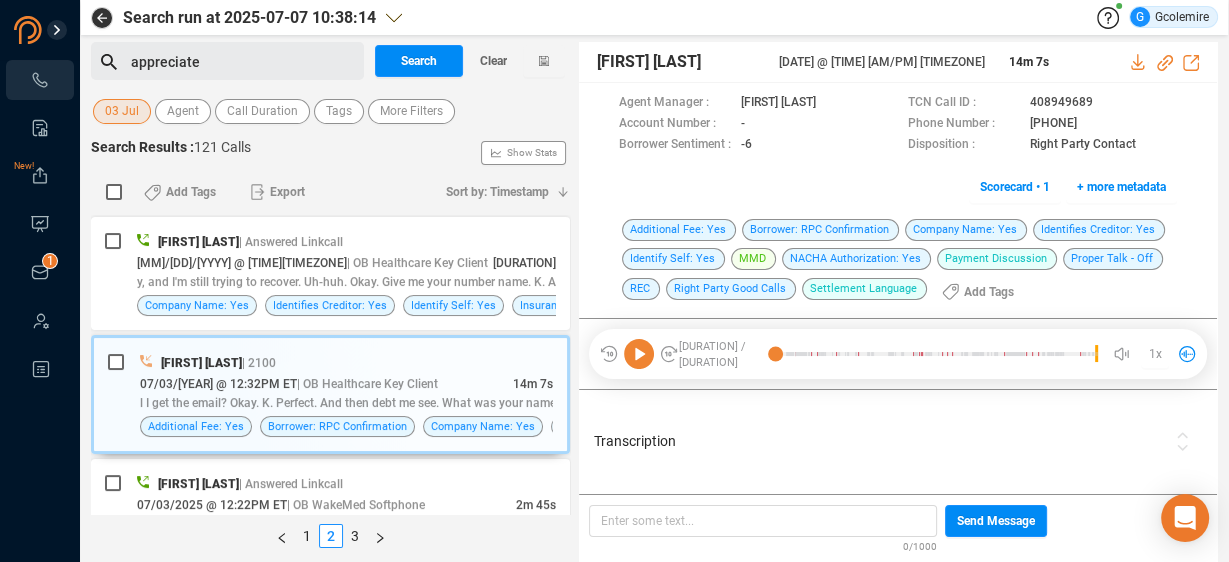 click on "Transcription" at bounding box center (879, 441) 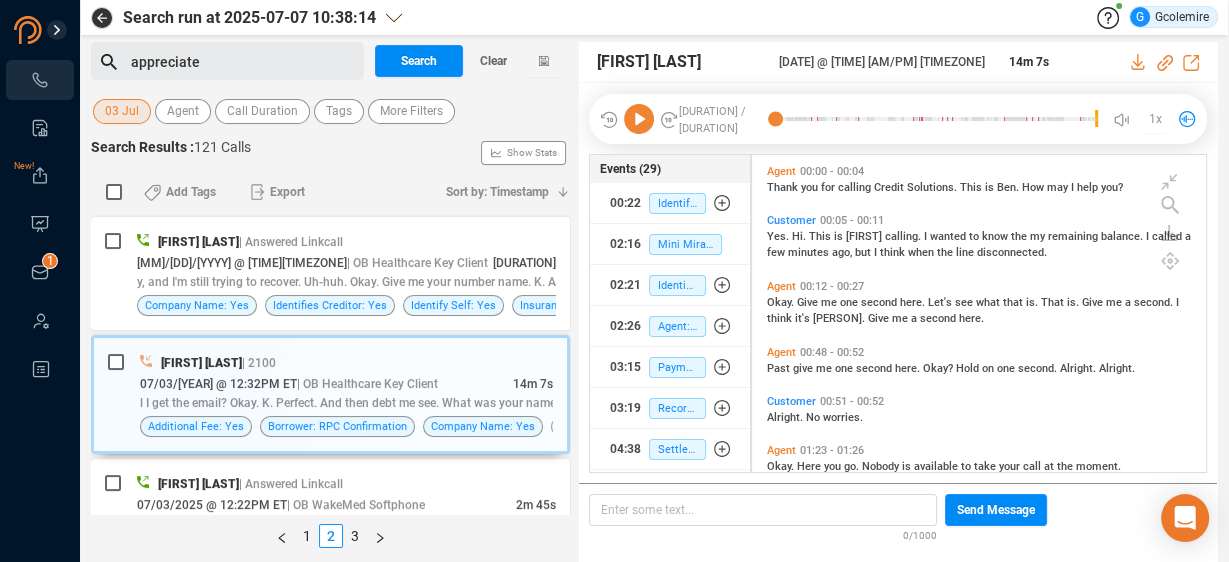 scroll, scrollTop: 314, scrollLeft: 444, axis: both 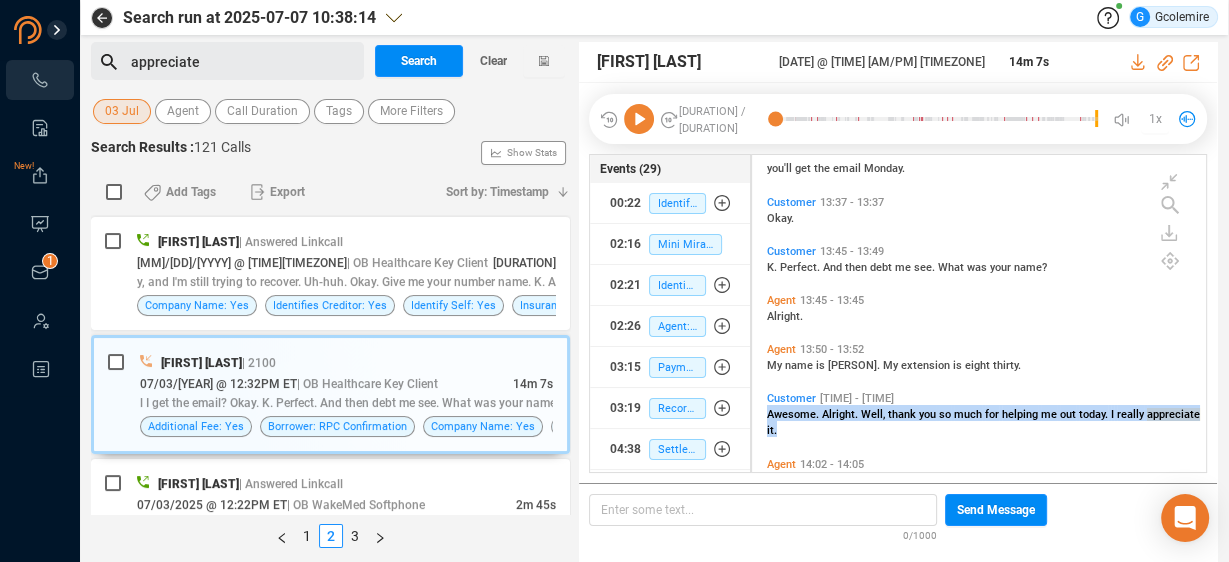 drag, startPoint x: 768, startPoint y: 413, endPoint x: 834, endPoint y: 430, distance: 68.154236 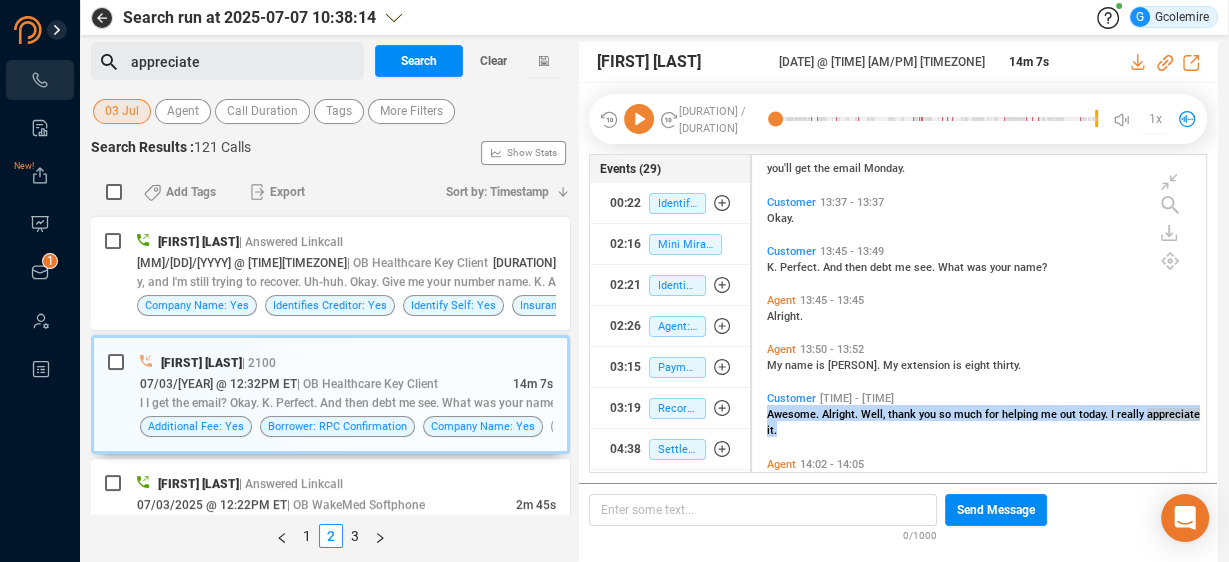 click on "Awesome.   Alright.   Well,   thank   you   so   much   for   helping   me   out   today.   I   really   appreciate   it." at bounding box center [984, 102] 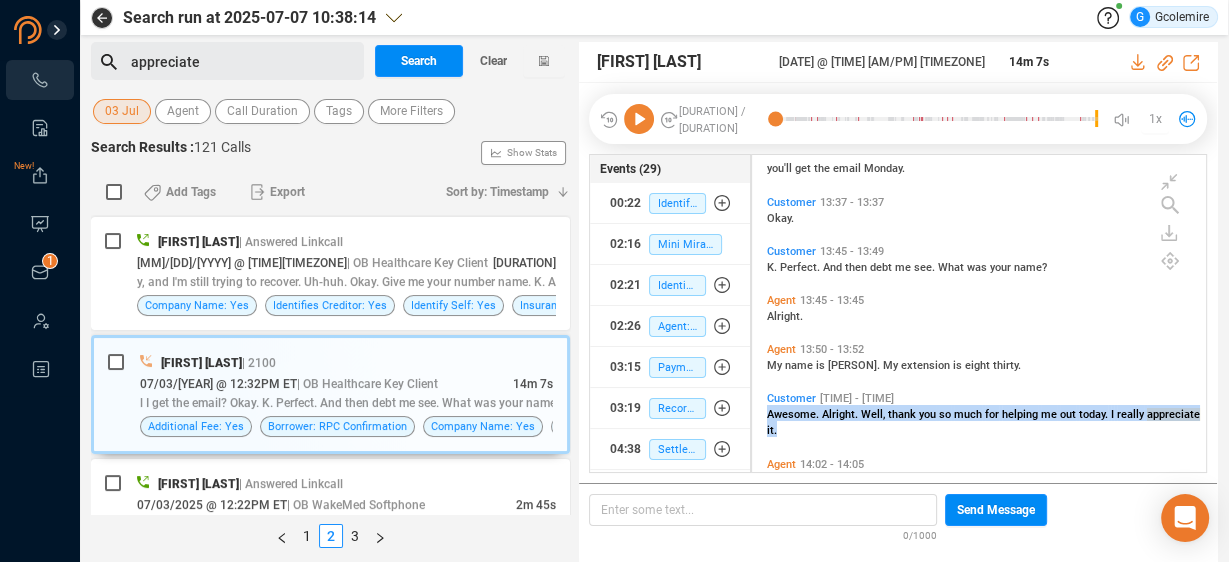 copy on "Awesome.   Alright.   Well,   thank   you   so   much   for   helping   me   out   today.   I   really   appreciate   it." 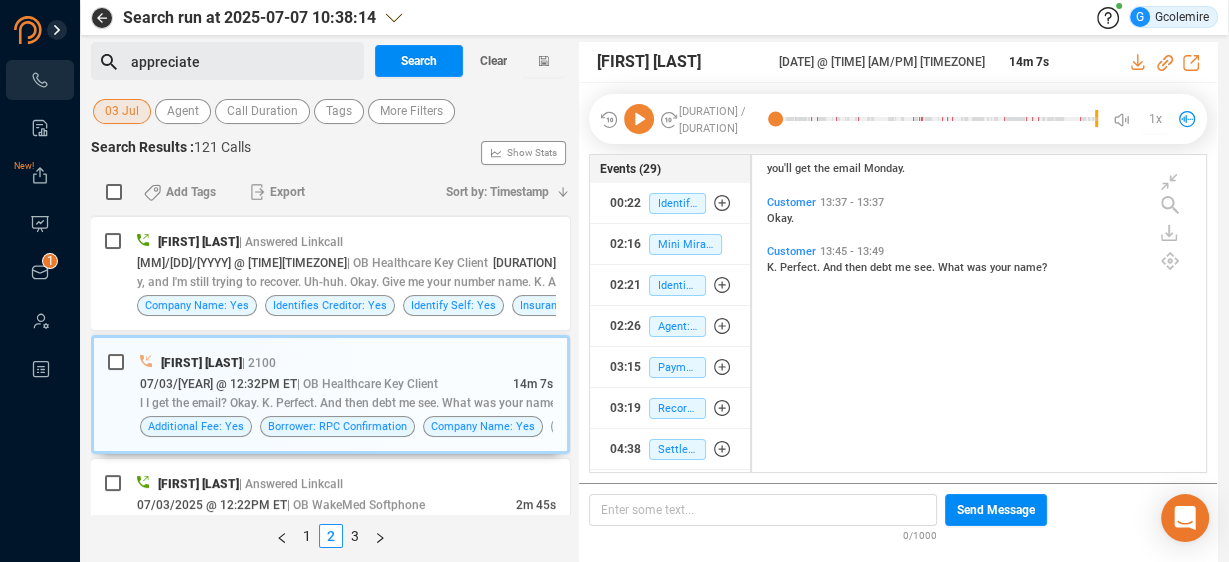 scroll, scrollTop: 5680, scrollLeft: 0, axis: vertical 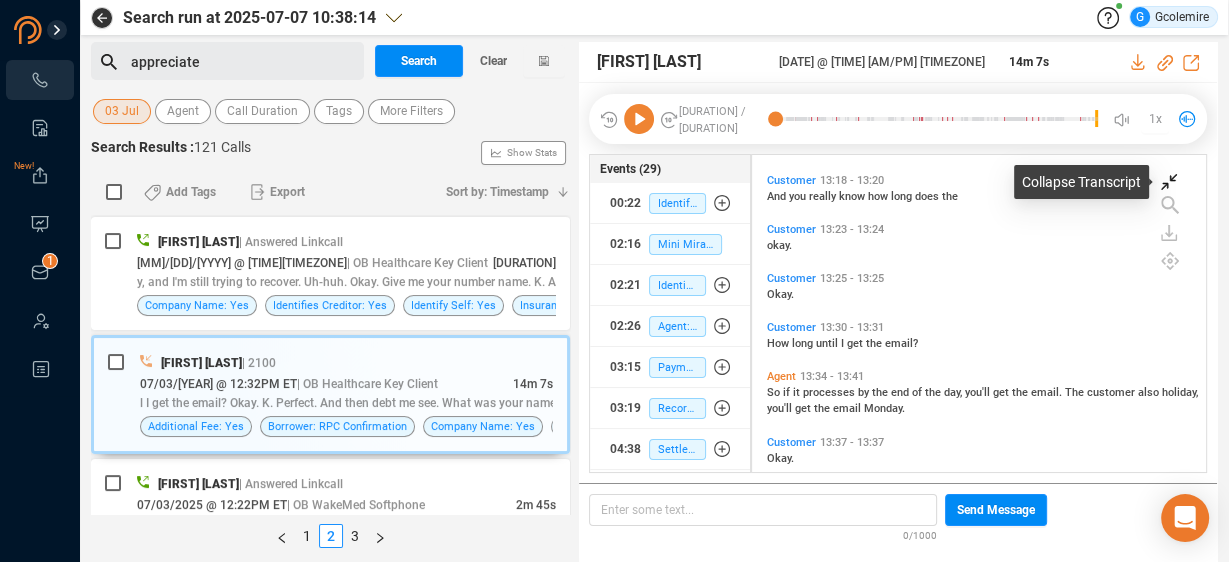 click at bounding box center (1169, 182) 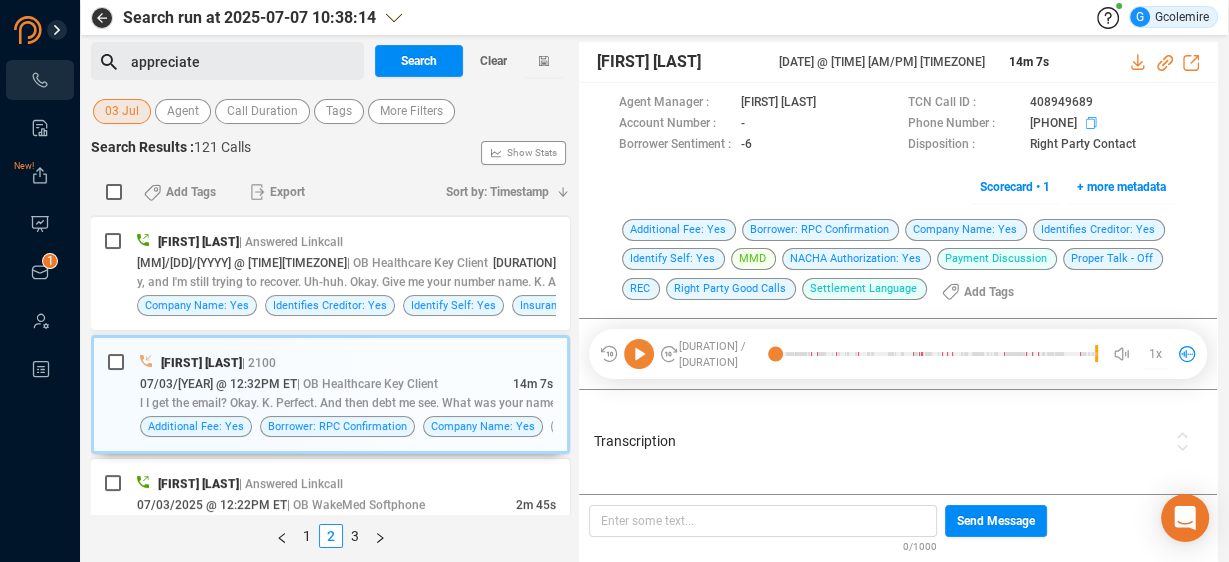 click at bounding box center [833, 104] 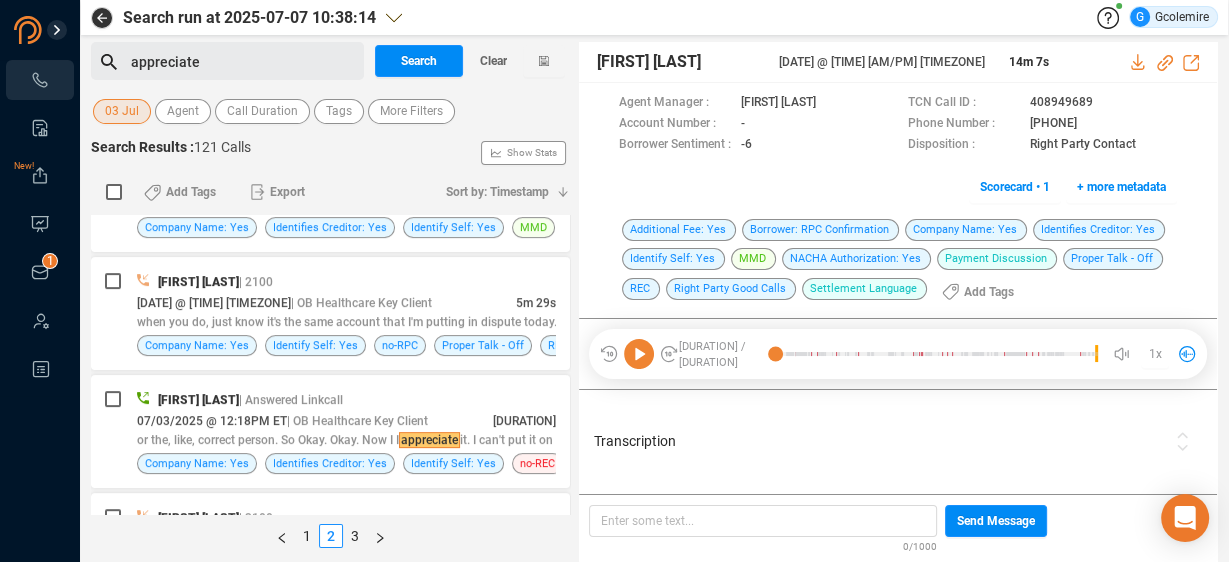 scroll, scrollTop: 634, scrollLeft: 0, axis: vertical 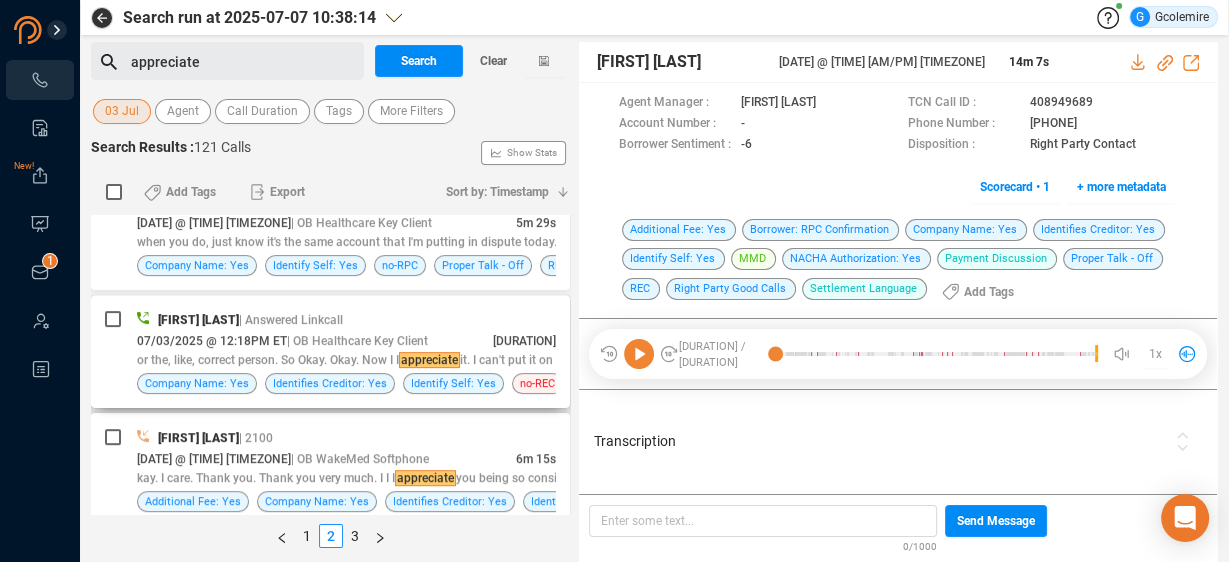 click on "07/03/2025 @ 12:18PM ET  | OB Healthcare Key Client" at bounding box center (315, 340) 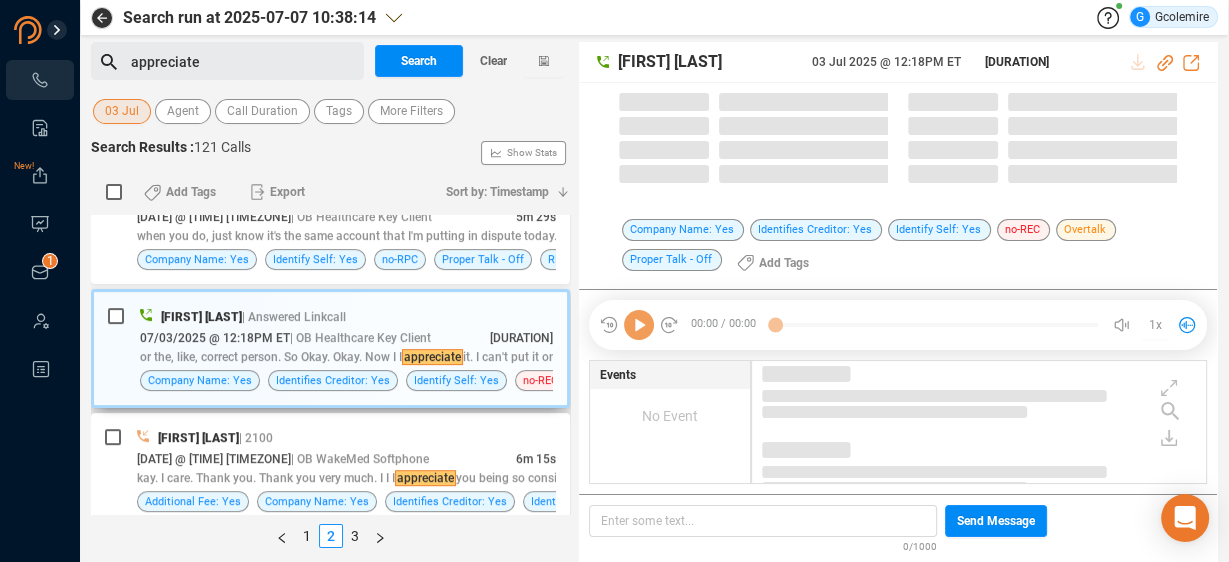 scroll, scrollTop: 629, scrollLeft: 0, axis: vertical 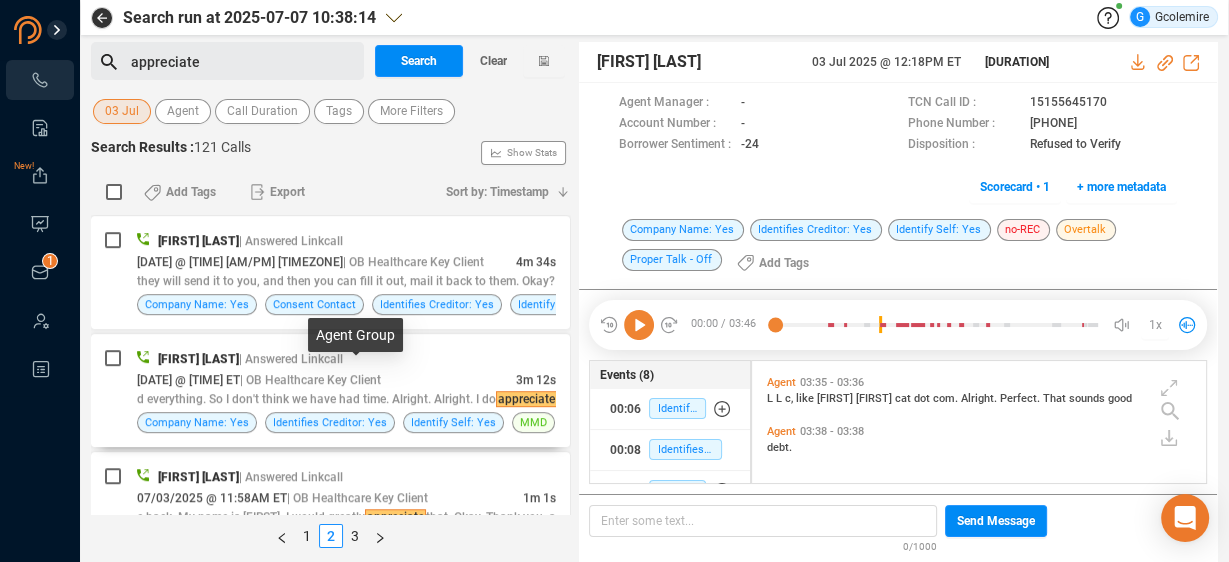 click on "| OB Healthcare Key Client" at bounding box center [310, 380] 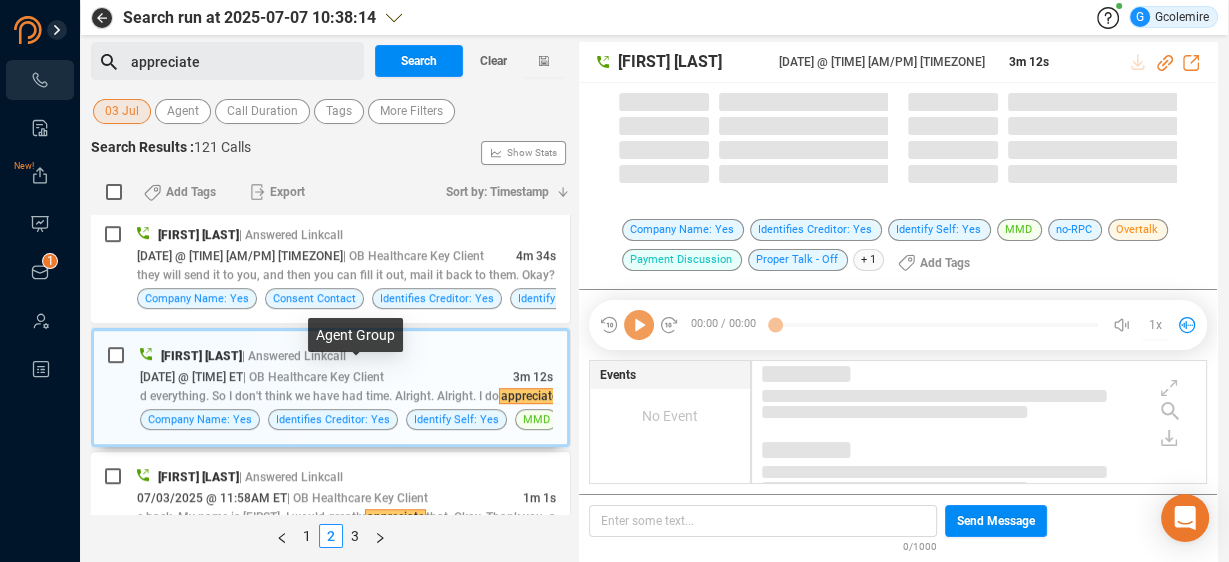 scroll, scrollTop: 944, scrollLeft: 0, axis: vertical 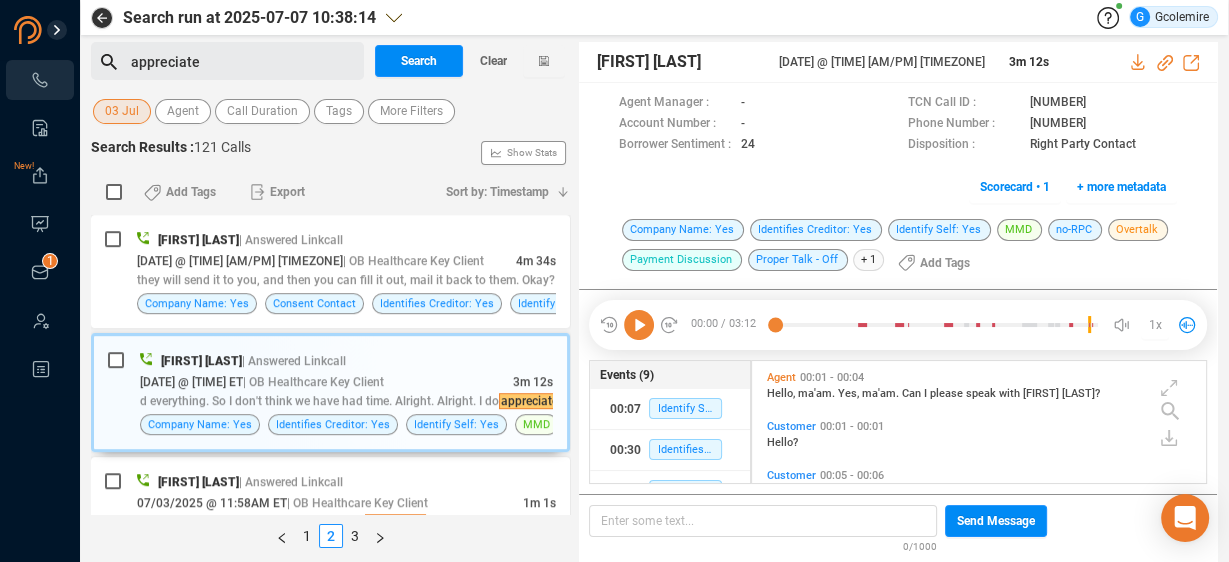 click on "00:01 - 00:01" at bounding box center (832, 377) 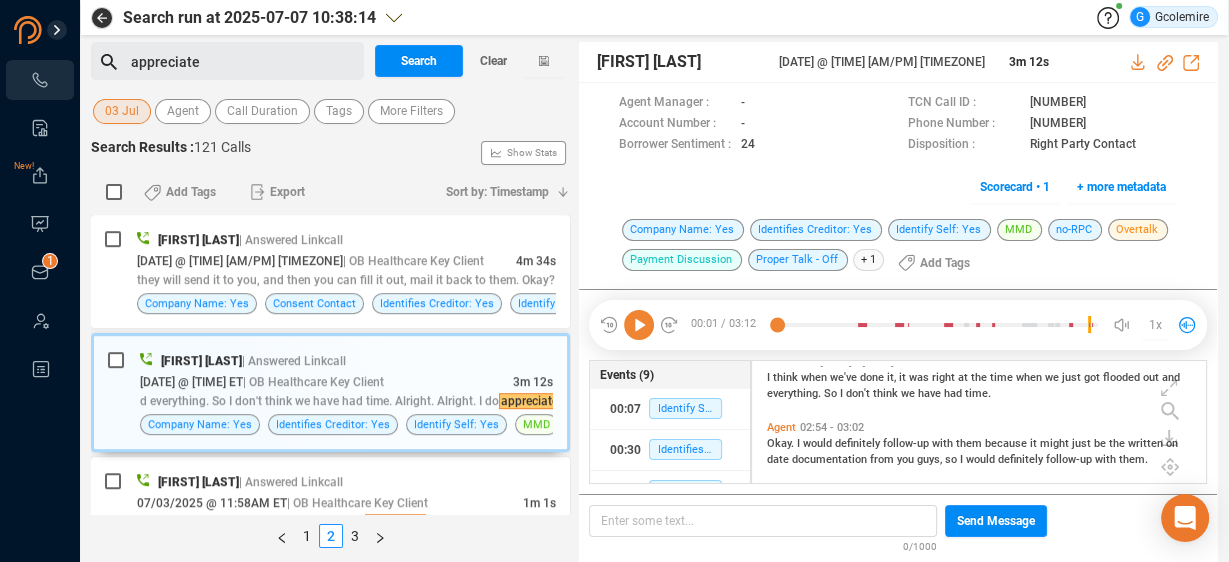 scroll, scrollTop: 1544, scrollLeft: 0, axis: vertical 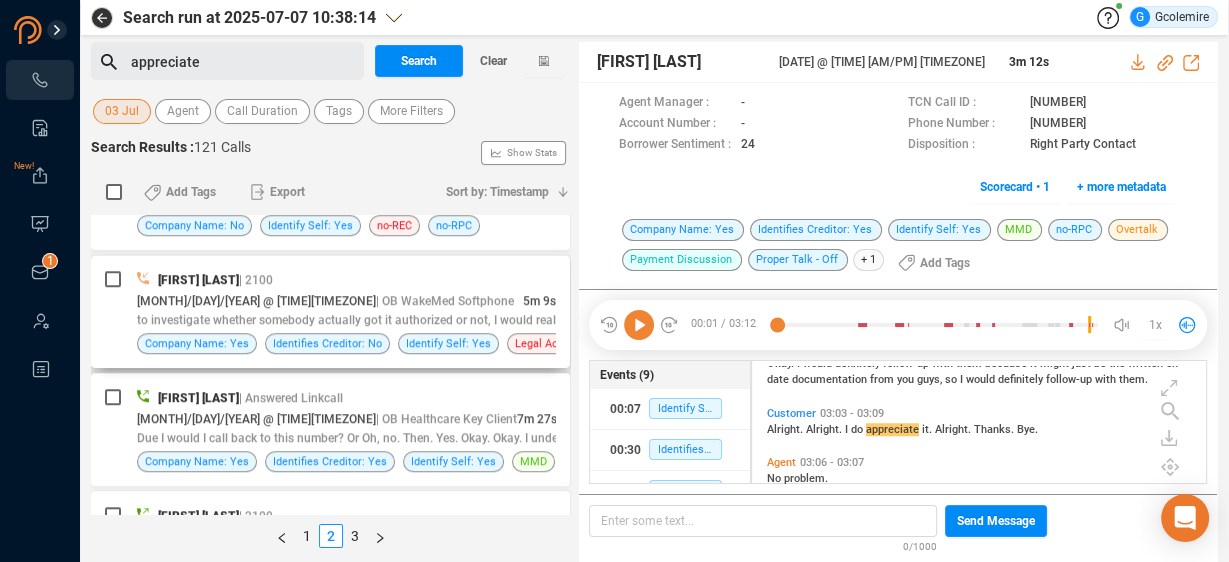 click on "[MONTH]/[DAY]/[YEAR] @ [TIME][TIMEZONE]  | OB WakeMed Softphone" at bounding box center (330, 300) 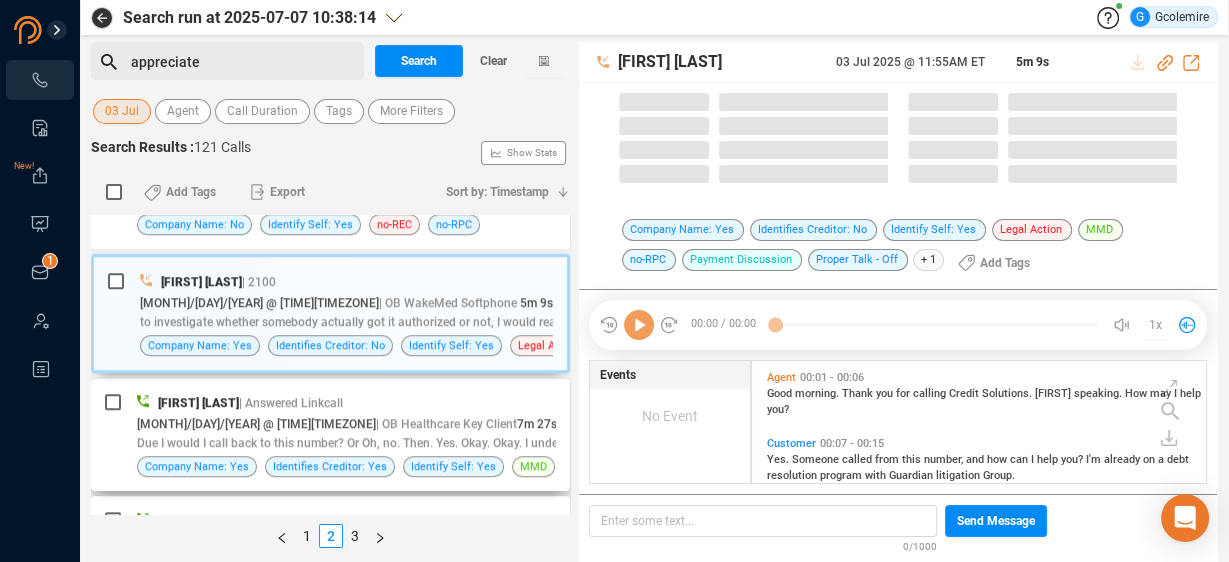 scroll, scrollTop: 5, scrollLeft: 10, axis: both 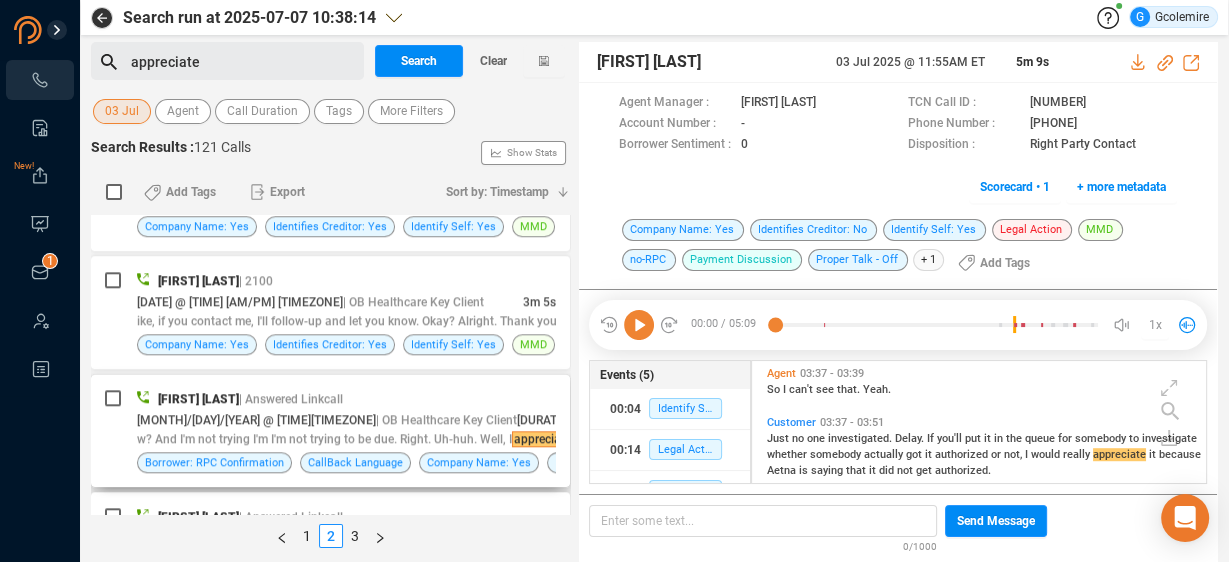 click on "[MONTH]/[DAY]/[YEAR] @ [TIME][TIMEZONE]  | OB Healthcare Key Client" at bounding box center [327, 419] 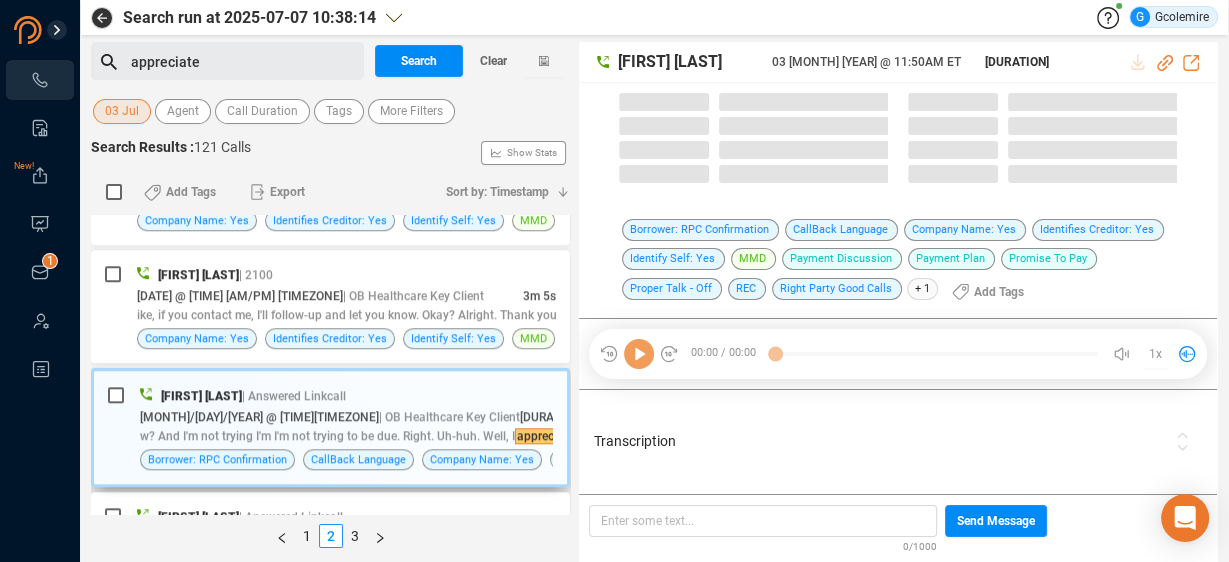 scroll, scrollTop: 1494, scrollLeft: 0, axis: vertical 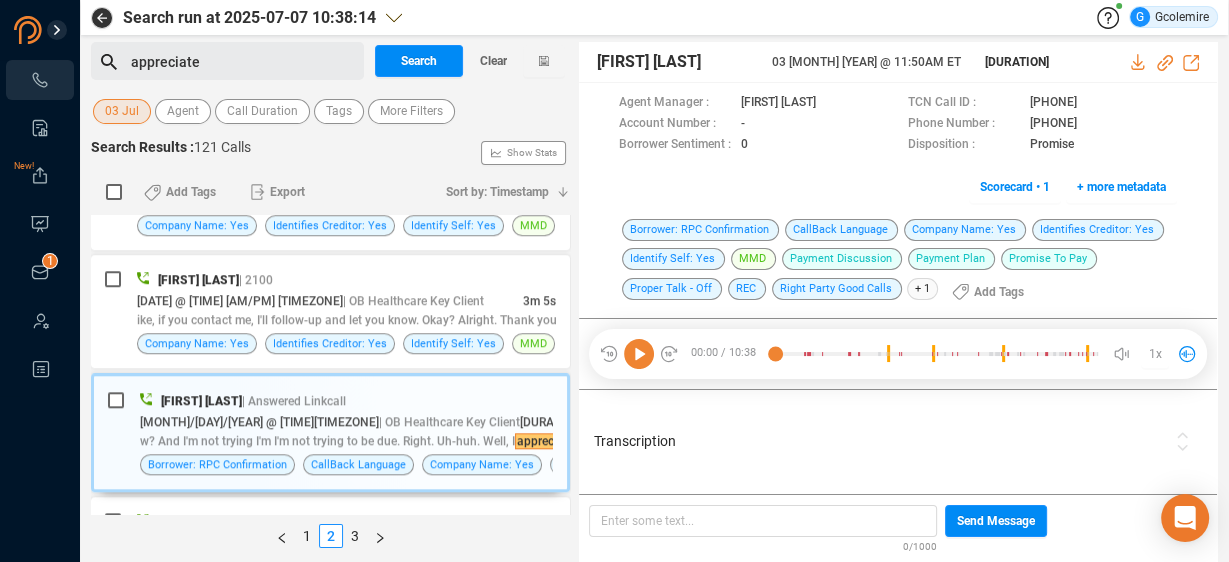 click on "Transcription" at bounding box center [879, 441] 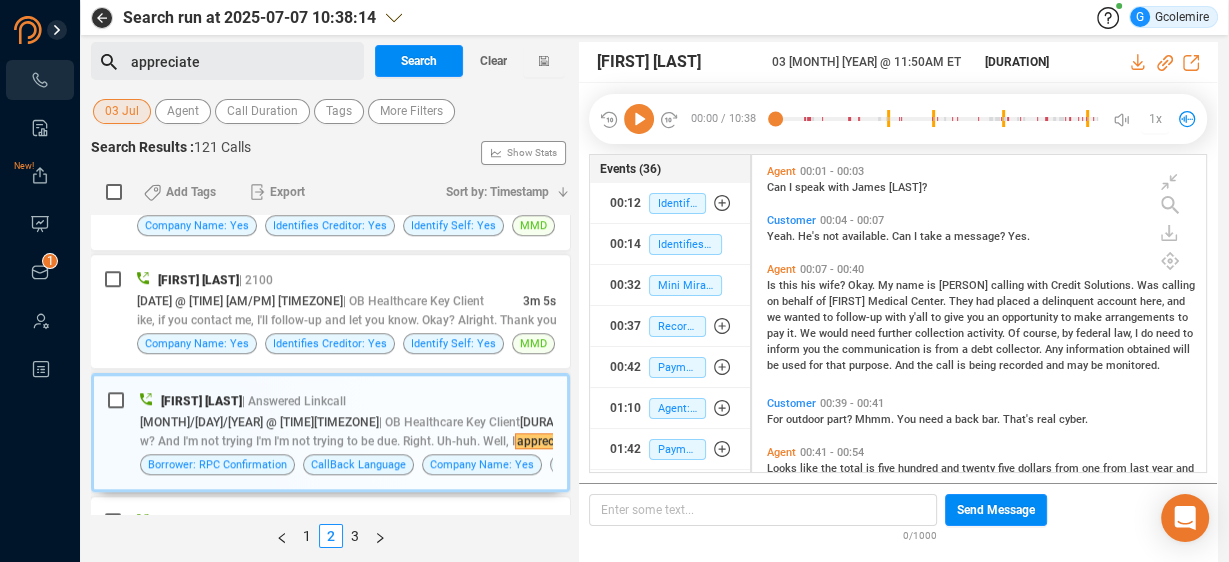 scroll, scrollTop: 314, scrollLeft: 444, axis: both 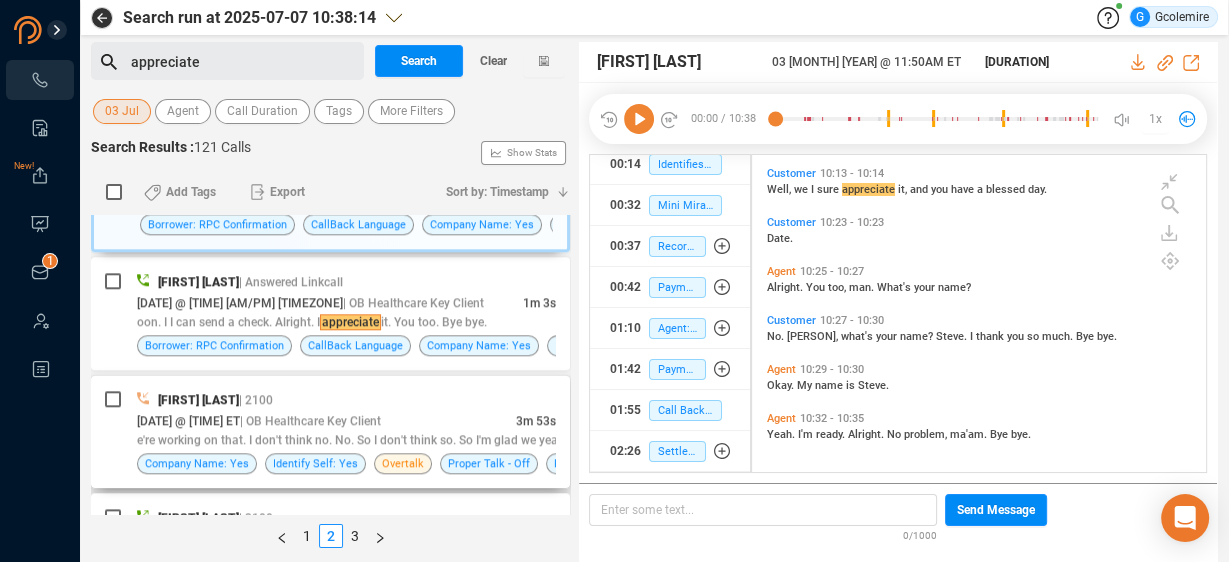 click on "07/03/2025 @ 11:43AM ET  | OB Healthcare Key Client" at bounding box center (326, 420) 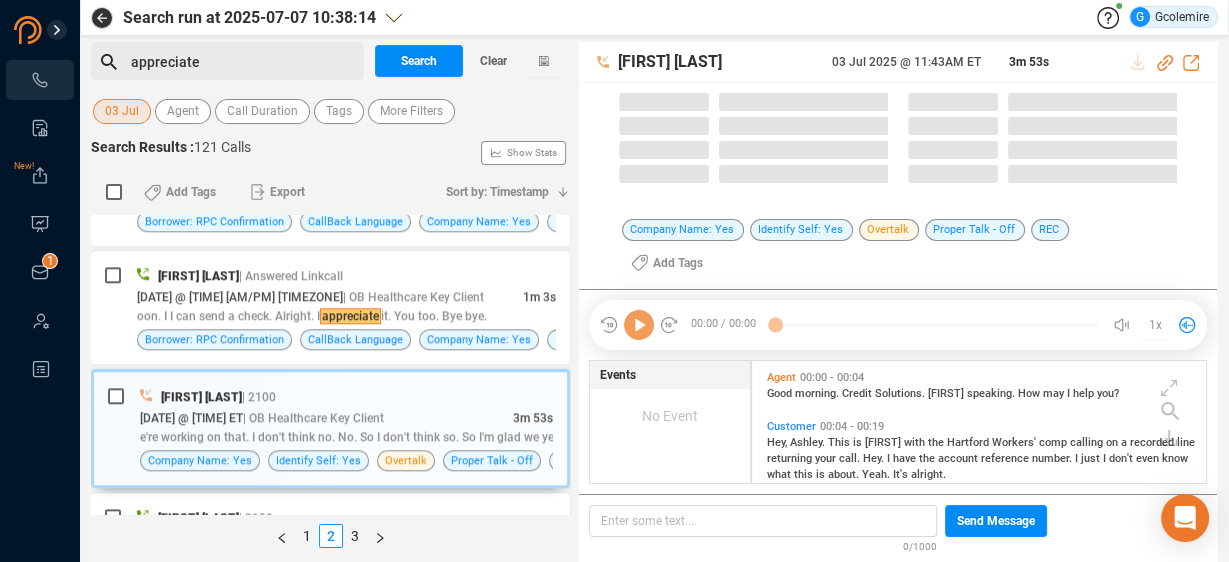 scroll, scrollTop: 5, scrollLeft: 10, axis: both 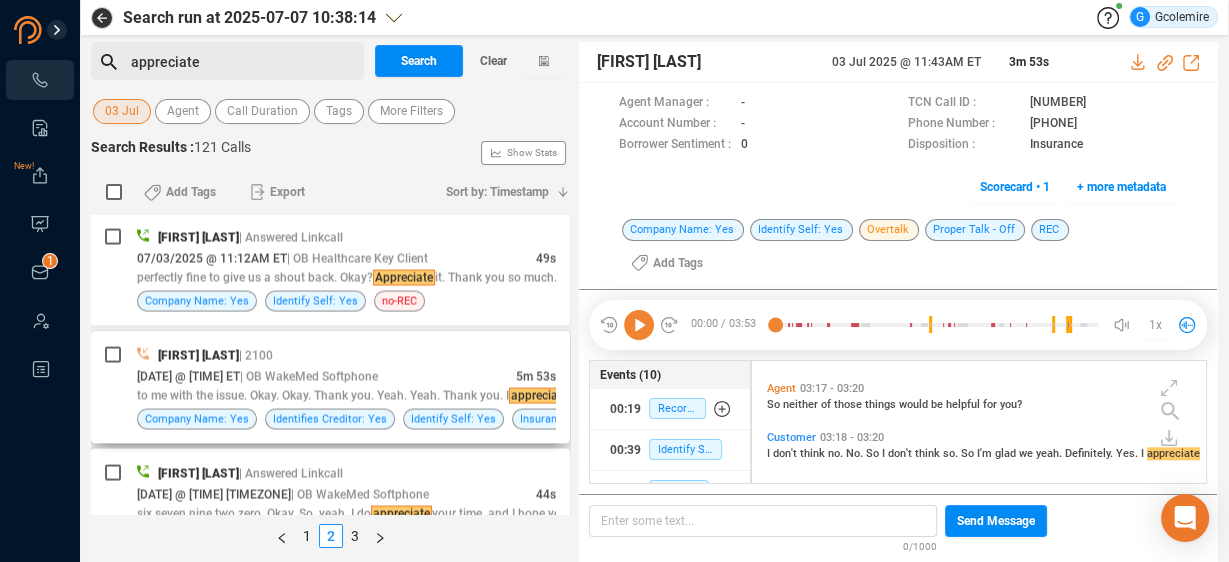 click on "[DATE] @ [TIME] [TIMEZONE] | OB [HEALTHCARE_PROVIDER]" at bounding box center [326, 375] 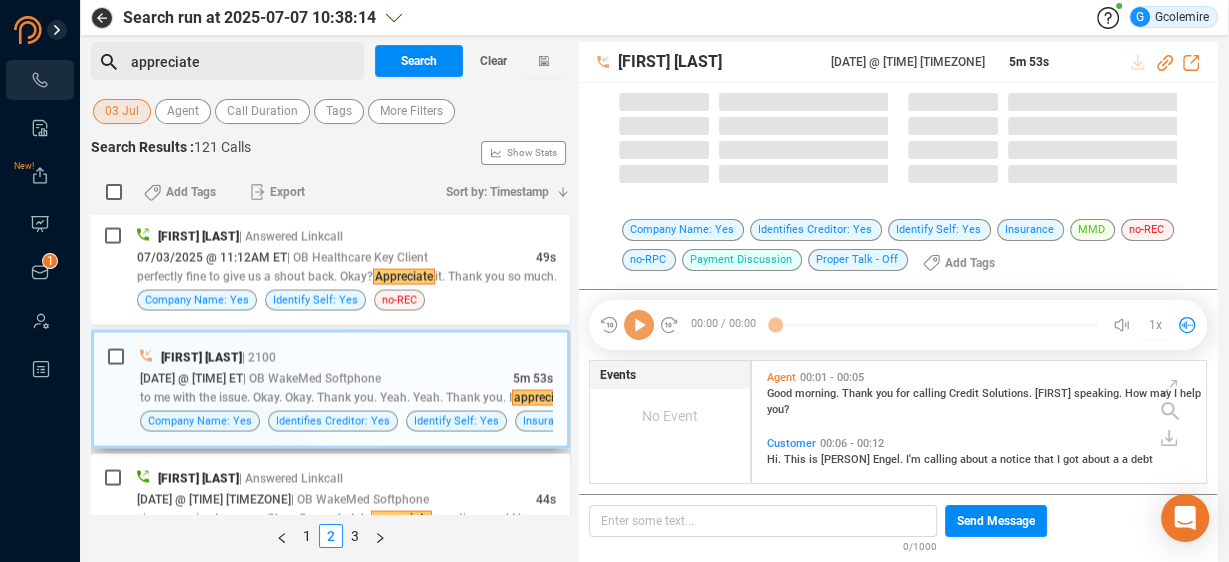 scroll, scrollTop: 5, scrollLeft: 10, axis: both 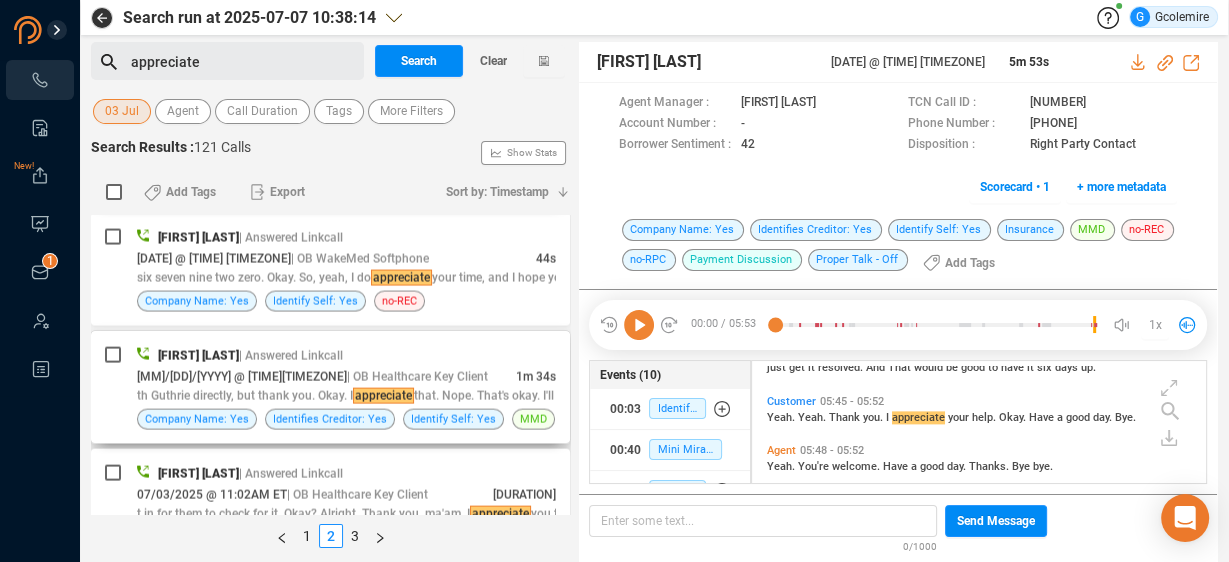 click on "[DATE] @ [TIME] [TIMEZONE] | OB [HEALTHCARE_PROVIDER]" at bounding box center (326, 376) 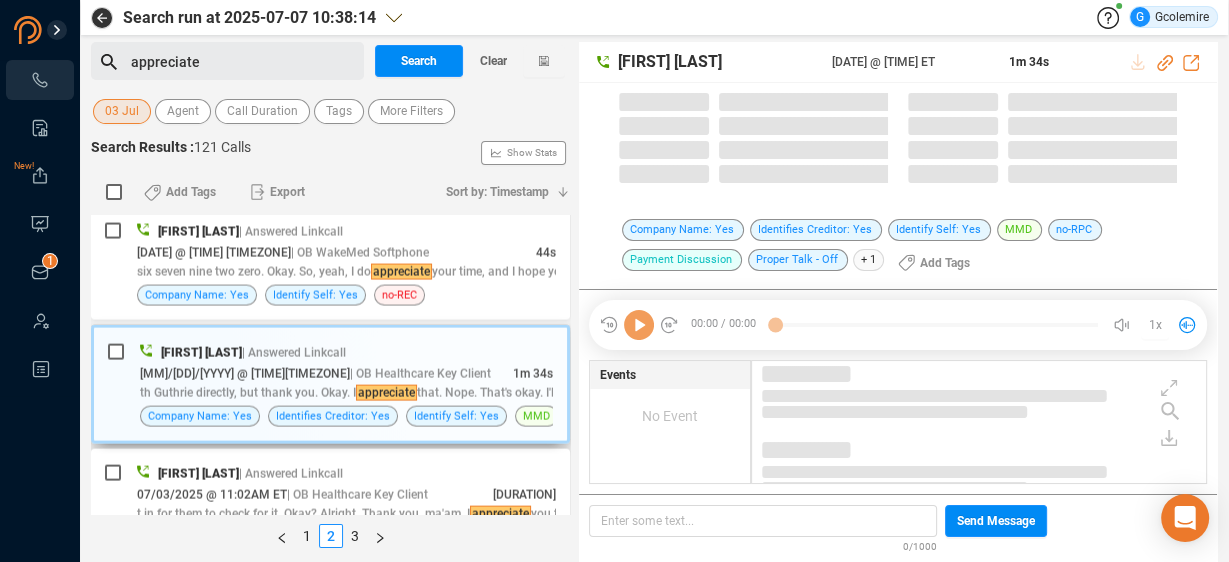 scroll, scrollTop: 3404, scrollLeft: 0, axis: vertical 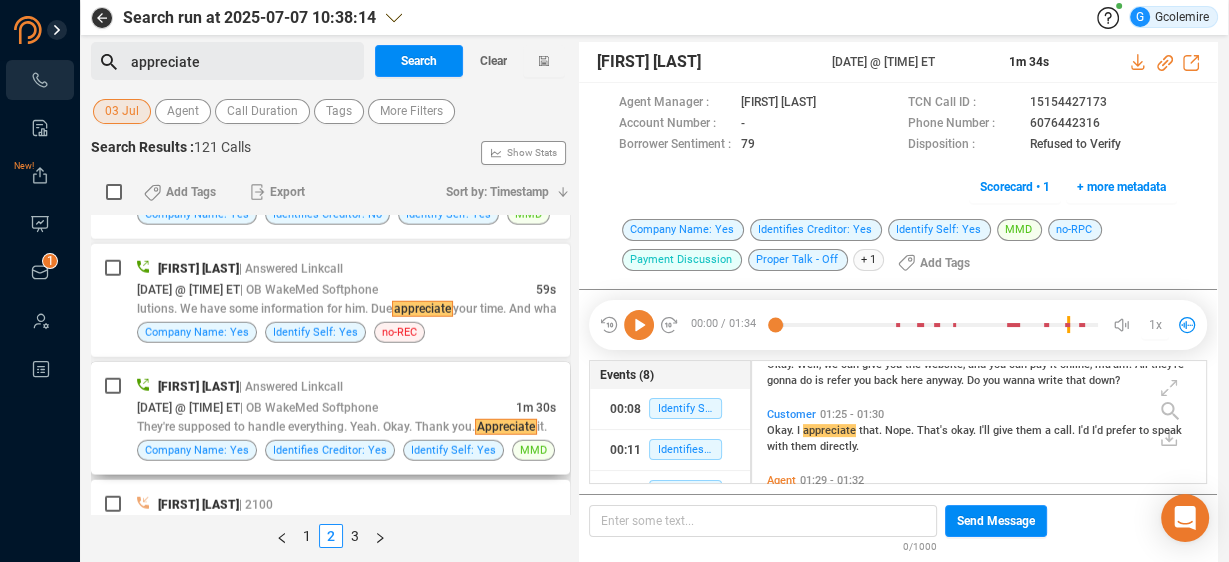 click on "[DATE] @ [TIME] [TIMEZONE] | OB [HEALTHCARE_PROVIDER]" at bounding box center (326, 407) 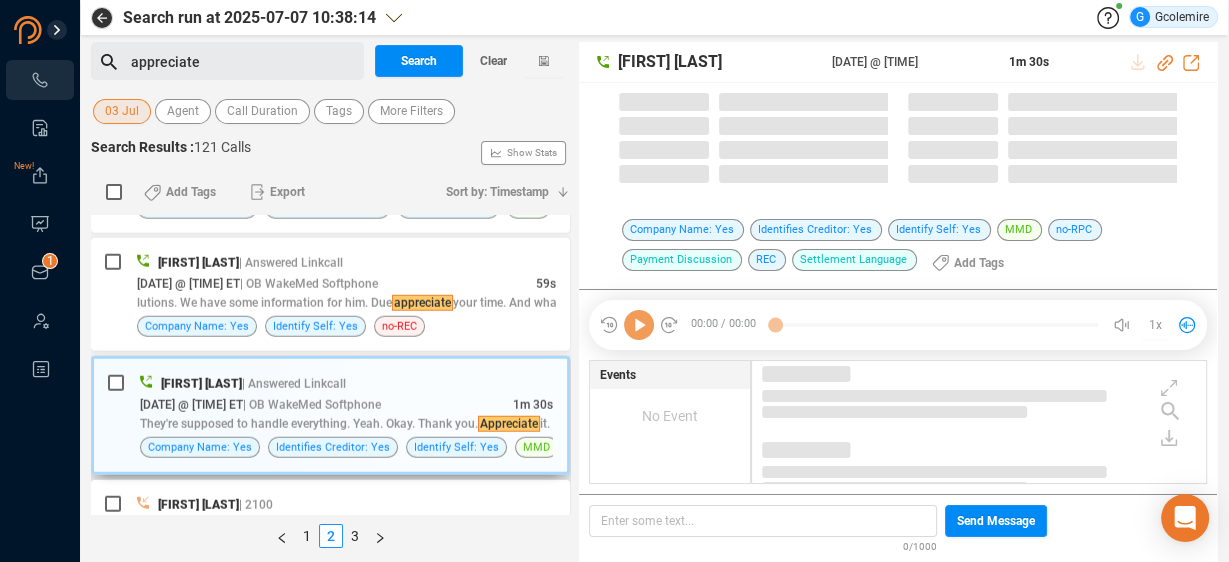 scroll, scrollTop: 4199, scrollLeft: 0, axis: vertical 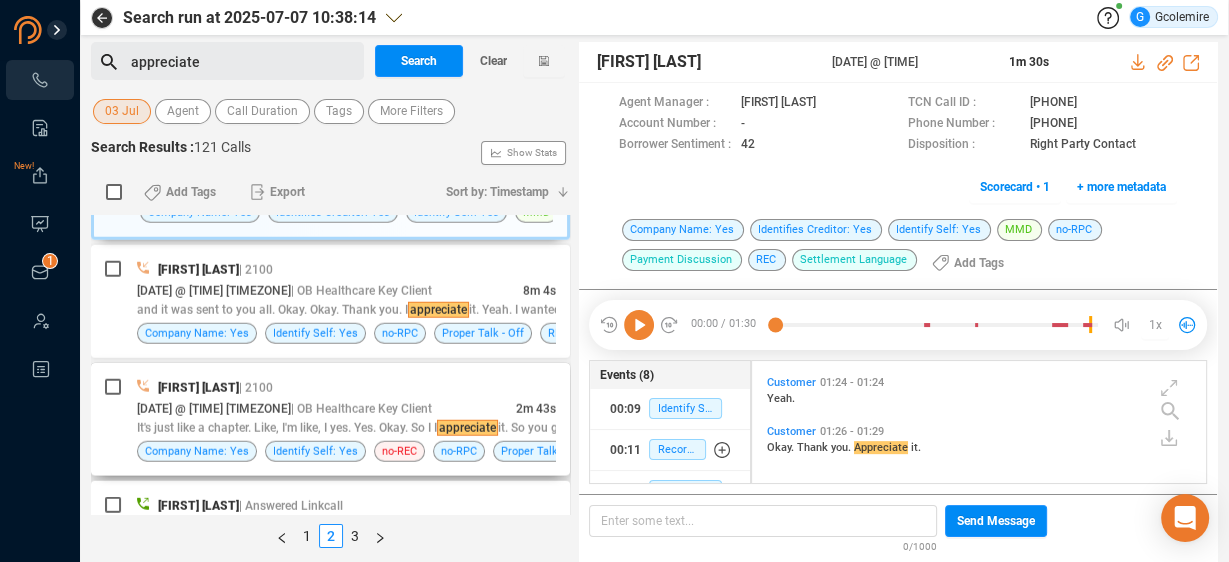 click on "| OB Healthcare Key Client" at bounding box center [361, 409] 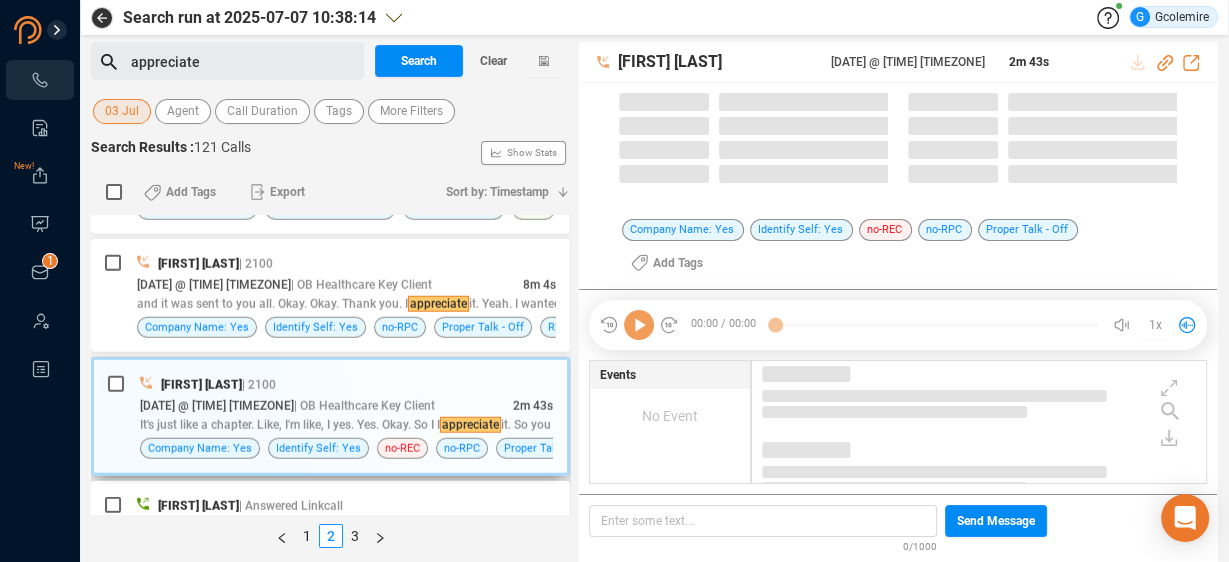scroll, scrollTop: 4433, scrollLeft: 0, axis: vertical 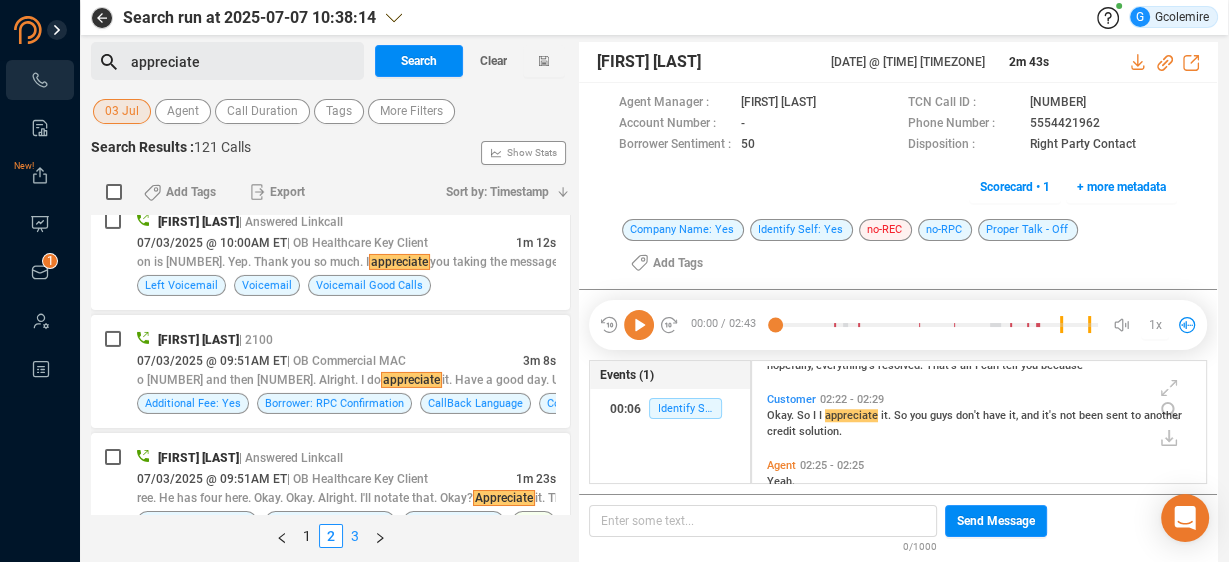 click on "3" at bounding box center (355, 536) 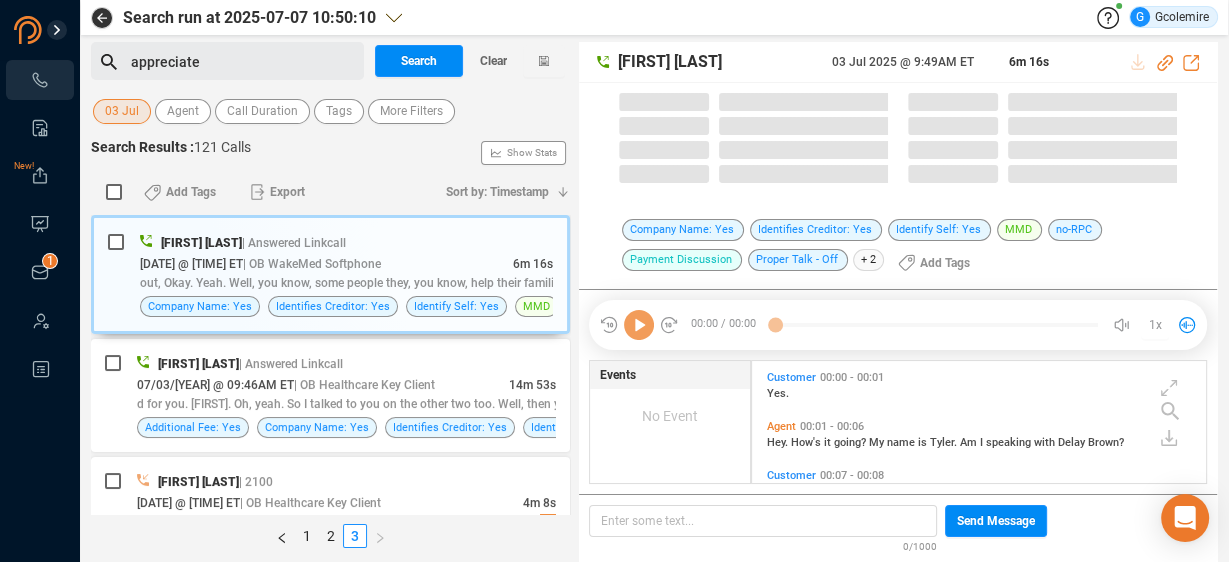 scroll, scrollTop: 5, scrollLeft: 10, axis: both 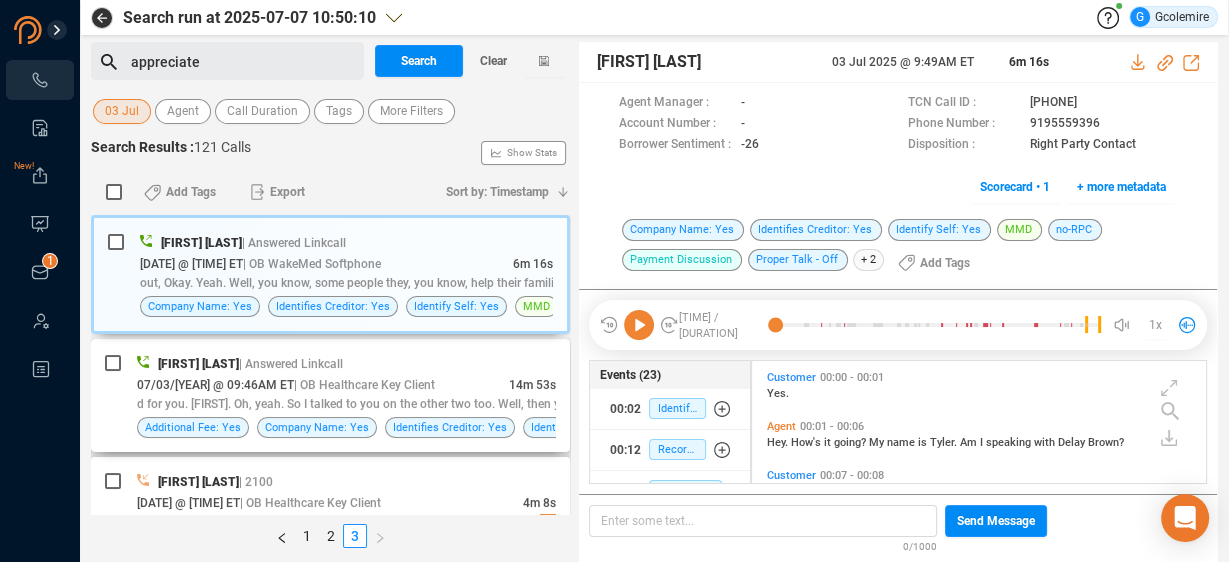 click on "d for you. [FIRST]. Oh, yeah. So I talked to you on the other two too. Well, then you just paid me a compliment. You said I was nice to You we" at bounding box center (346, 404) 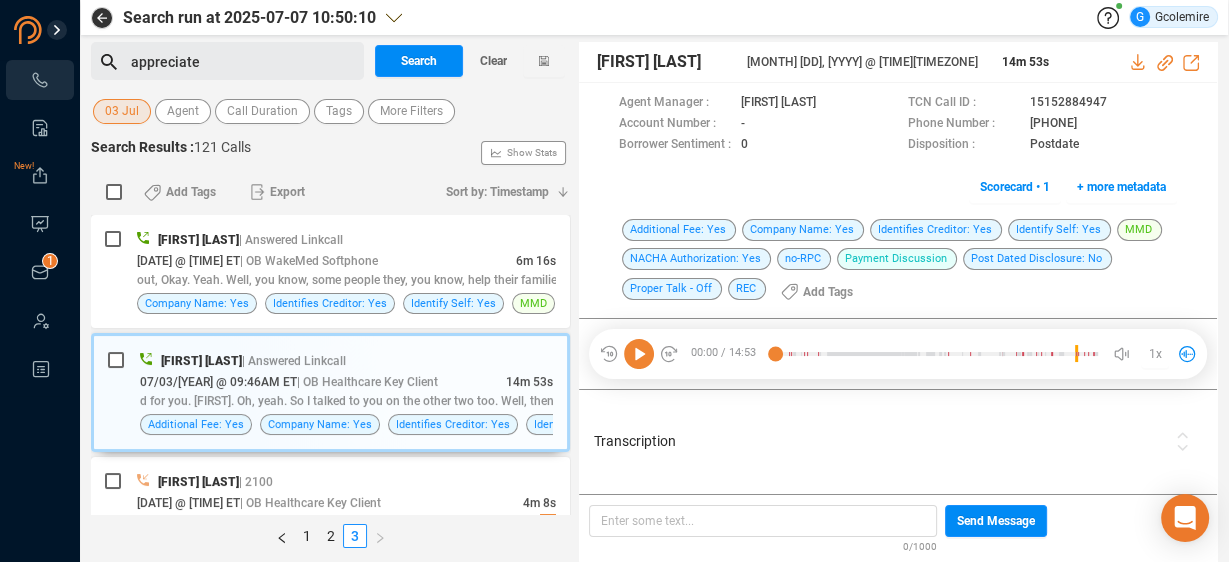 click on "Transcription" at bounding box center (879, 441) 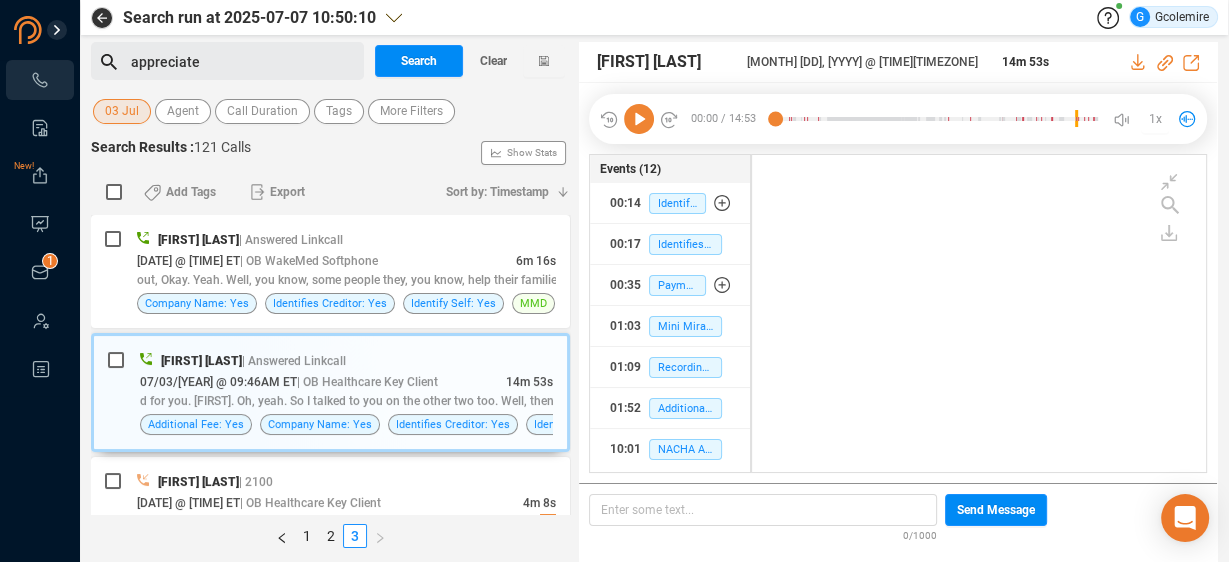 scroll, scrollTop: 314, scrollLeft: 444, axis: both 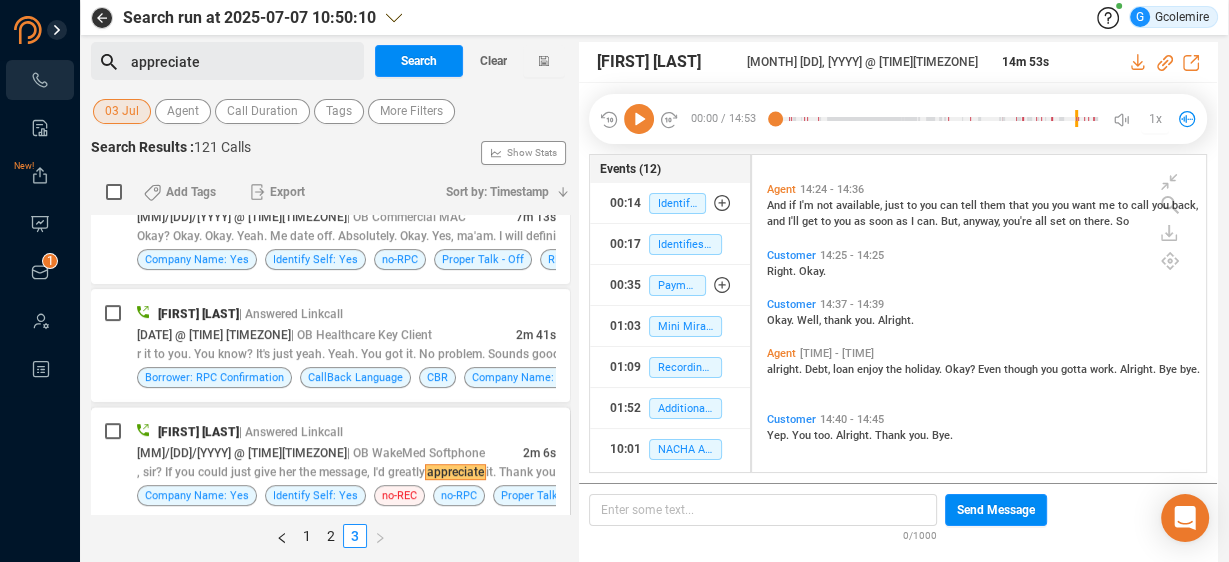 click on "| OB WakeMed Softphone" at bounding box center [416, 453] 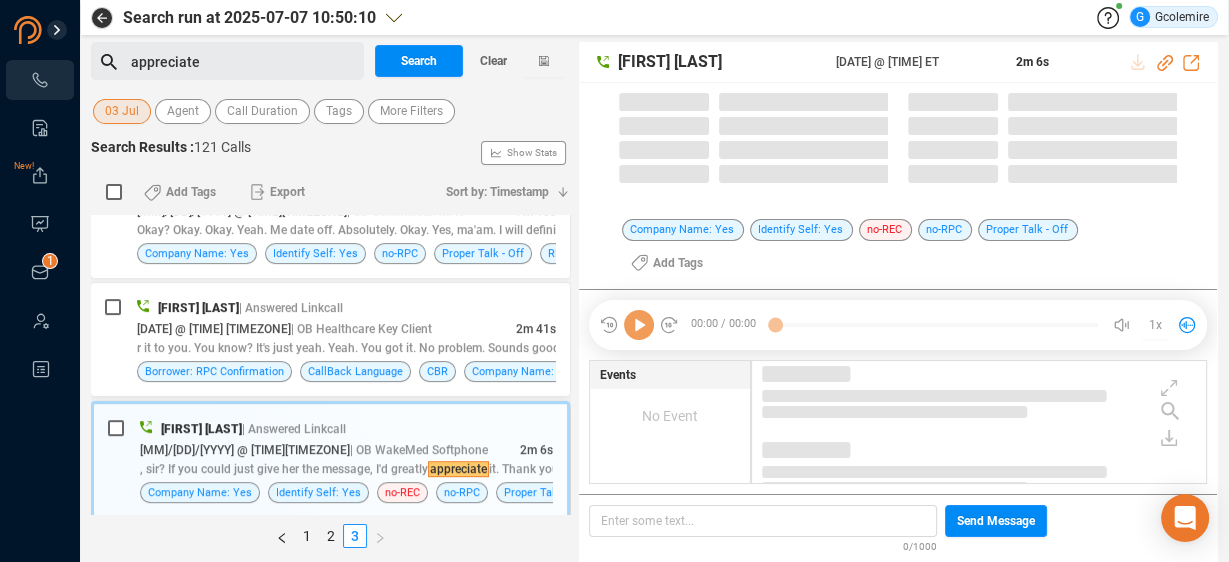 scroll, scrollTop: 634, scrollLeft: 0, axis: vertical 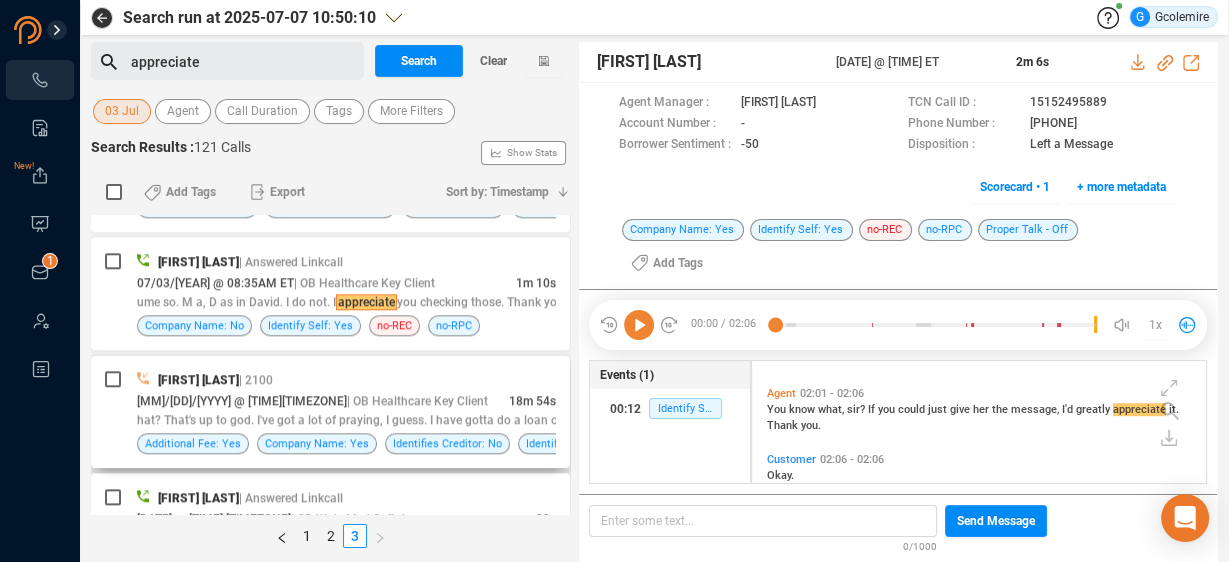 click on "| OB Healthcare Key Client" at bounding box center [417, 401] 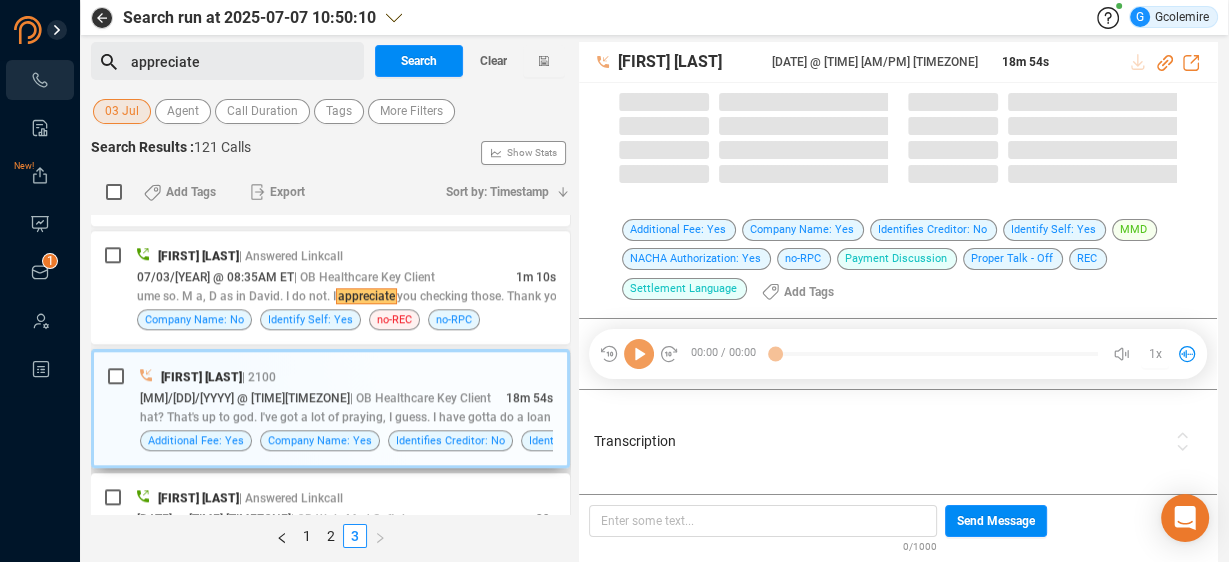 scroll, scrollTop: 1749, scrollLeft: 0, axis: vertical 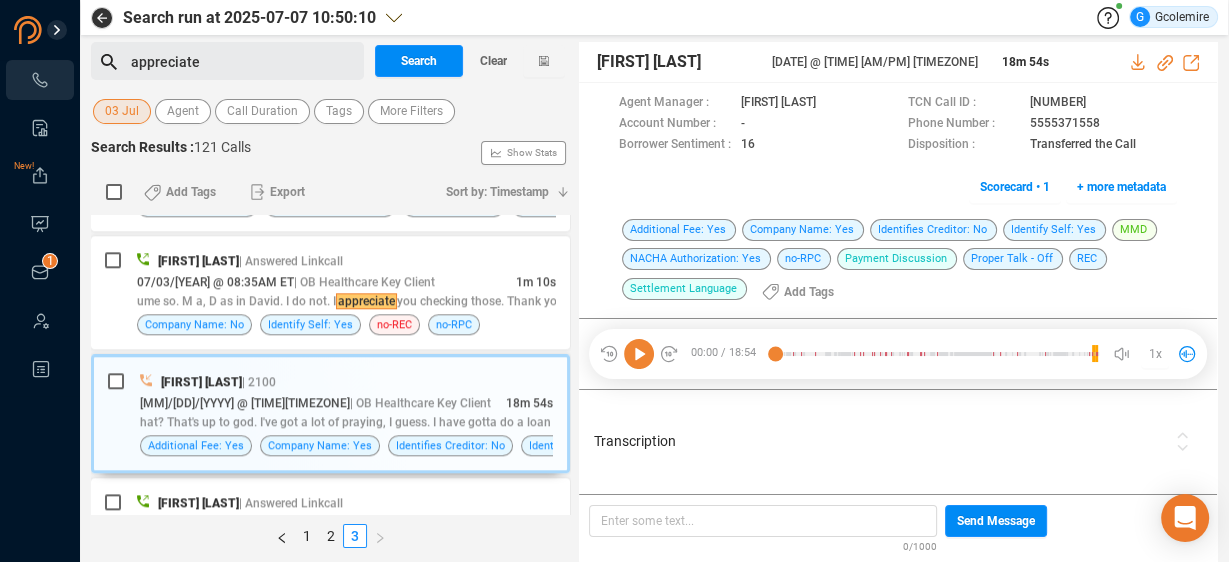 click on "Transcription" at bounding box center [879, 441] 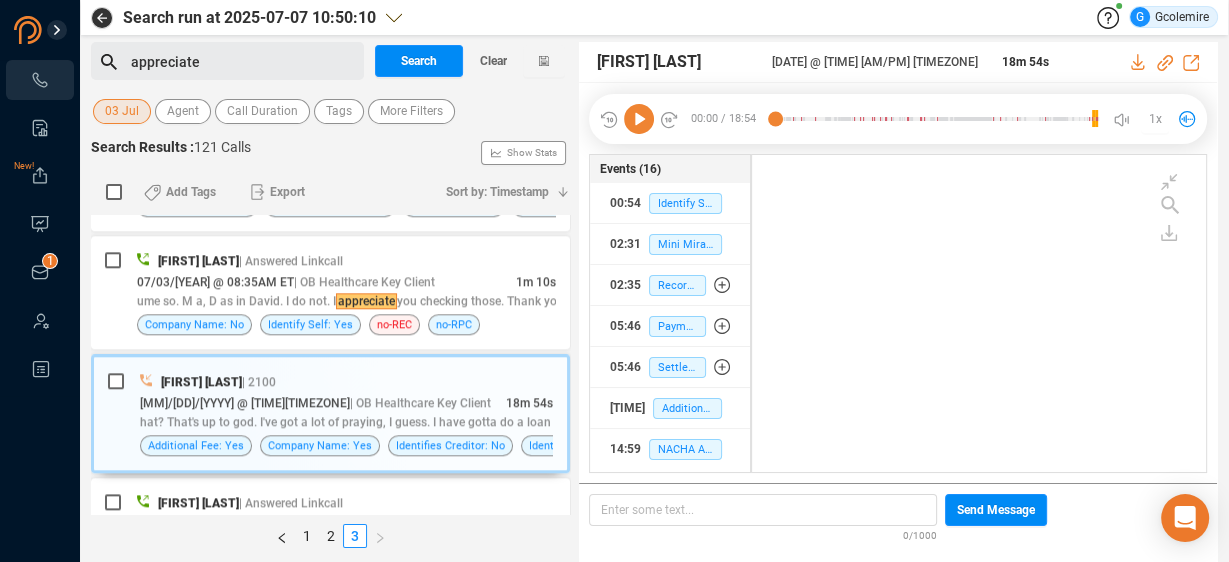 scroll, scrollTop: 314, scrollLeft: 444, axis: both 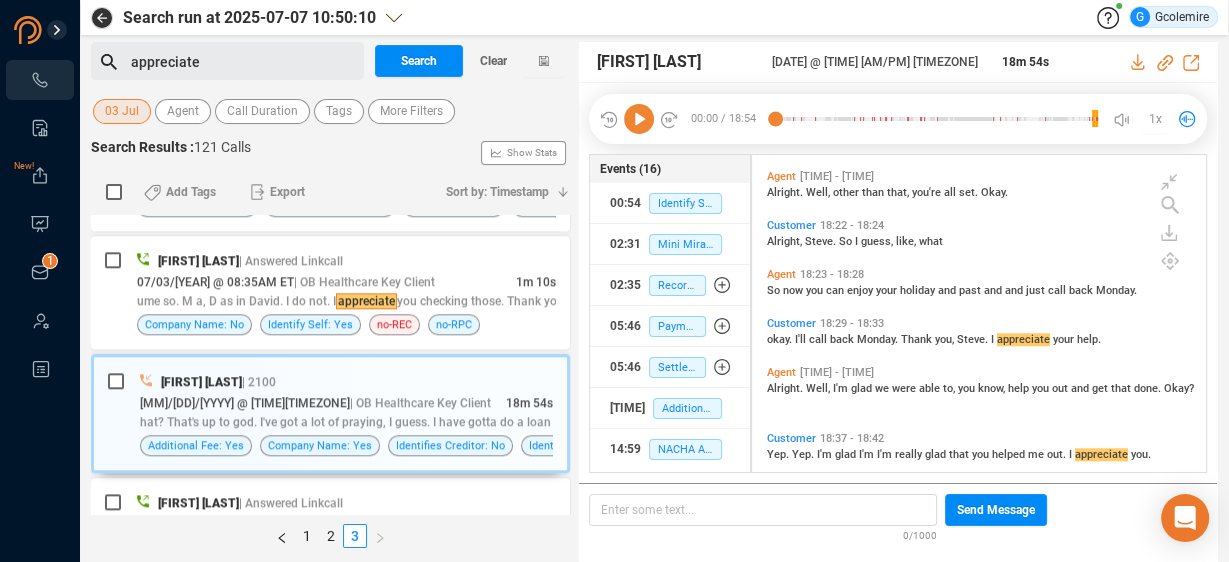 click on "Thank" at bounding box center (936, 94) 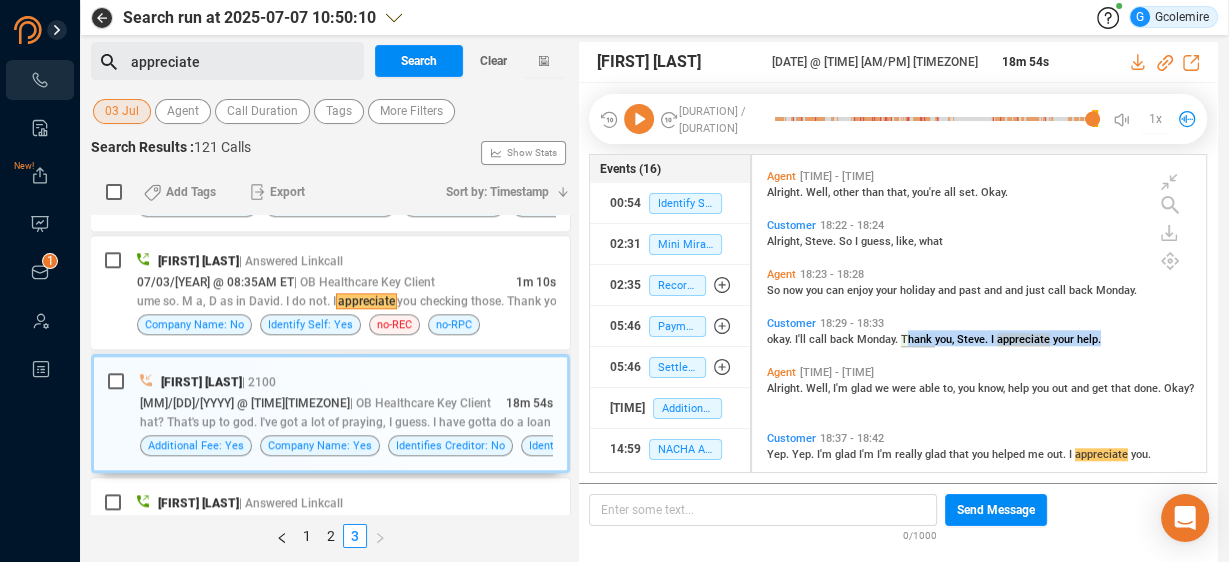 drag, startPoint x: 903, startPoint y: 334, endPoint x: 1104, endPoint y: 341, distance: 201.12186 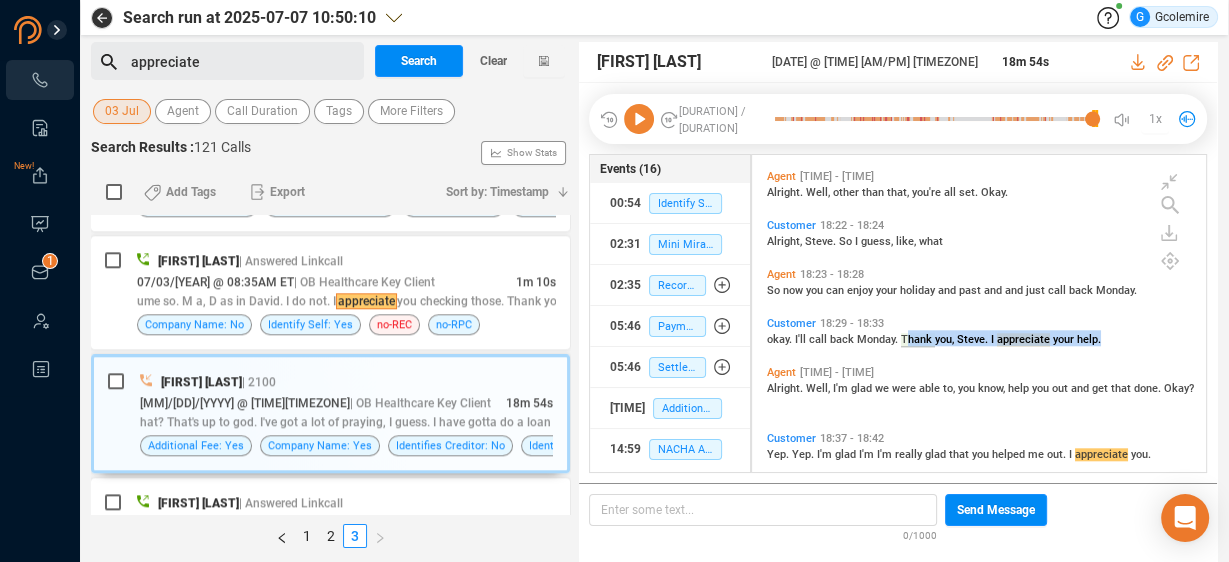 click on "okay.   I'll   call   back   Monday.   Thank   you,   [FIRST].   I   appreciate   your   help." at bounding box center [984, 93] 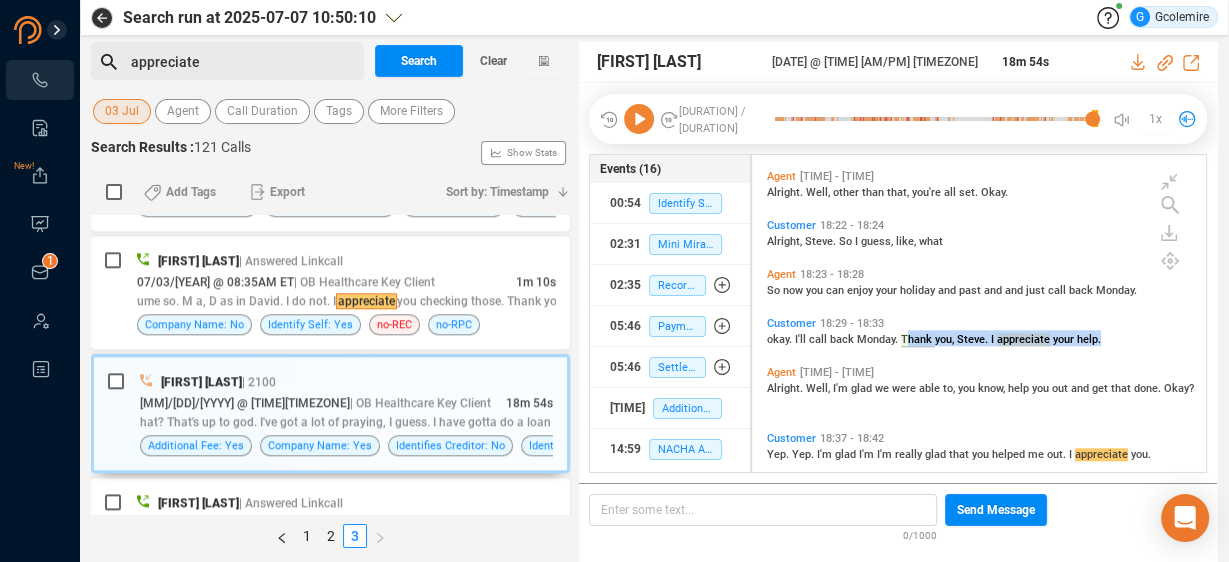 copy on "hank   you,   Steve.   I   appreciate   your   help." 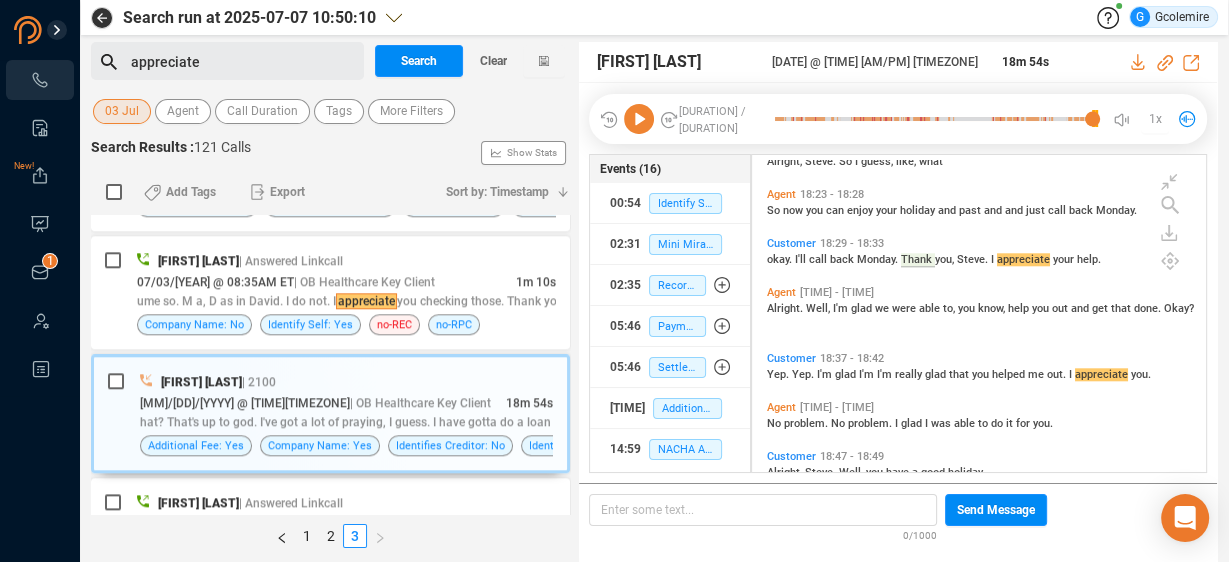 click on "I'm" at bounding box center [847, 112] 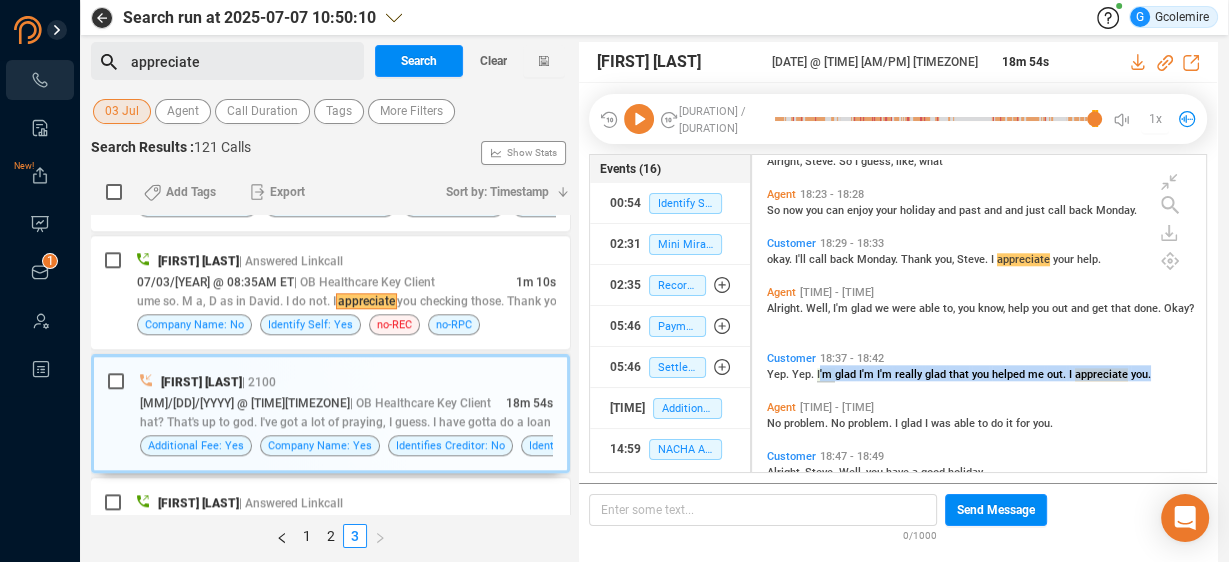 drag, startPoint x: 817, startPoint y: 371, endPoint x: 1144, endPoint y: 381, distance: 327.15286 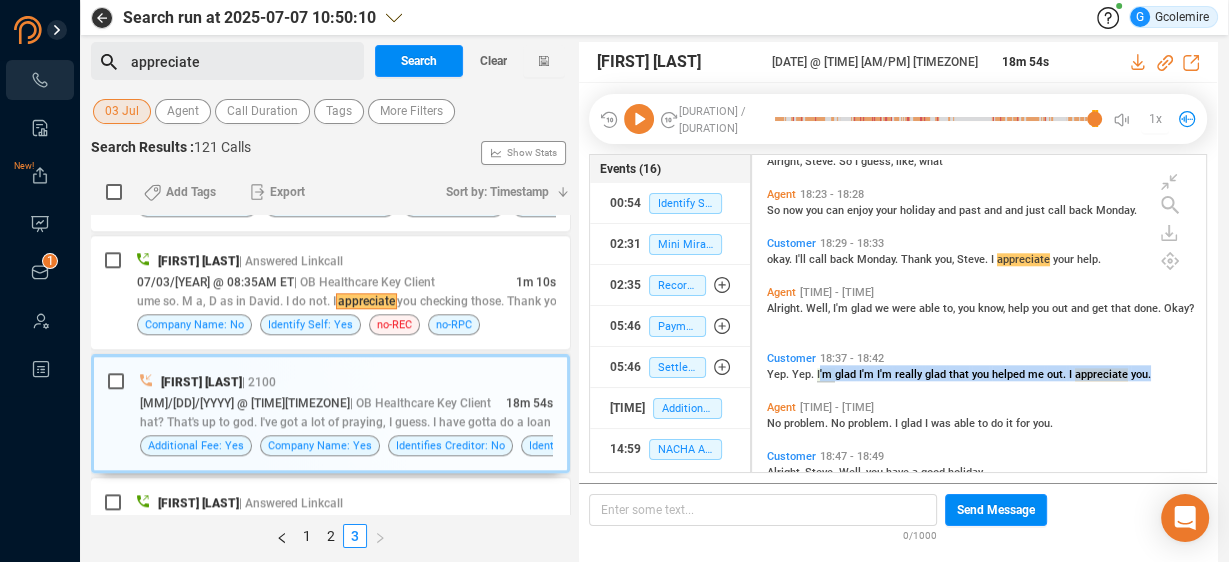 click on "Customer 18:37 - 18:42 Yep. Yep. I'm glad I'm I'm really glad that you helped me out. I appreciate you." at bounding box center (984, 104) 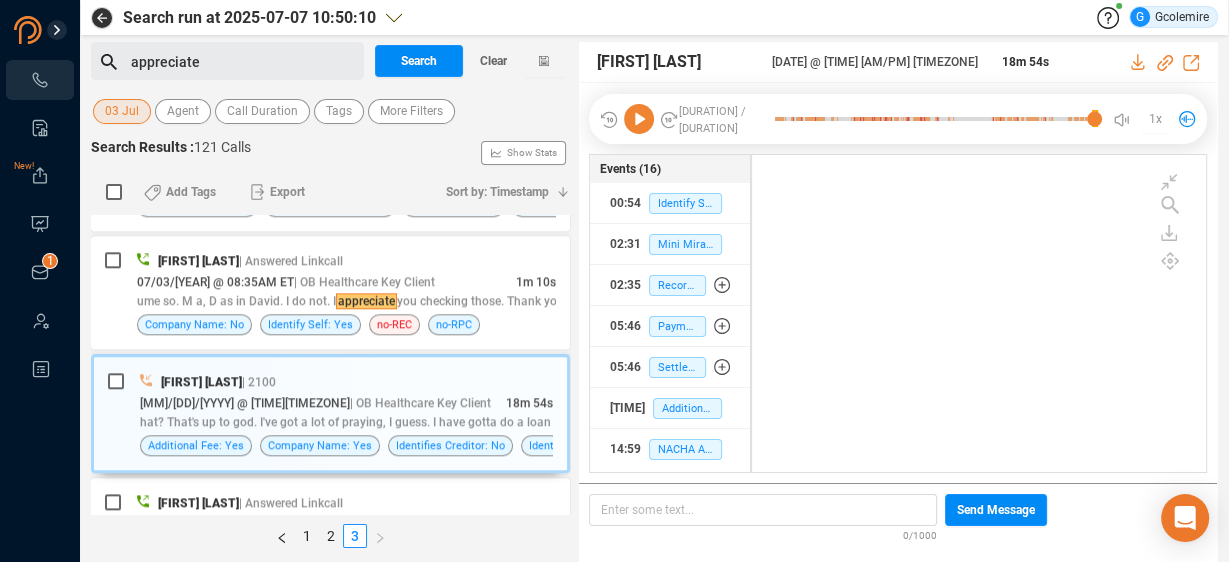 scroll, scrollTop: 7440, scrollLeft: 0, axis: vertical 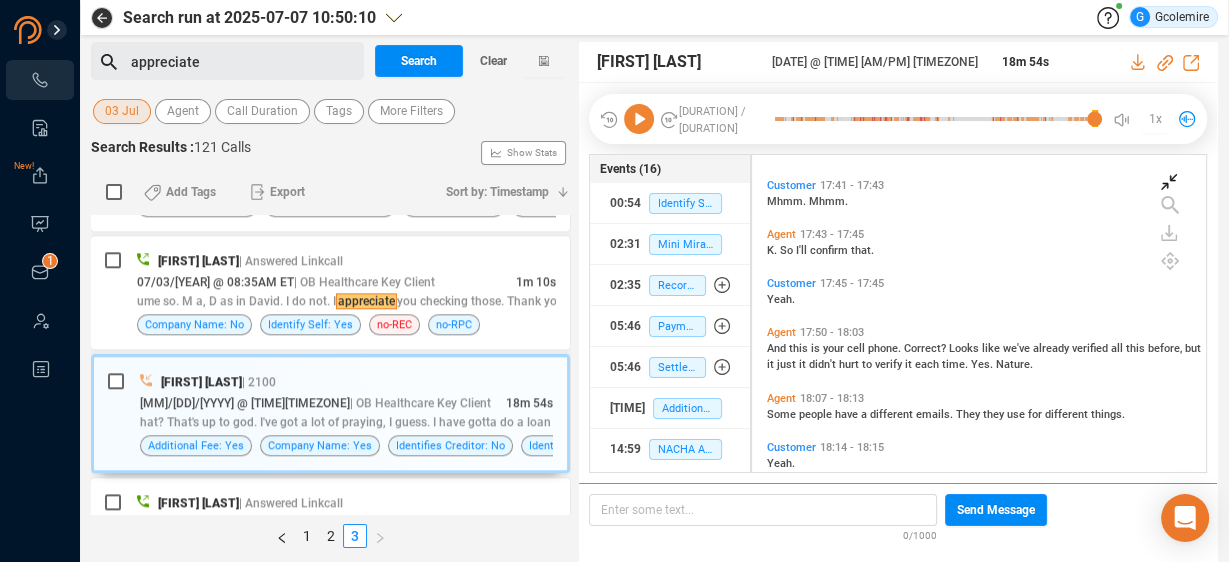 click at bounding box center (1169, 182) 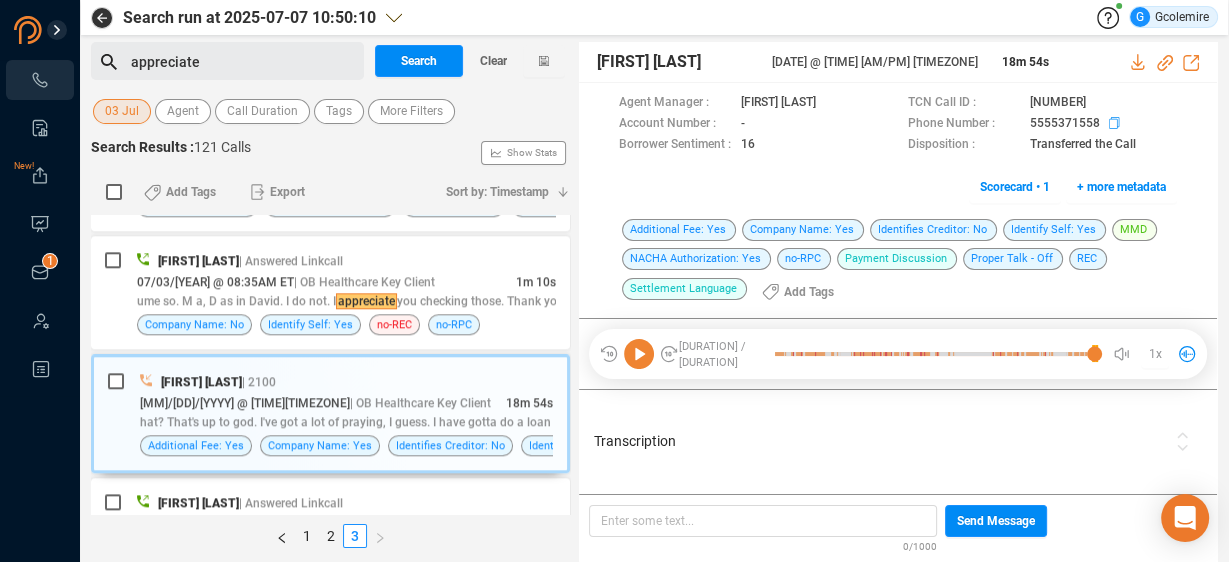 click at bounding box center (833, 104) 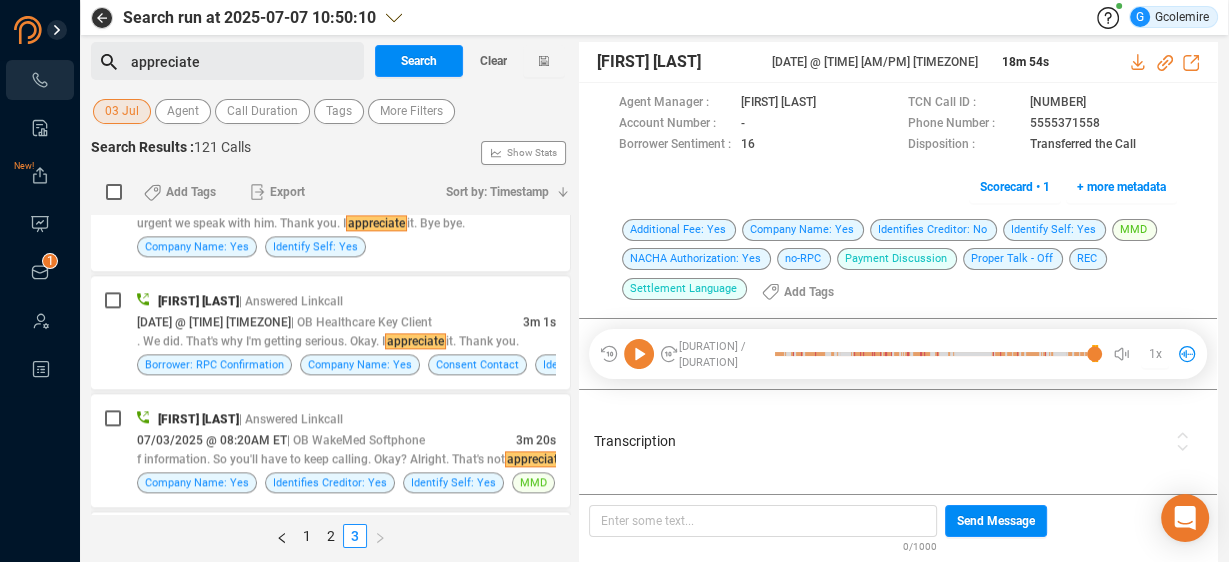 scroll, scrollTop: 2149, scrollLeft: 0, axis: vertical 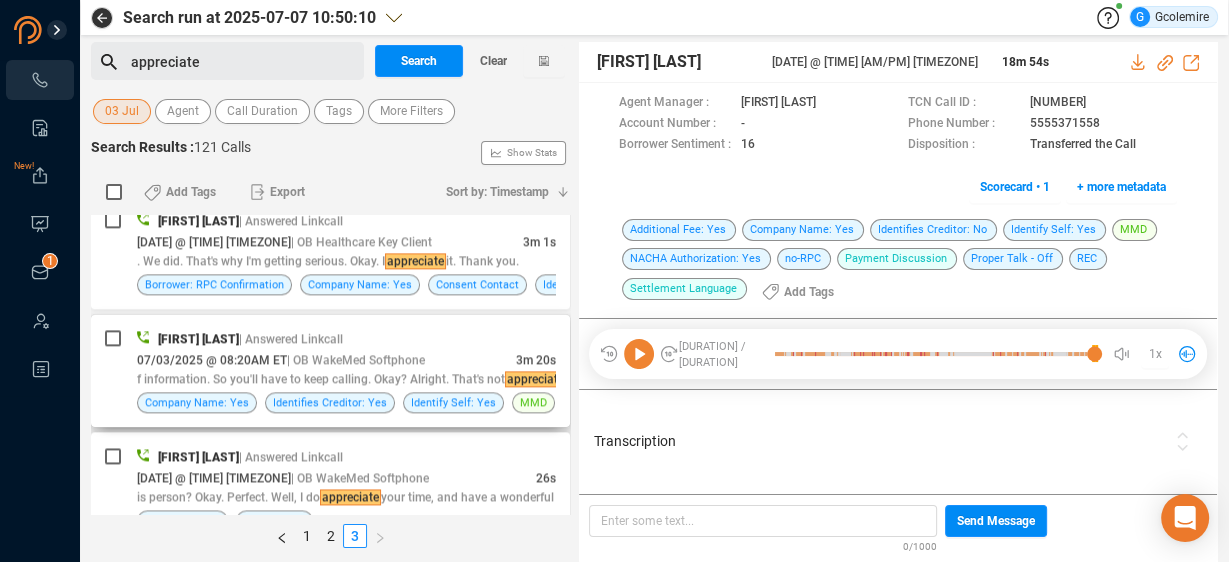click on "[DATE] @ [TIME] [TIMEZONE]  | OB WakeMed Softphone" at bounding box center [326, 359] 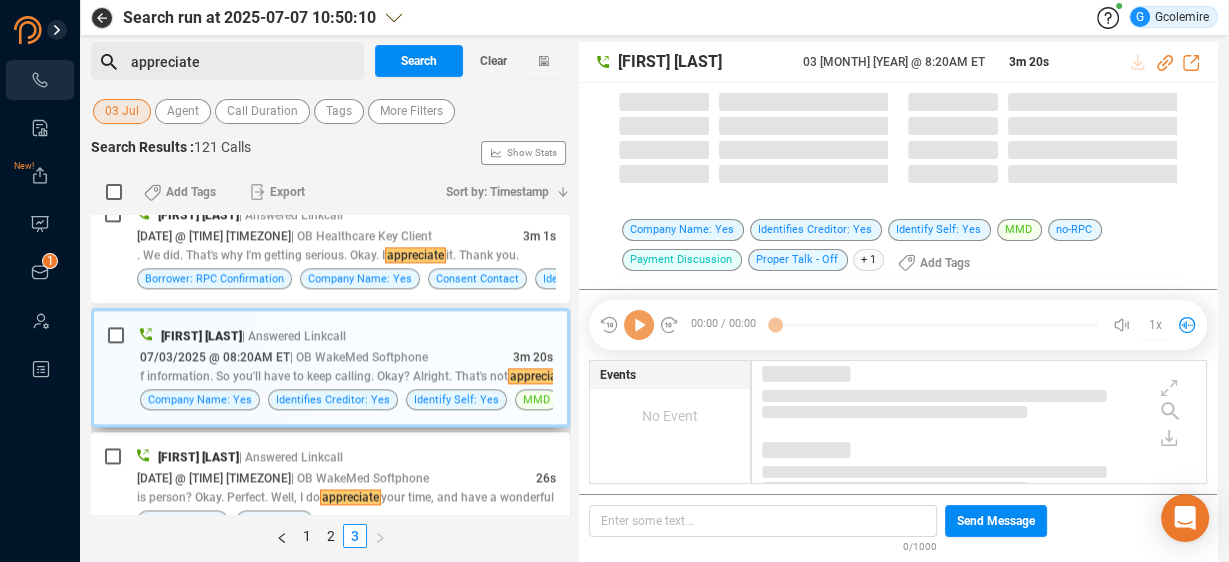 scroll, scrollTop: 2144, scrollLeft: 0, axis: vertical 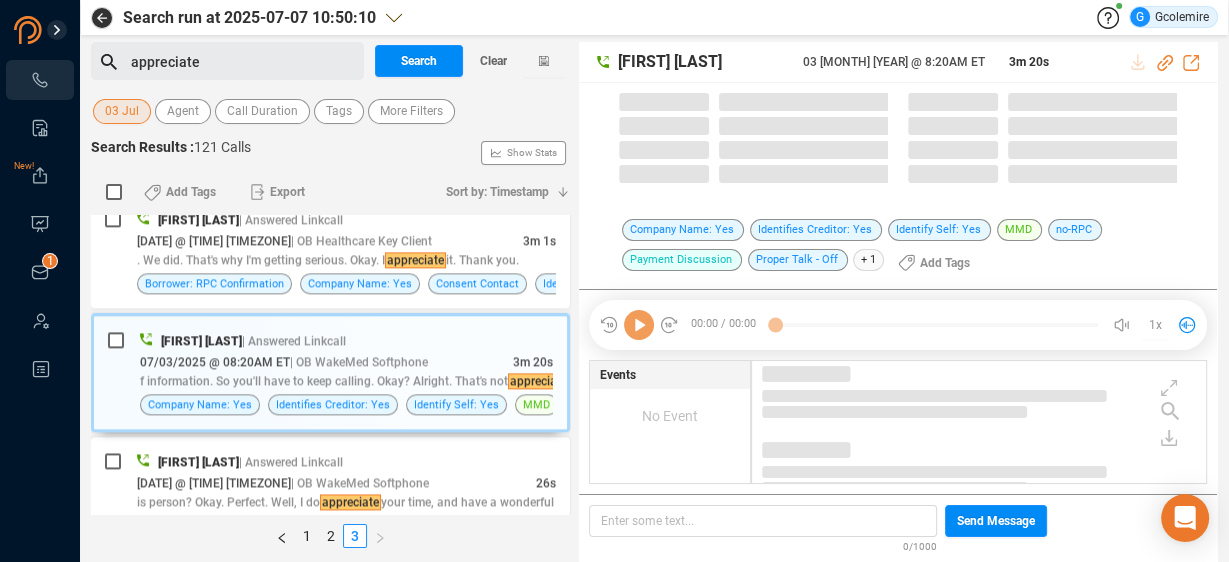 click at bounding box center (983, 398) 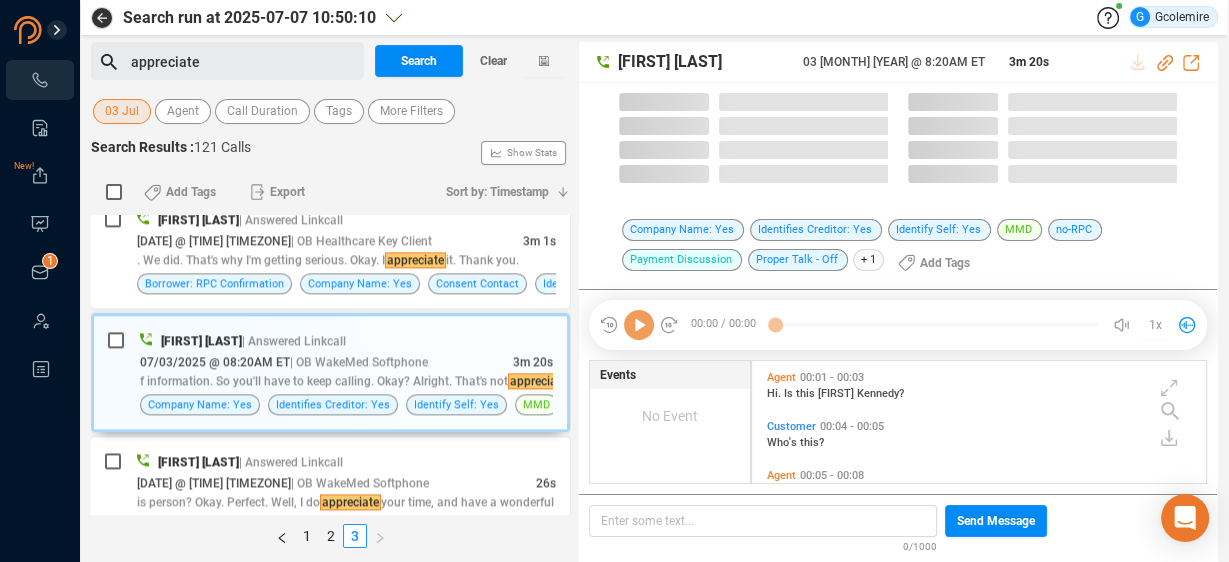 scroll, scrollTop: 5, scrollLeft: 10, axis: both 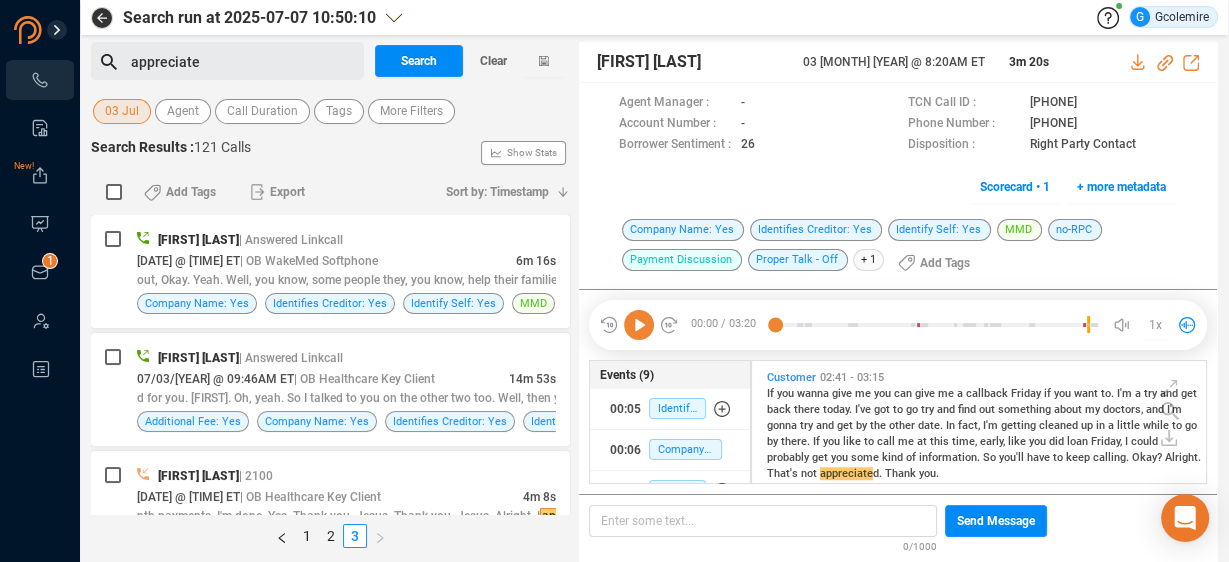 click on "appreciate" at bounding box center (244, 62) 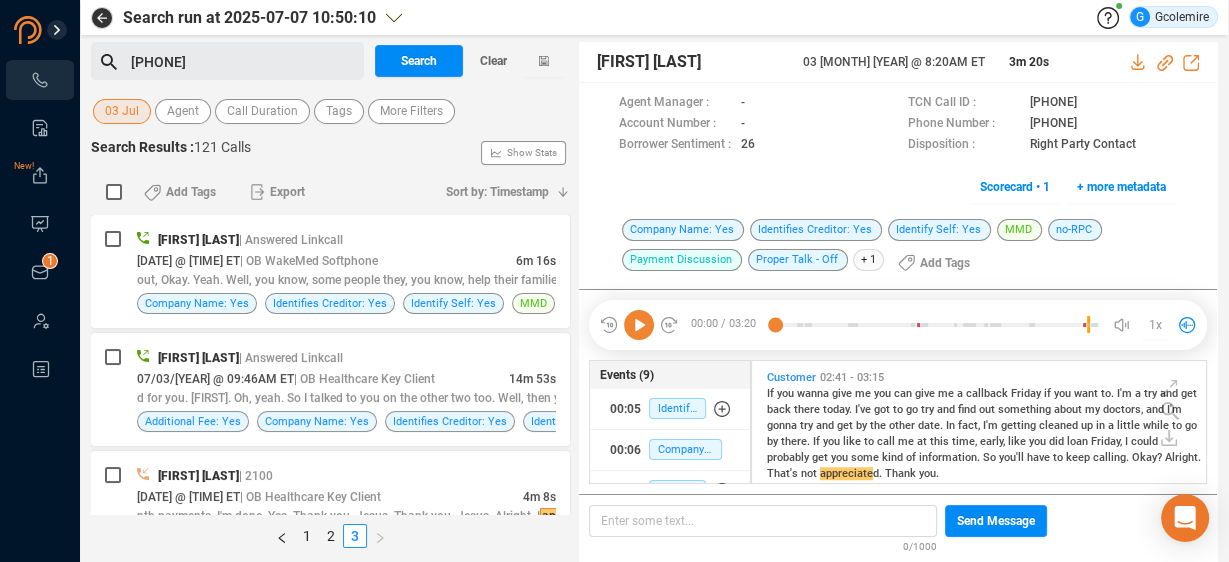 click on "03 Jul" at bounding box center (122, 111) 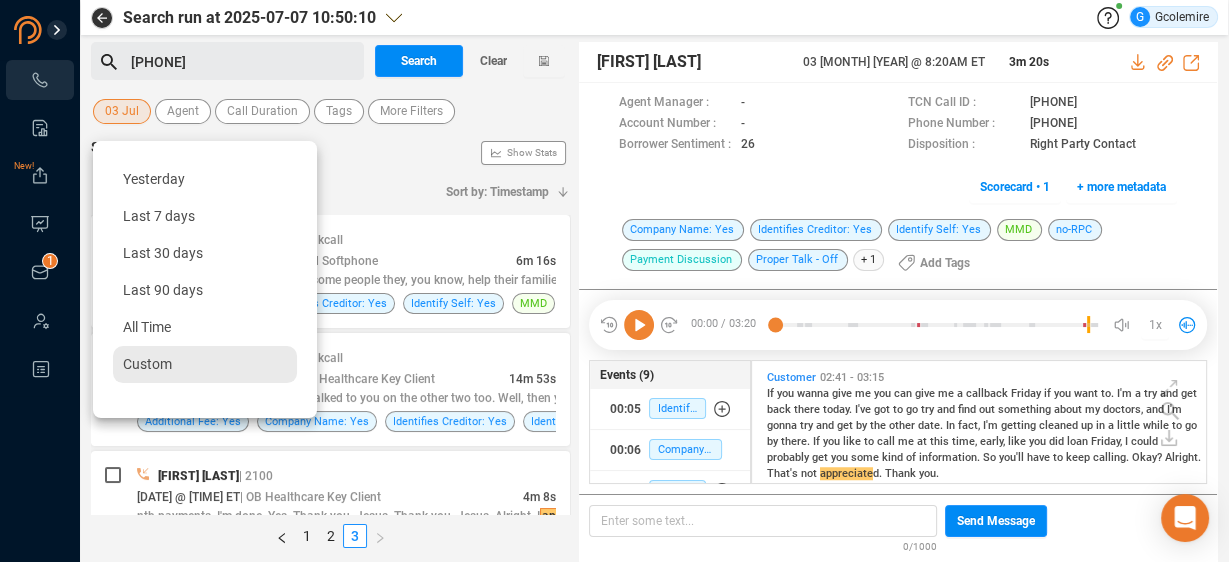 click on "Custom" at bounding box center (147, 364) 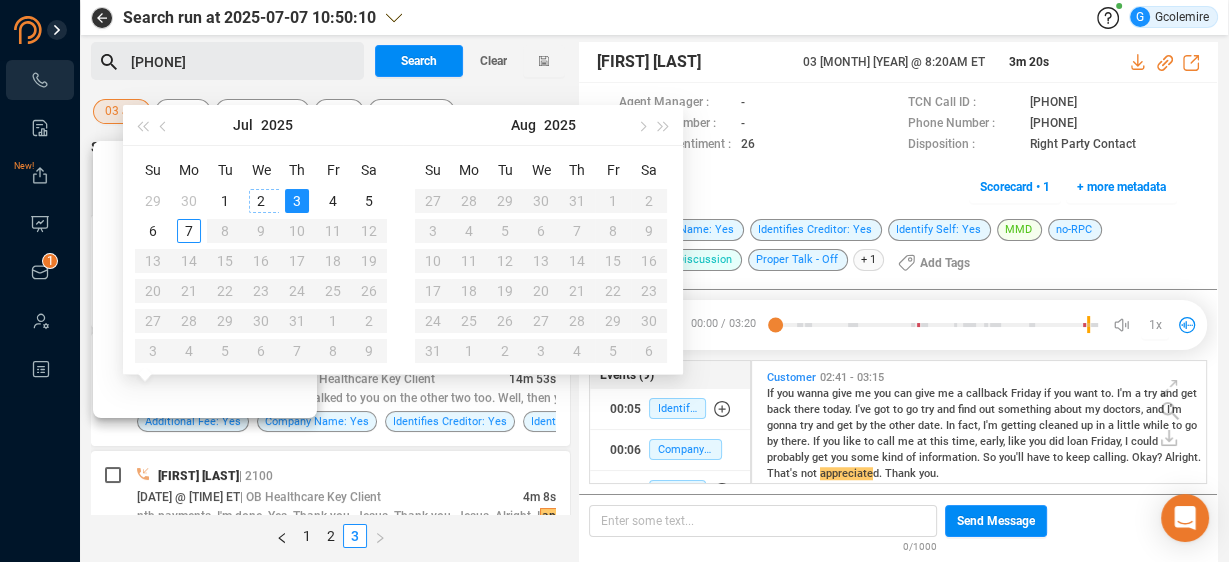 click on "2" at bounding box center (261, 201) 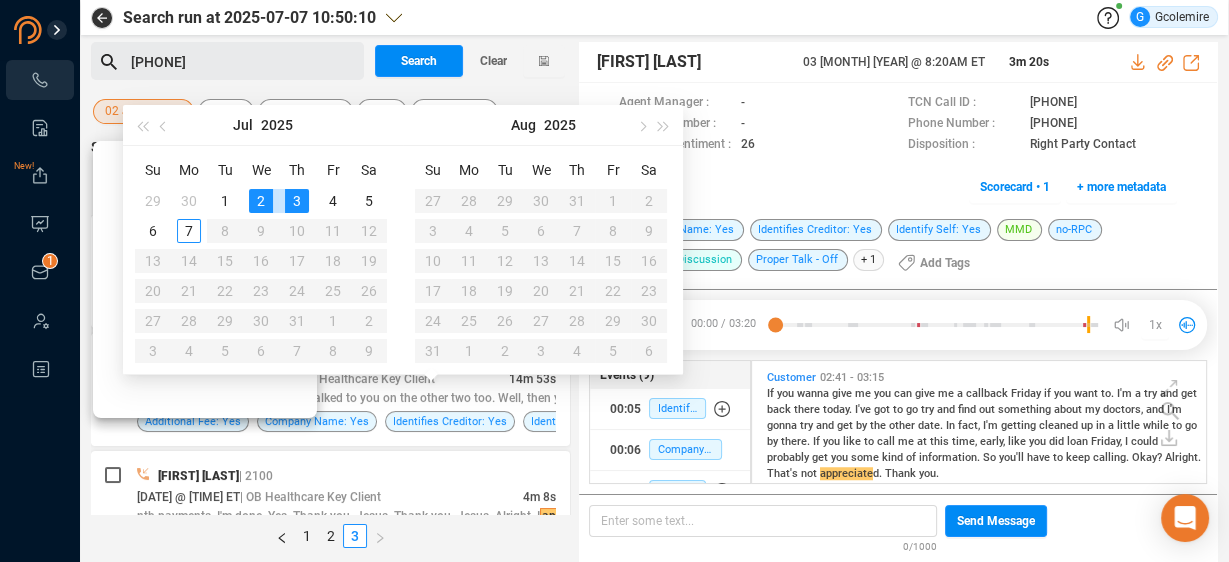 click on "3" at bounding box center [297, 201] 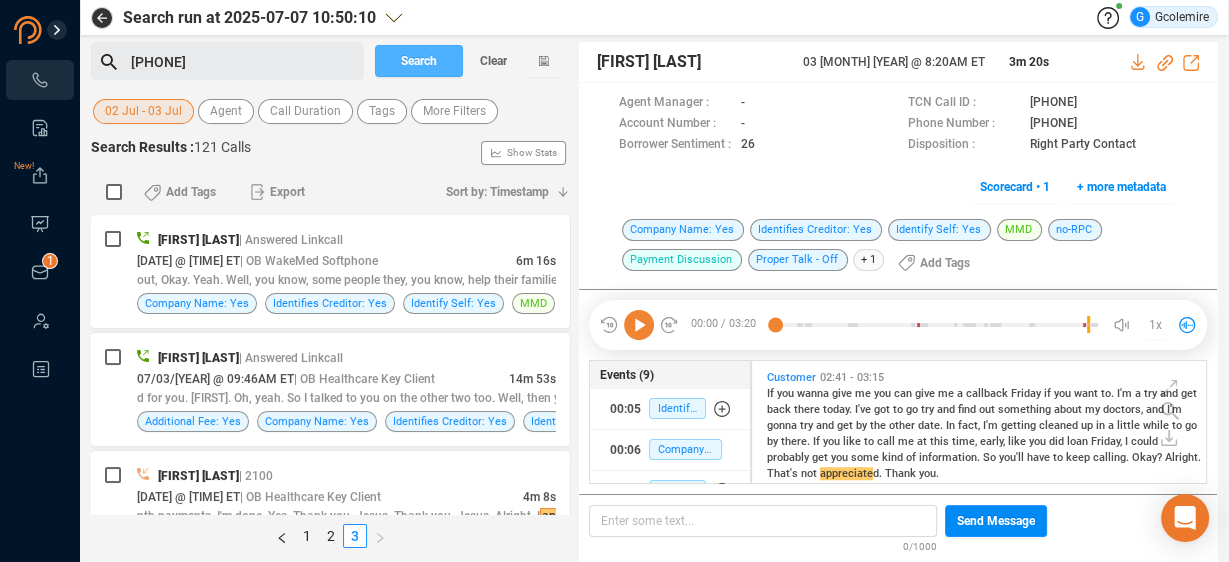 click on "Search" at bounding box center (419, 61) 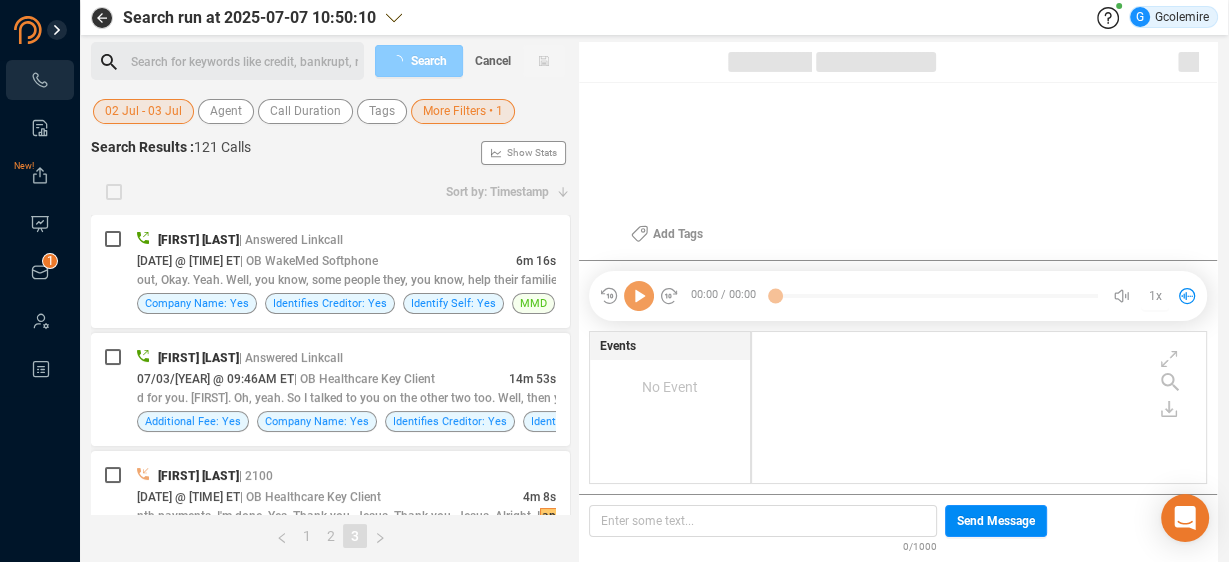 scroll, scrollTop: 0, scrollLeft: 0, axis: both 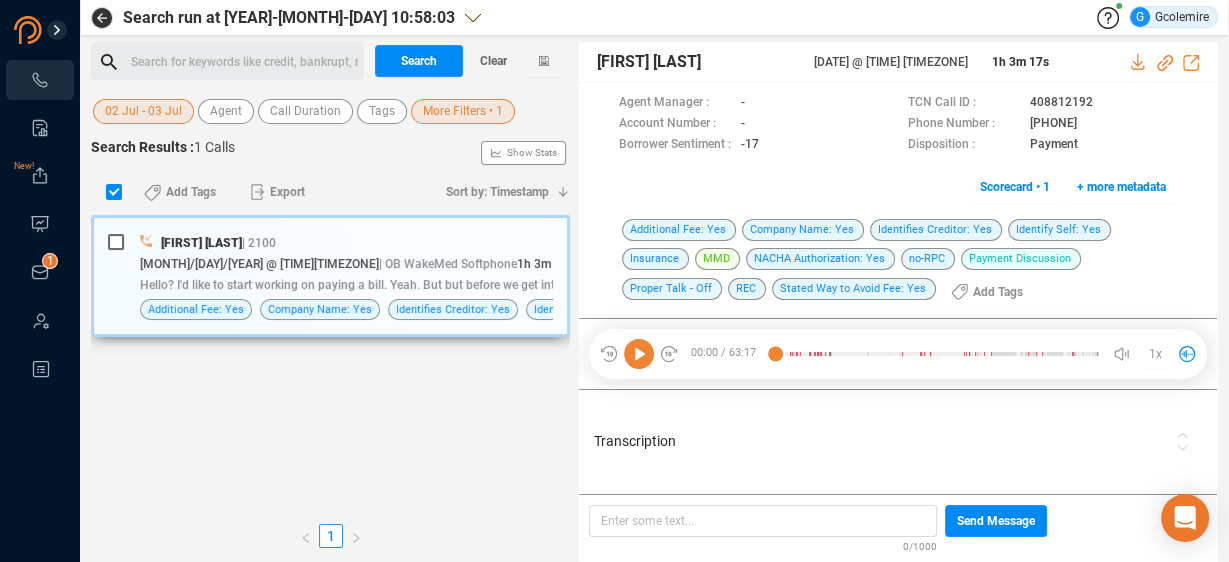 click on "Hello? I'd like to start working on paying a bill. Yeah. But but before we get into all well, I gues" at bounding box center (357, 284) 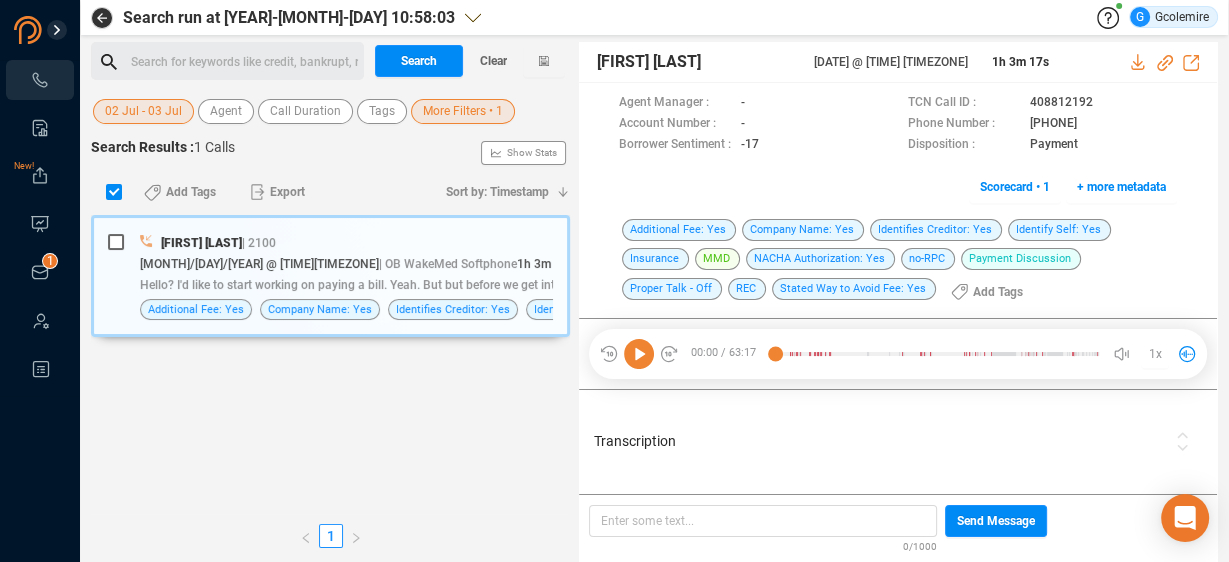 click on "Transcription" at bounding box center [879, 441] 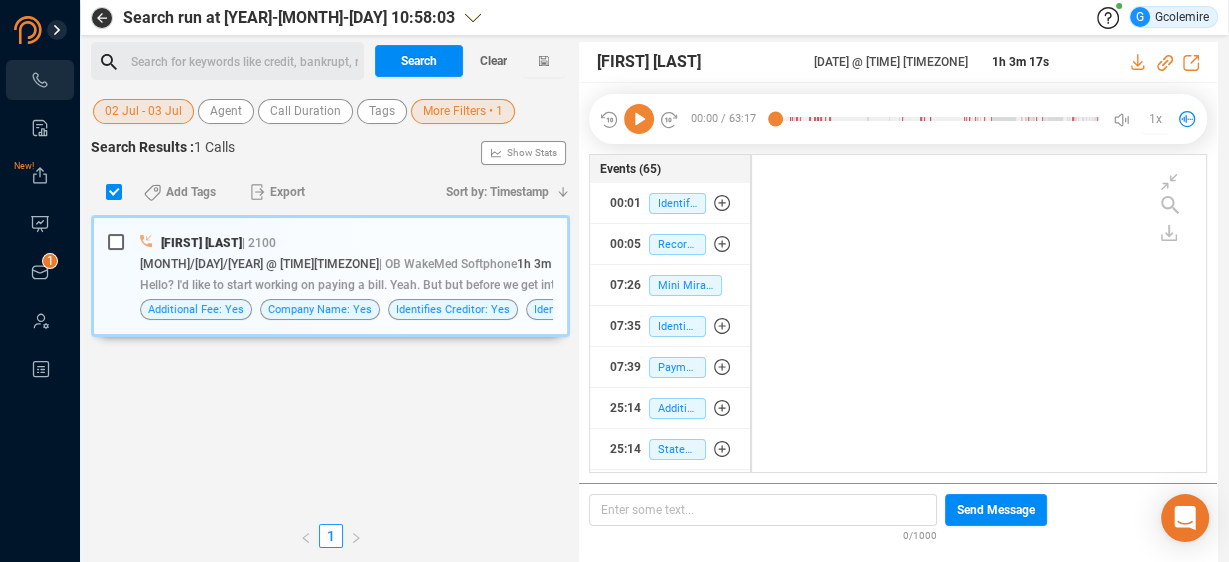 scroll, scrollTop: 314, scrollLeft: 444, axis: both 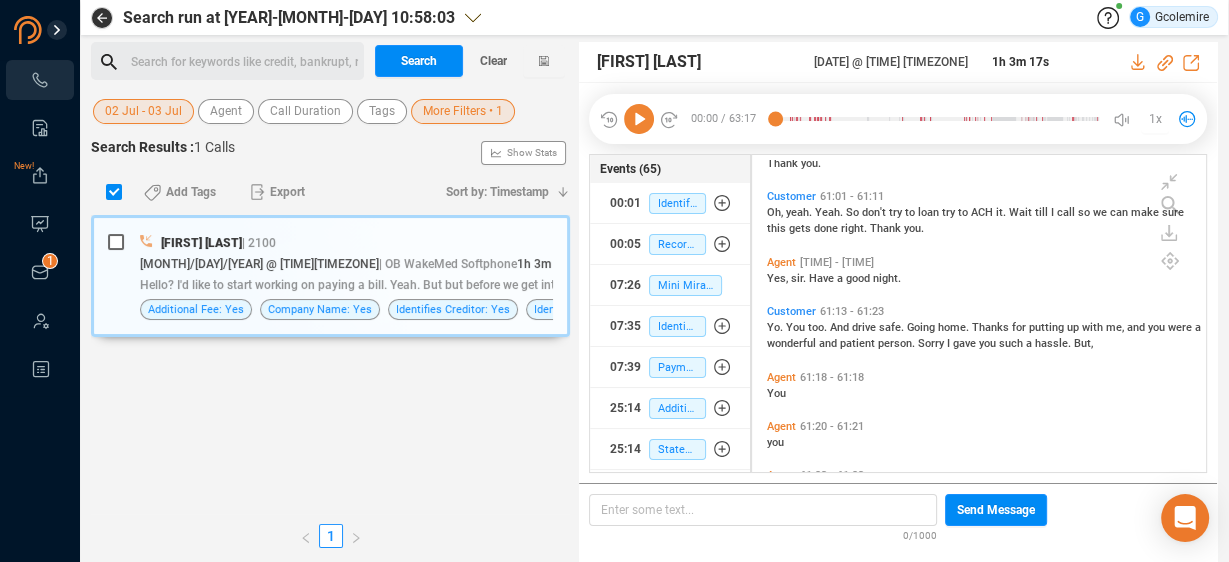click on "Thanks" at bounding box center [950, 212] 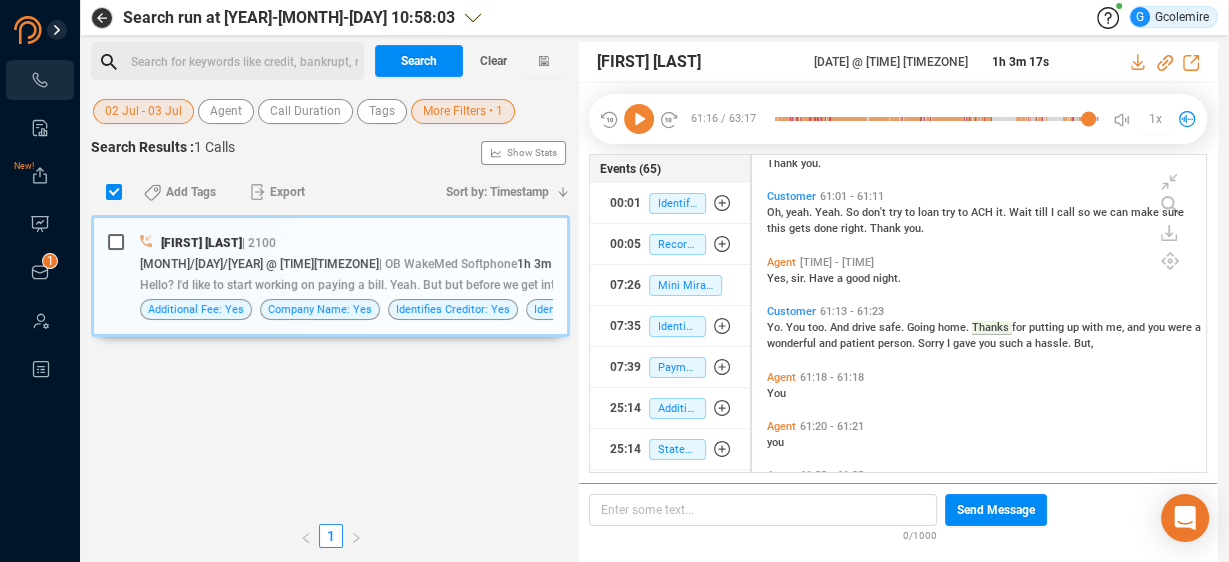 drag, startPoint x: 972, startPoint y: 324, endPoint x: 1024, endPoint y: 346, distance: 56.462376 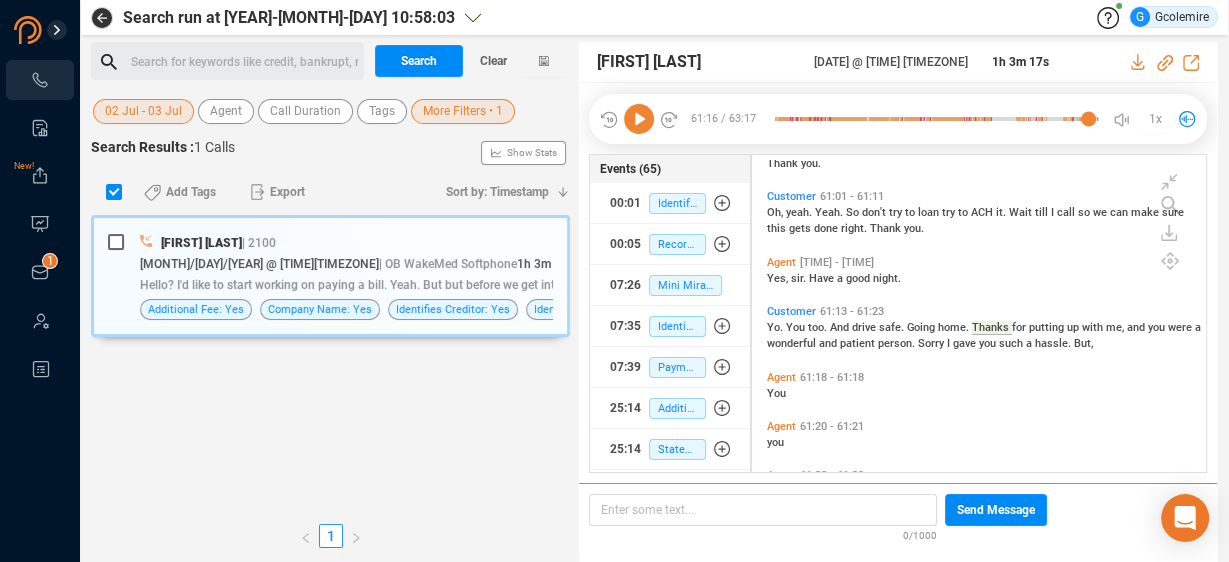 click on "Yo.   You   too.   And   drive   safe.   Going   home.   Thanks   for   putting   up   with   me,   and   you   were   a   wonderful   and   patient   person.   Sorry   I   gave   you   such   a   hassle.   But," at bounding box center (781, 98) 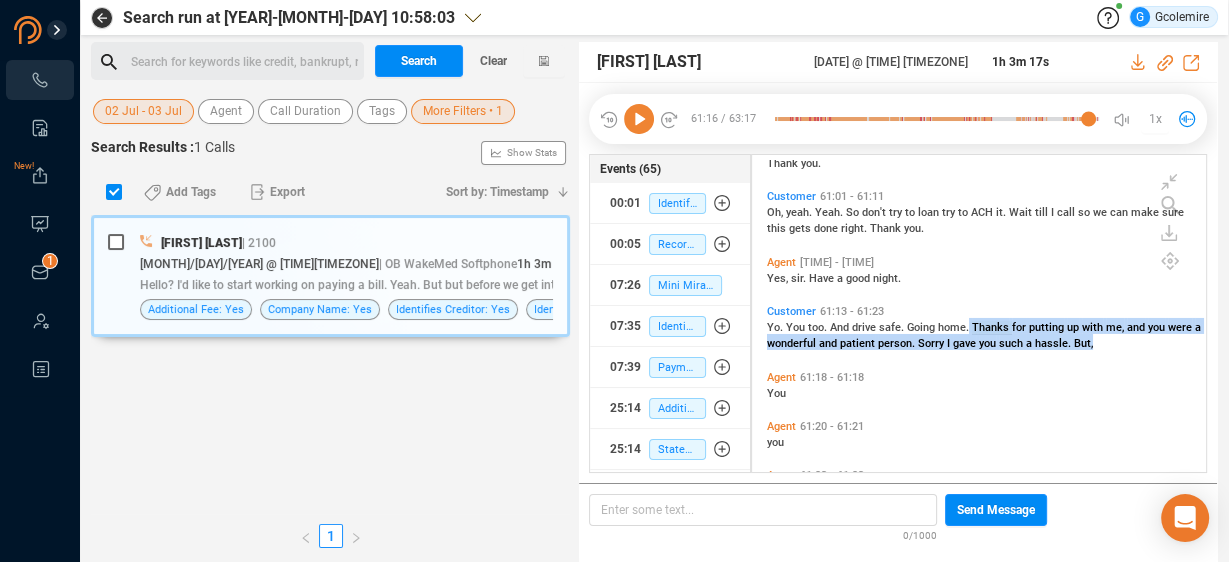 drag, startPoint x: 967, startPoint y: 322, endPoint x: 1134, endPoint y: 352, distance: 169.67322 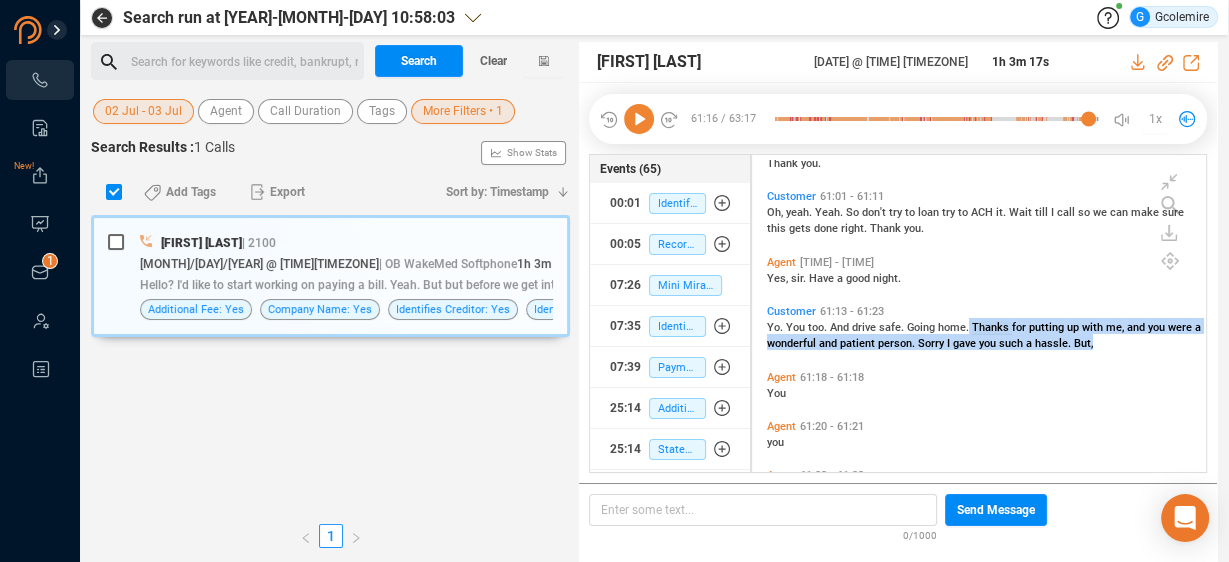click on "Customer [DURATION] Yo.   You   too.   And   drive   safe.   Going   home.   Thanks   for   putting   up   with   me,   and   you   were   a   wonderful   and   patient   person.   Sorry   I   gave   you   such   a   hassle.   But," at bounding box center [984, 106] 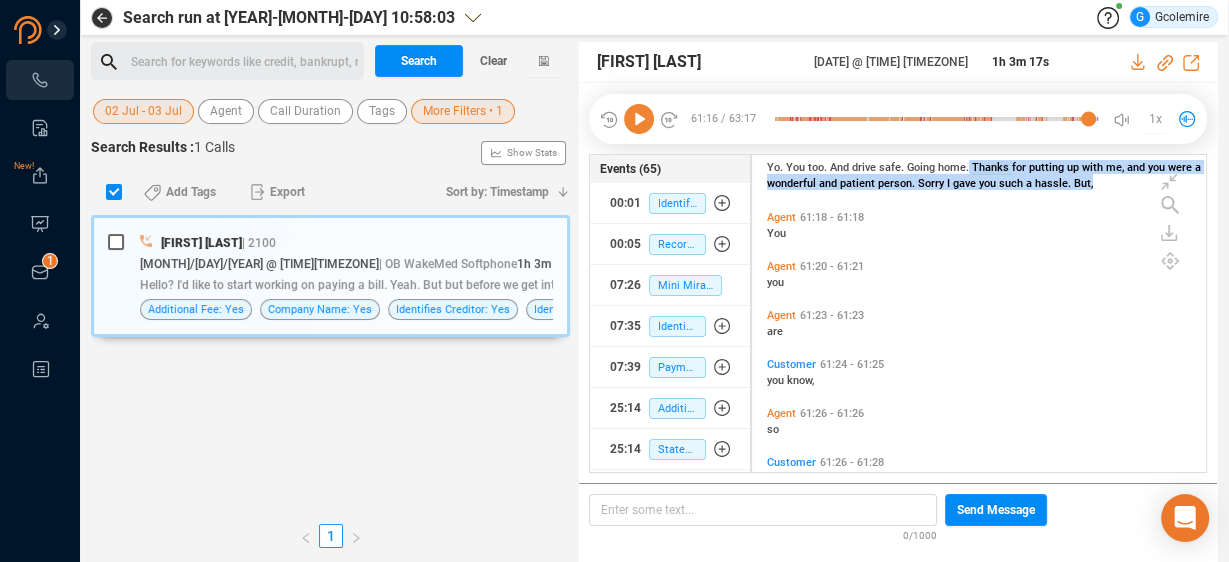scroll, scrollTop: 18160, scrollLeft: 0, axis: vertical 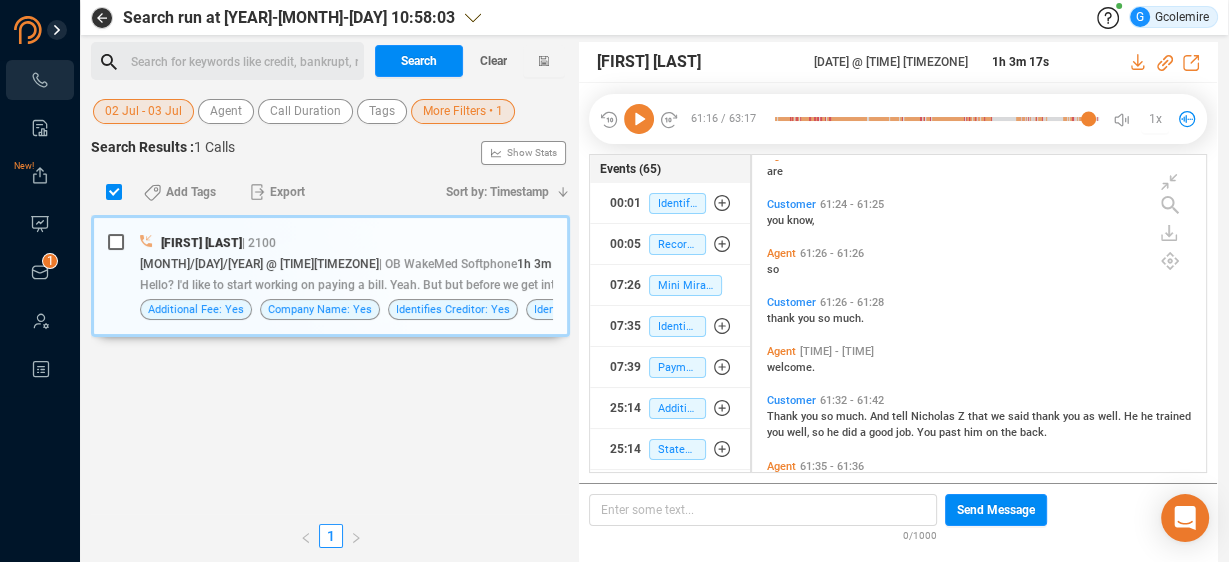 click on "Thank" at bounding box center (775, 122) 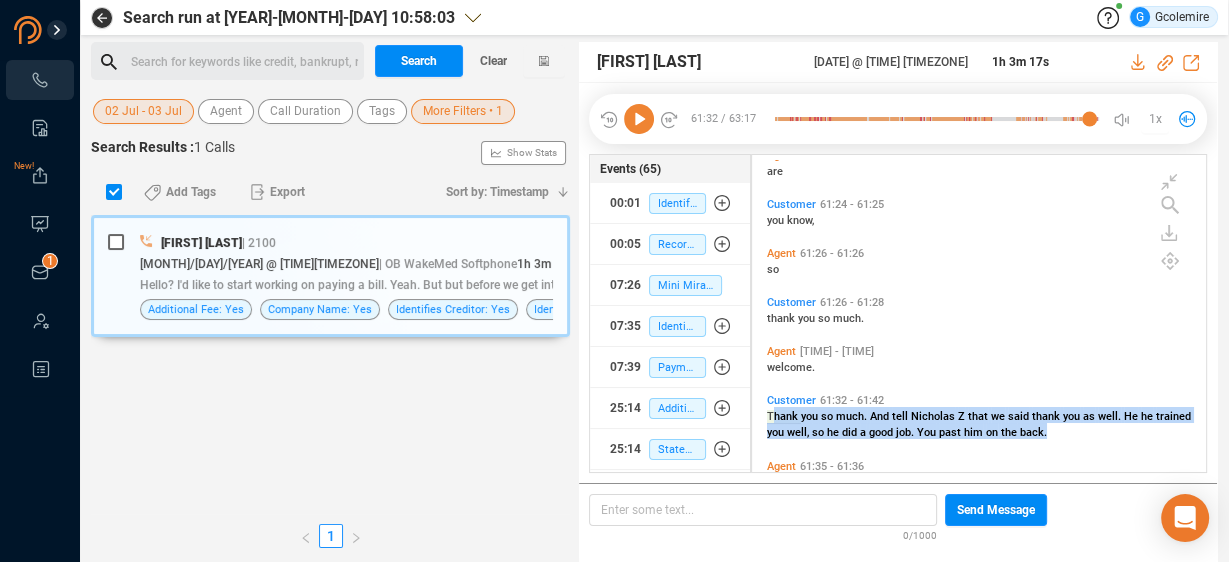drag, startPoint x: 771, startPoint y: 415, endPoint x: 1048, endPoint y: 438, distance: 277.95325 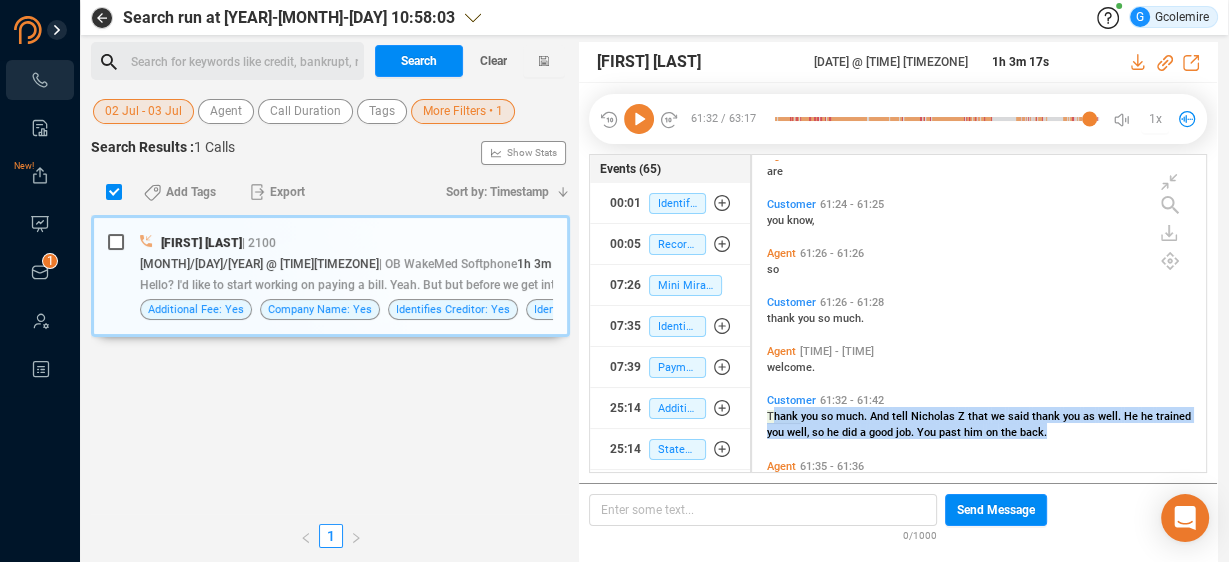 click on "Thank you so much. And tell [FIRST] [LAST] that we said thank you as well. He he trained you well, so he did a good job. You past him on the back." at bounding box center (984, 121) 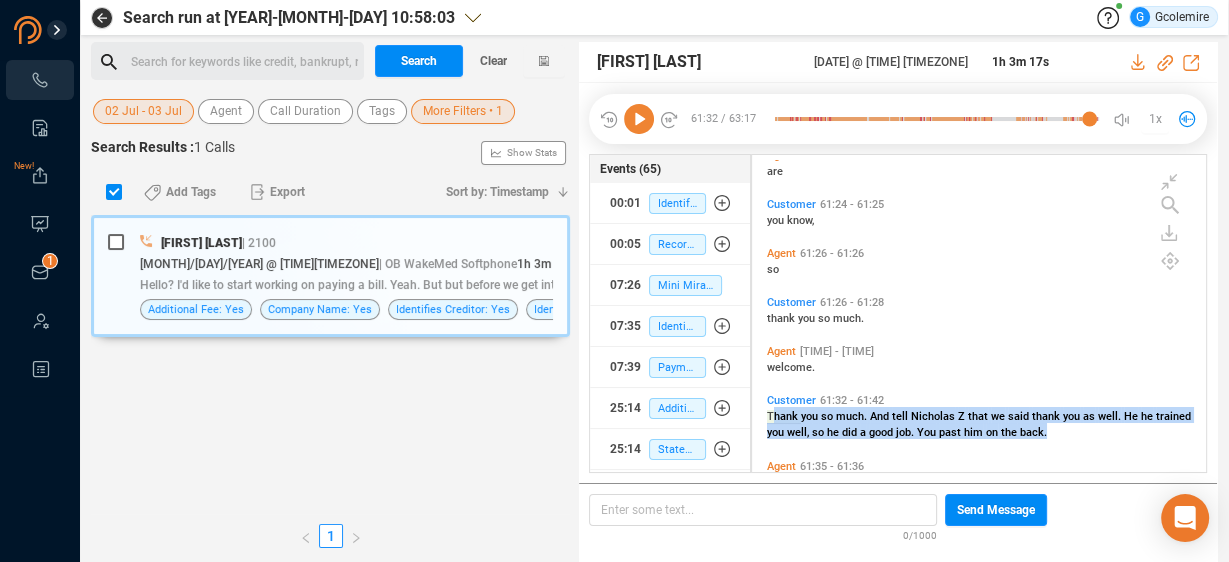 copy on "hank you so much. And tell [PERSON] that we said thank you as well. He he trained you well, so he did a good job. You past him on the back." 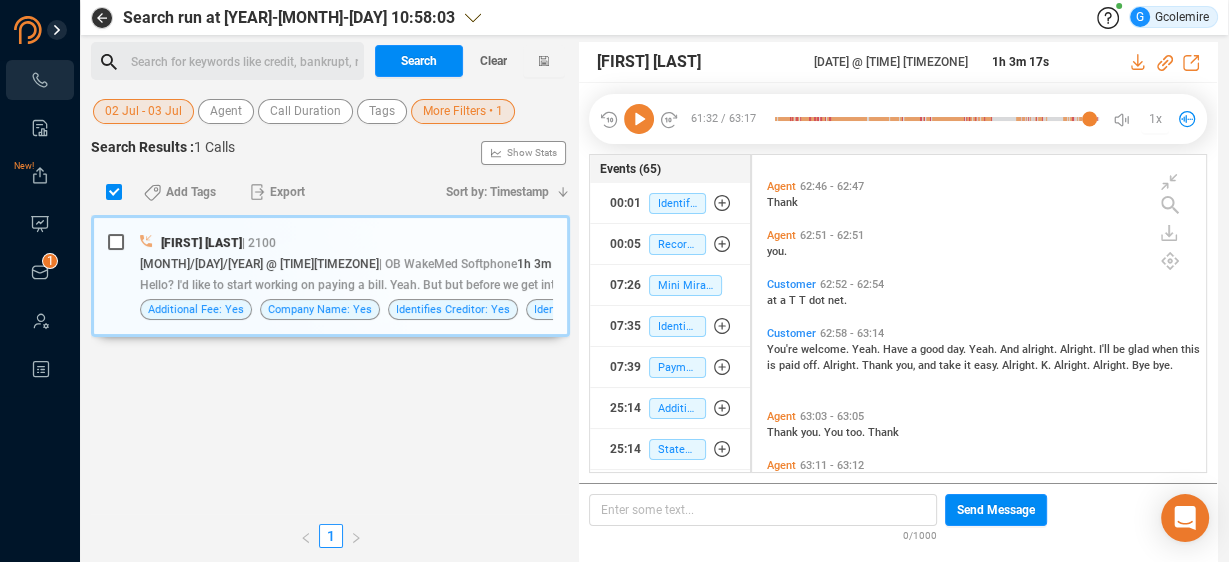 scroll, scrollTop: 19646, scrollLeft: 0, axis: vertical 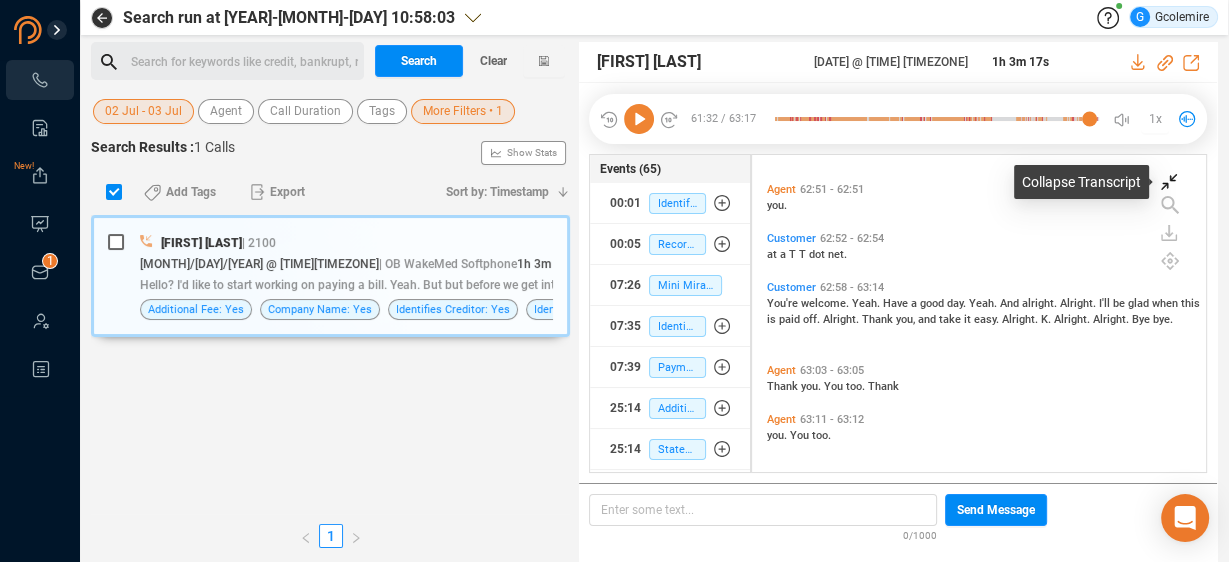 click at bounding box center [1169, 182] 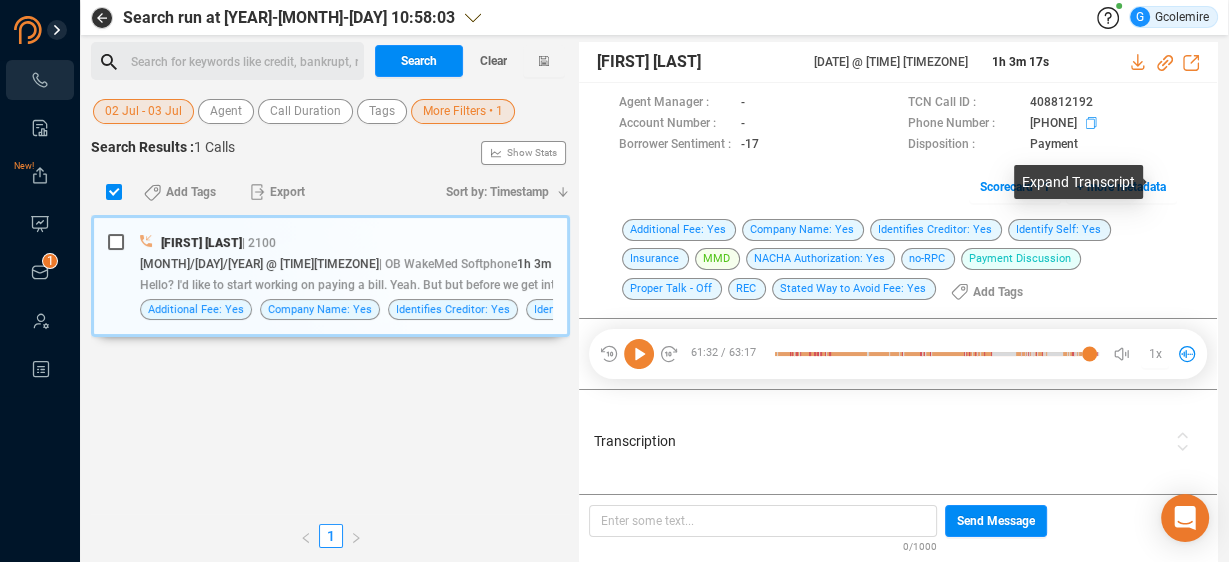 click at bounding box center (759, 102) 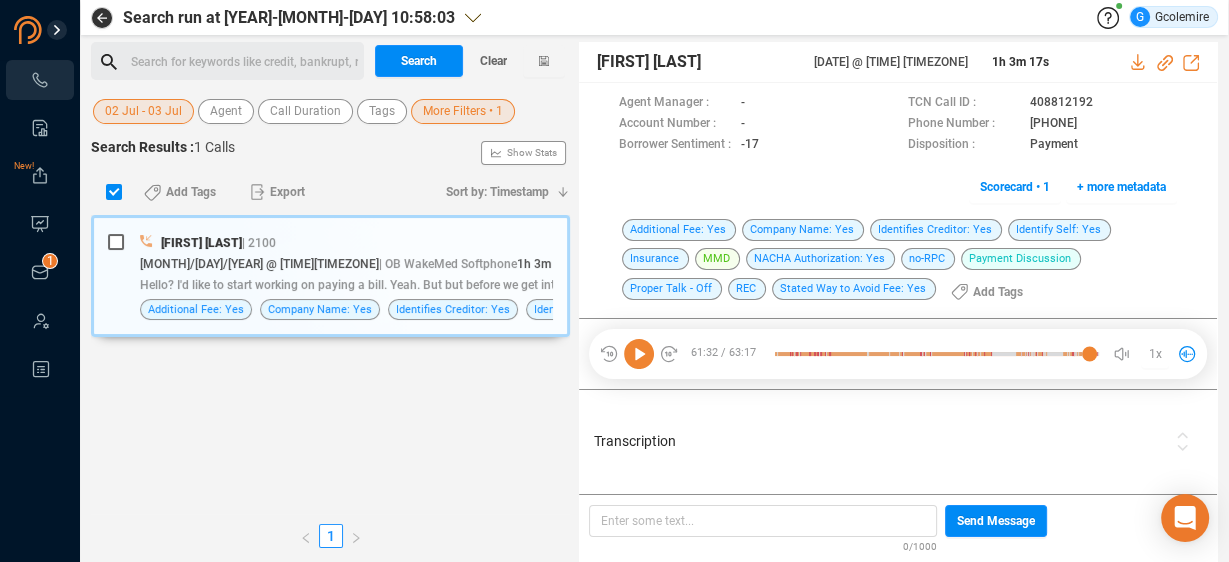 click on "02 Jul - 03 Jul" at bounding box center (143, 111) 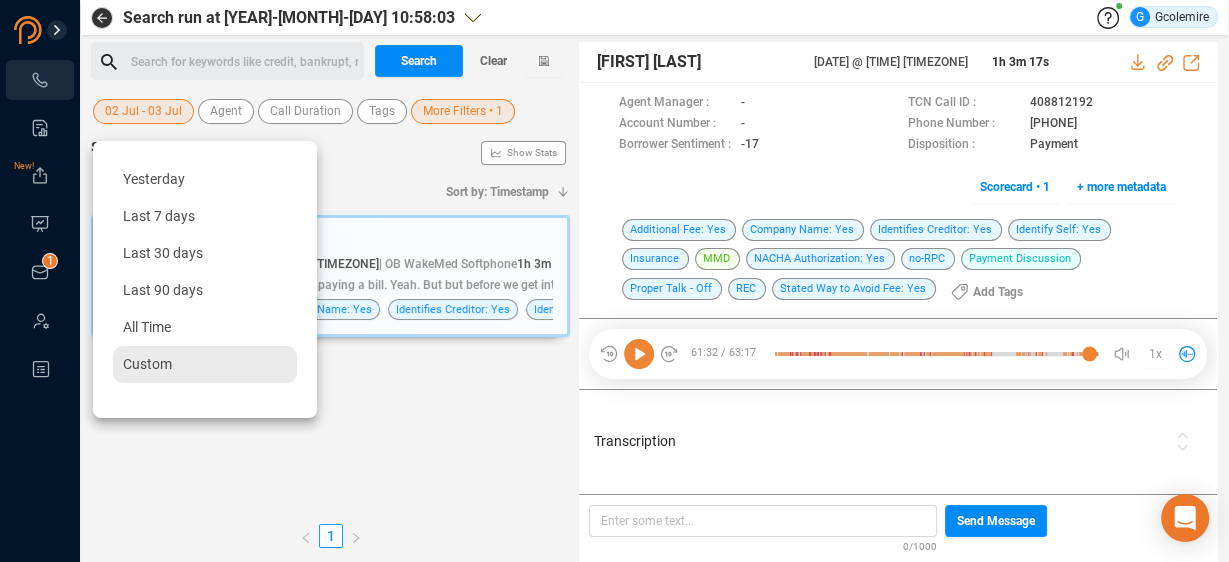 click on "Custom" at bounding box center (147, 364) 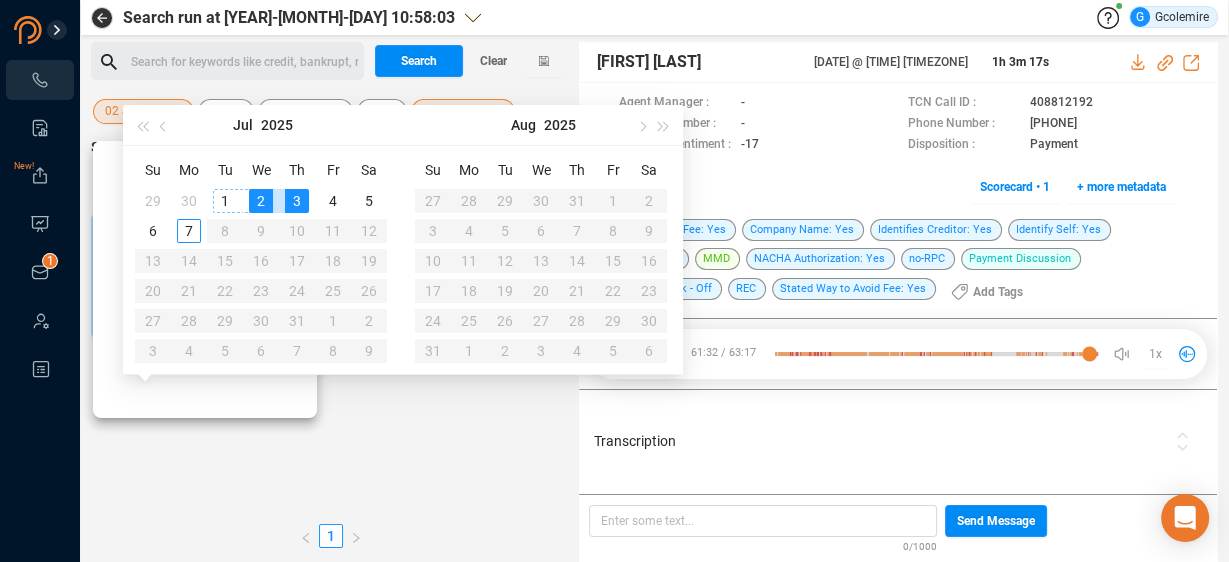 click on "1" at bounding box center (225, 201) 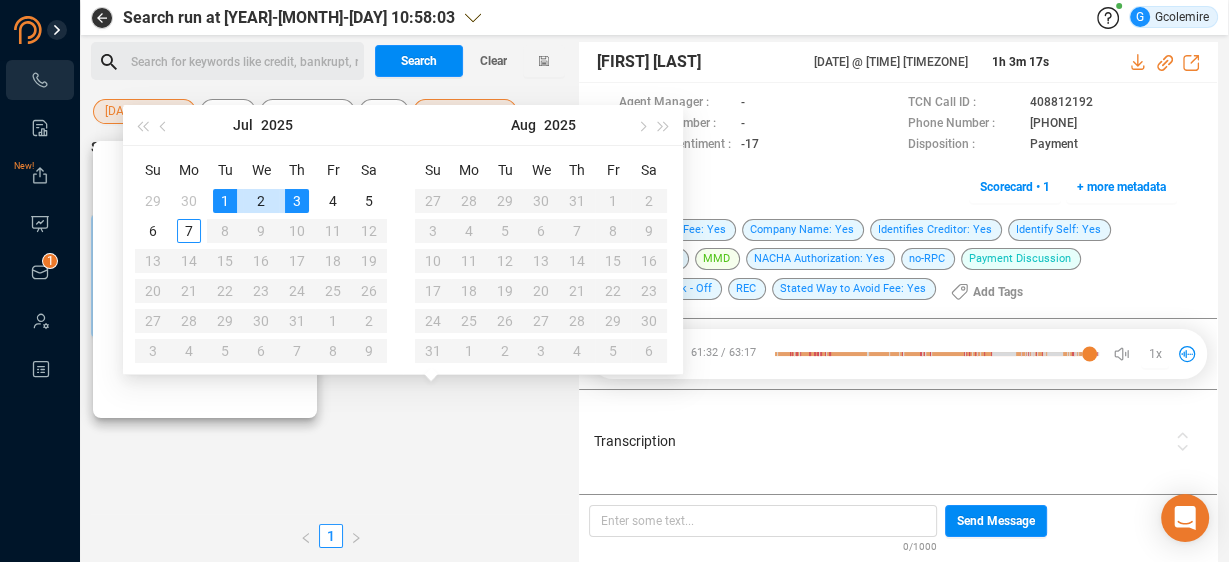 click on "1" at bounding box center (225, 201) 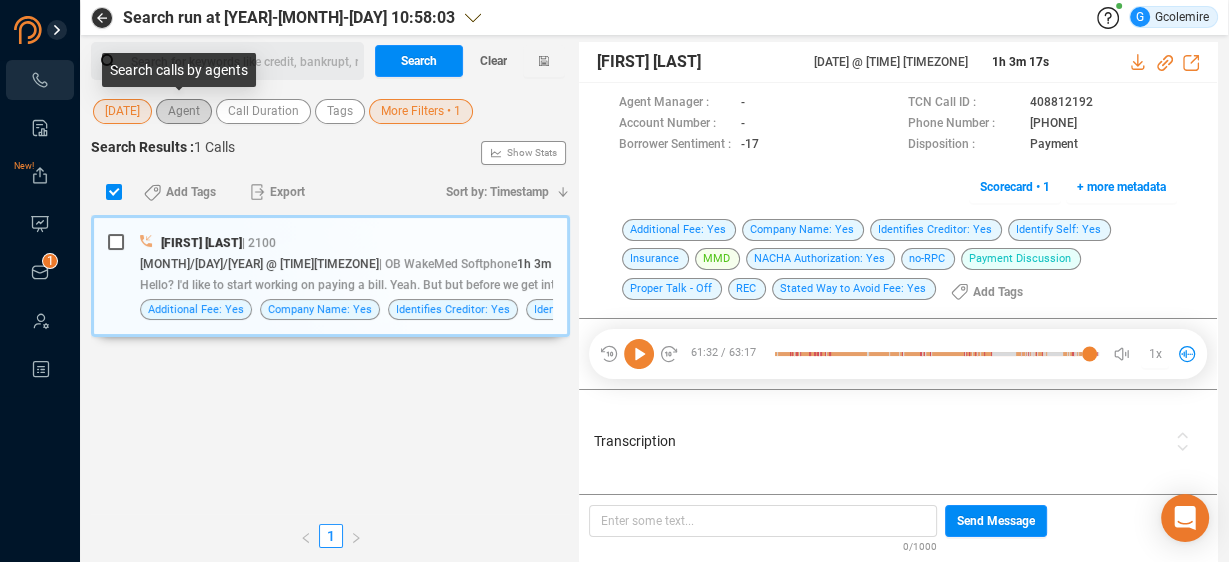click on "Agent" at bounding box center (184, 111) 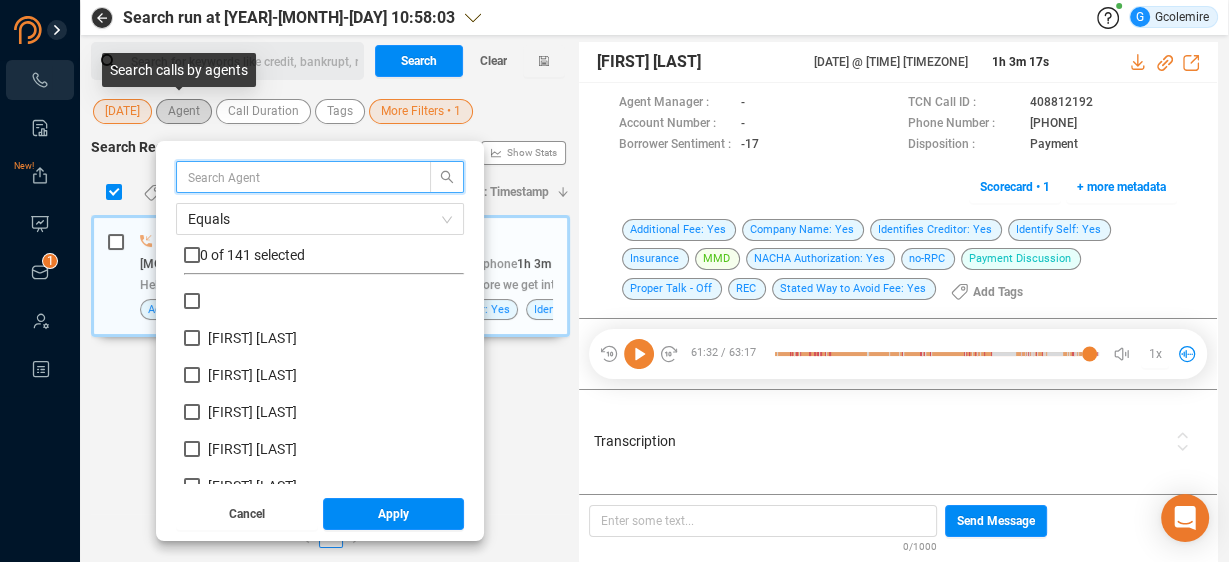 scroll, scrollTop: 5, scrollLeft: 10, axis: both 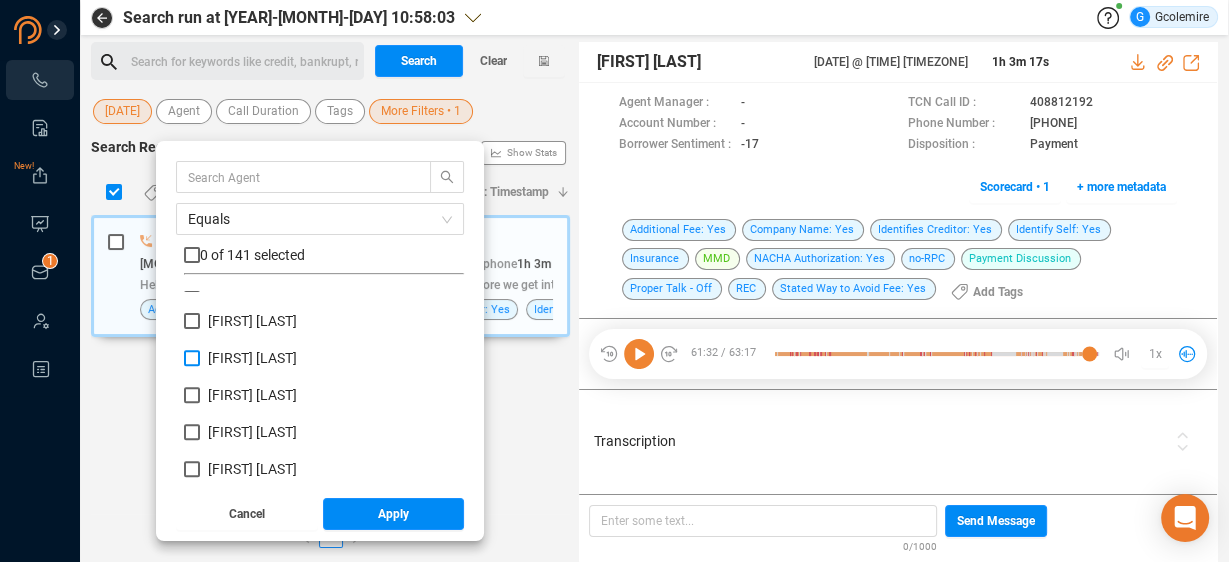 click on "[FIRST] [LAST]" at bounding box center [192, 358] 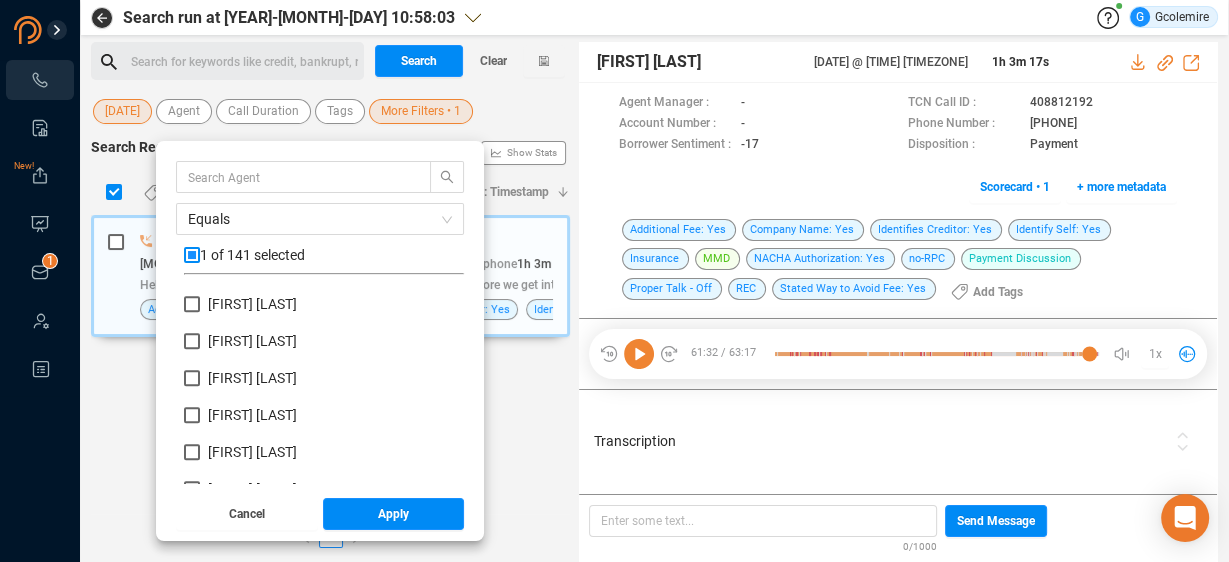 scroll, scrollTop: 1360, scrollLeft: 0, axis: vertical 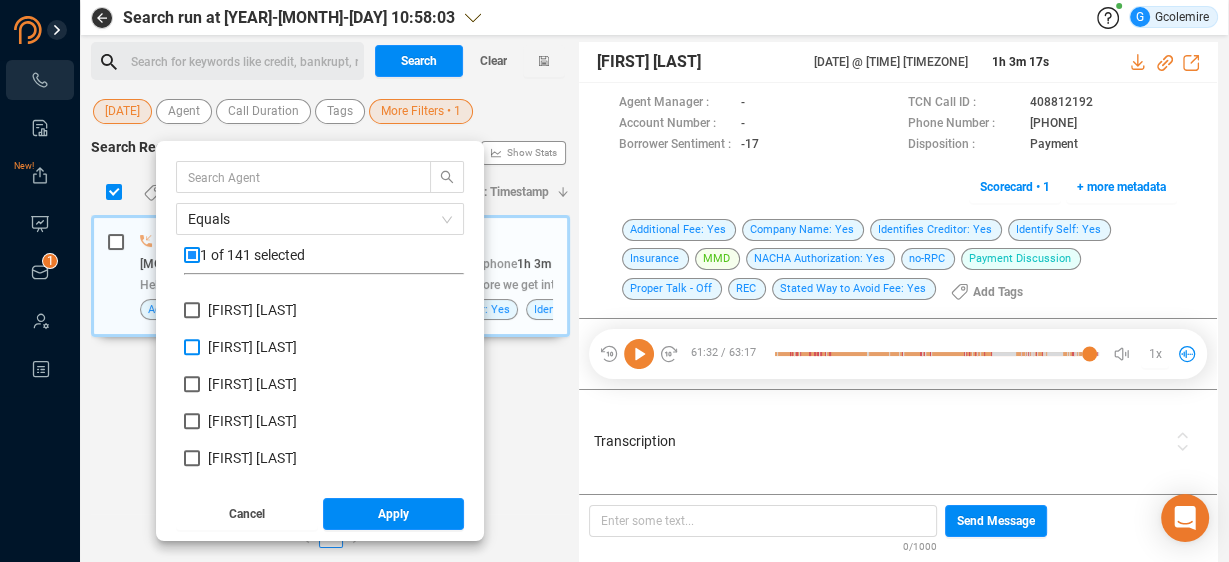 click on "[FIRST] [LAST]" at bounding box center (192, 347) 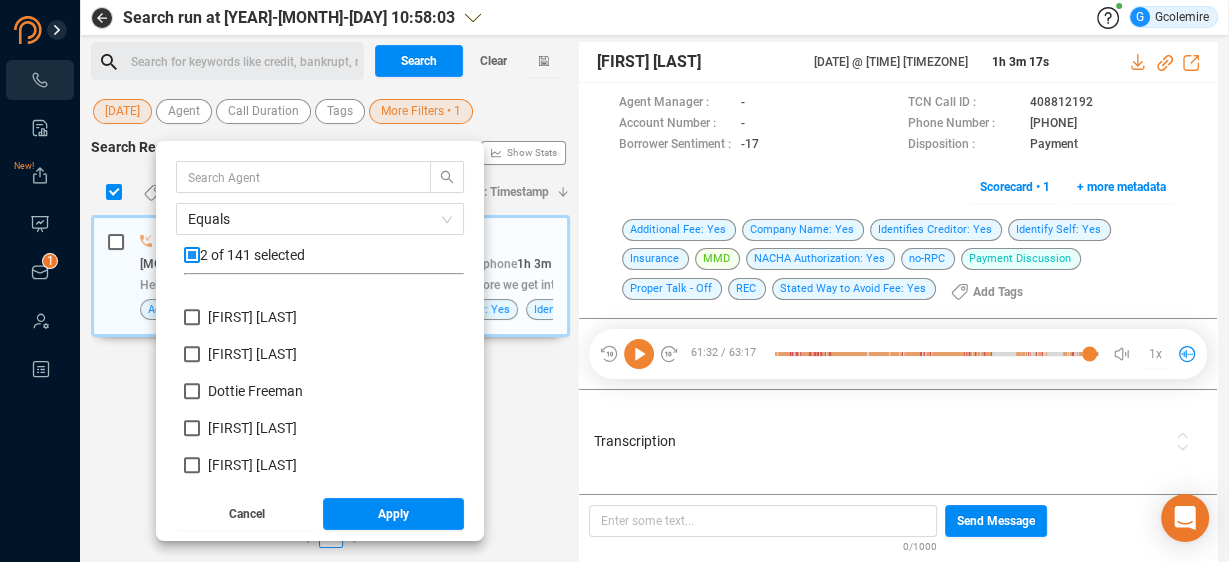 scroll, scrollTop: 1840, scrollLeft: 0, axis: vertical 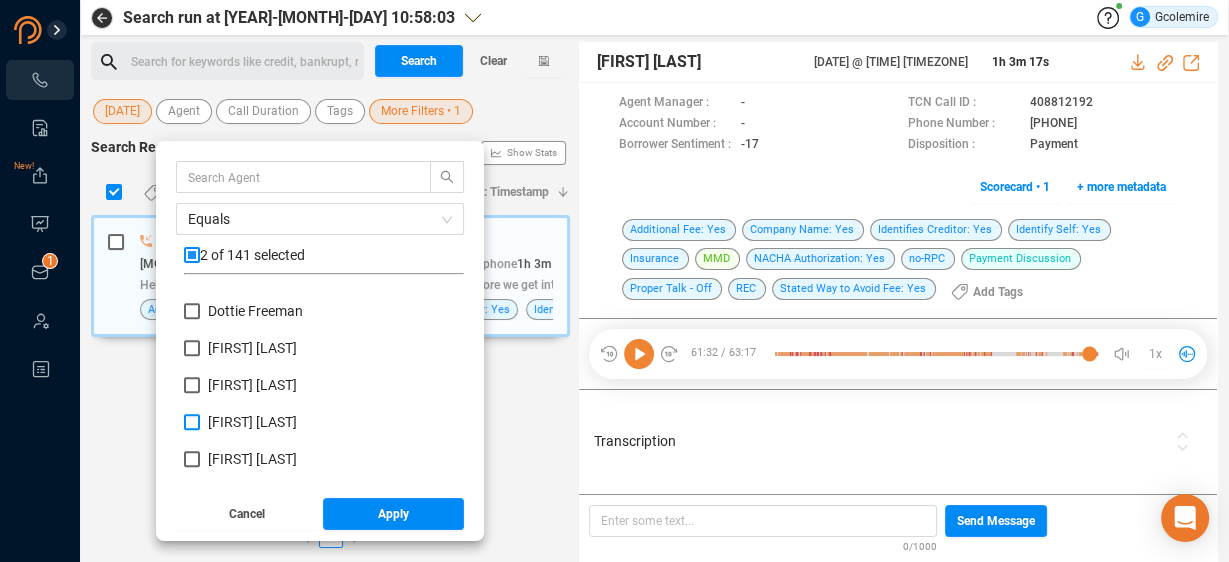 click on "[FIRST] [LAST]" at bounding box center [192, 422] 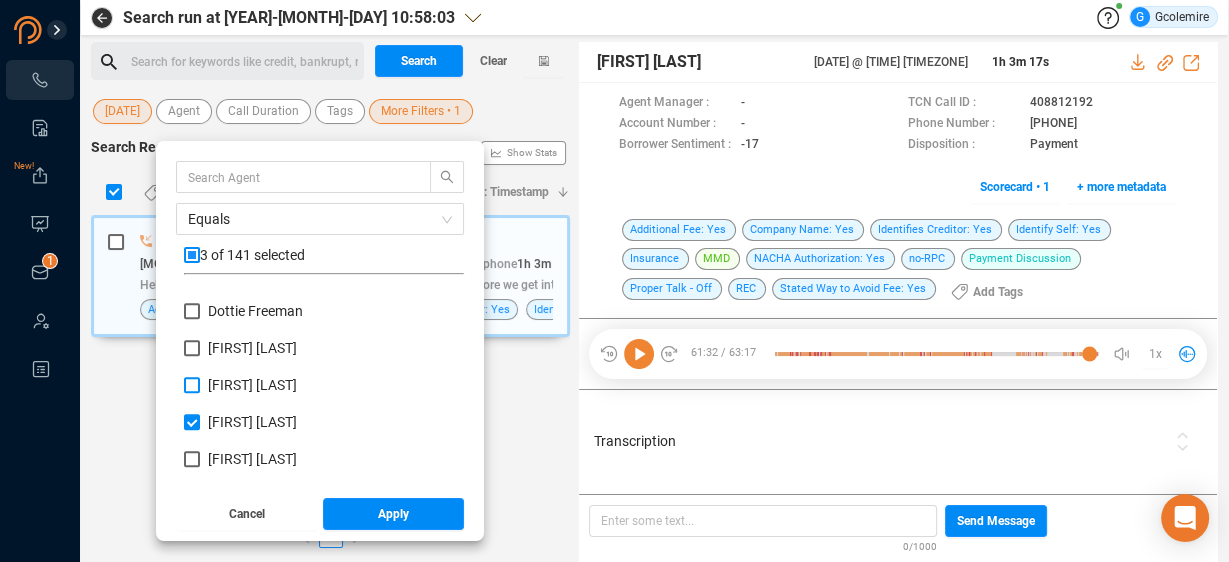 click on "[FIRST] [LAST]" at bounding box center [192, 385] 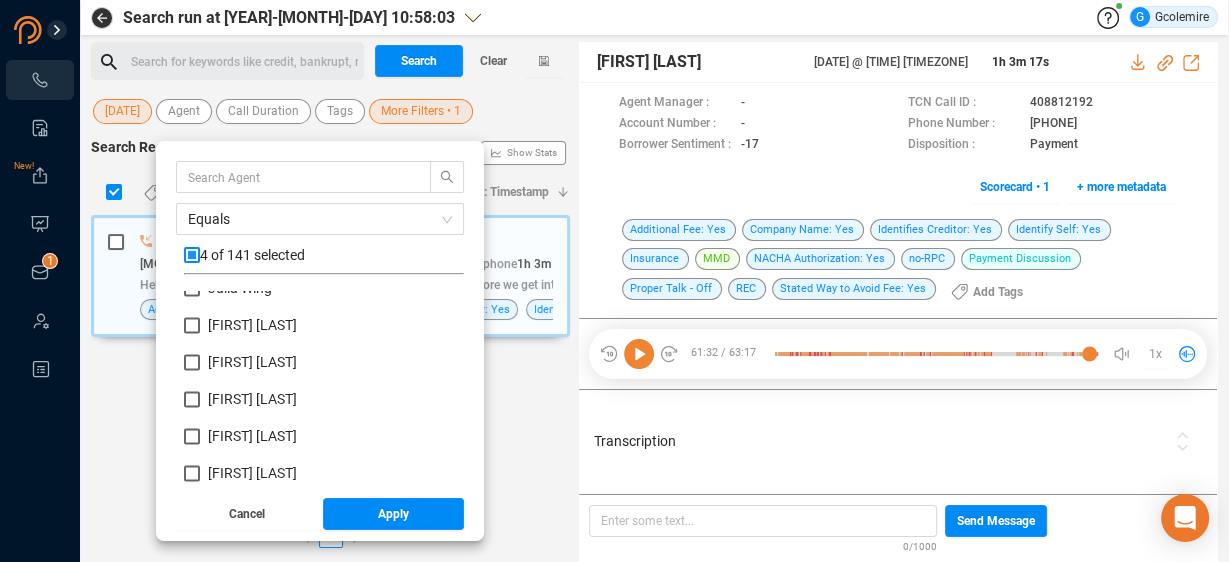 scroll, scrollTop: 2720, scrollLeft: 0, axis: vertical 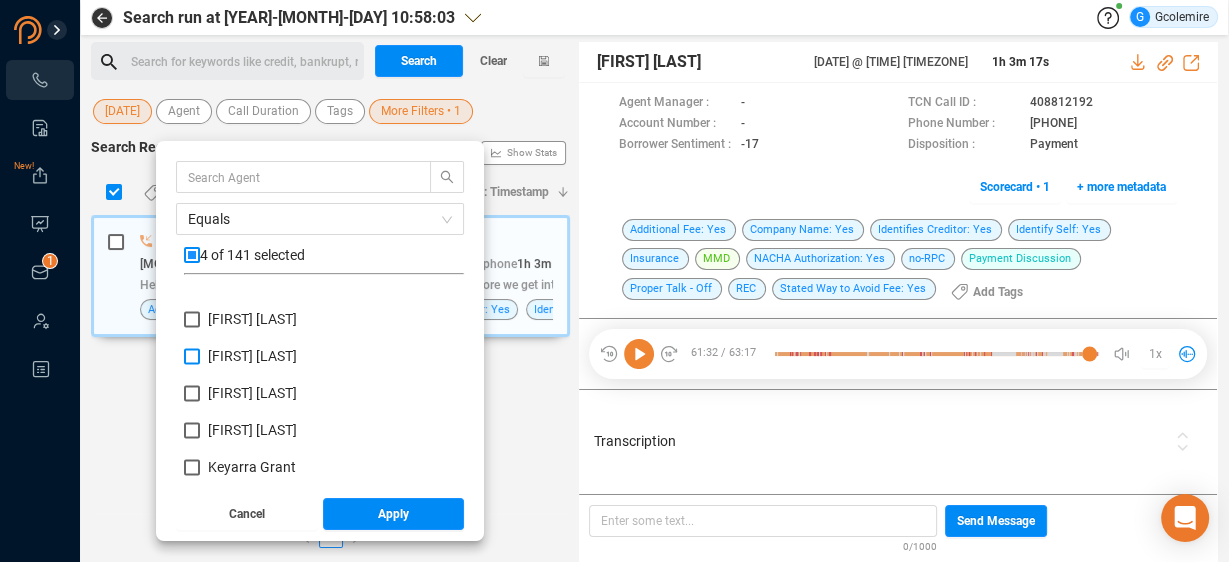 click on "[FIRST] [LAST]" at bounding box center (192, 356) 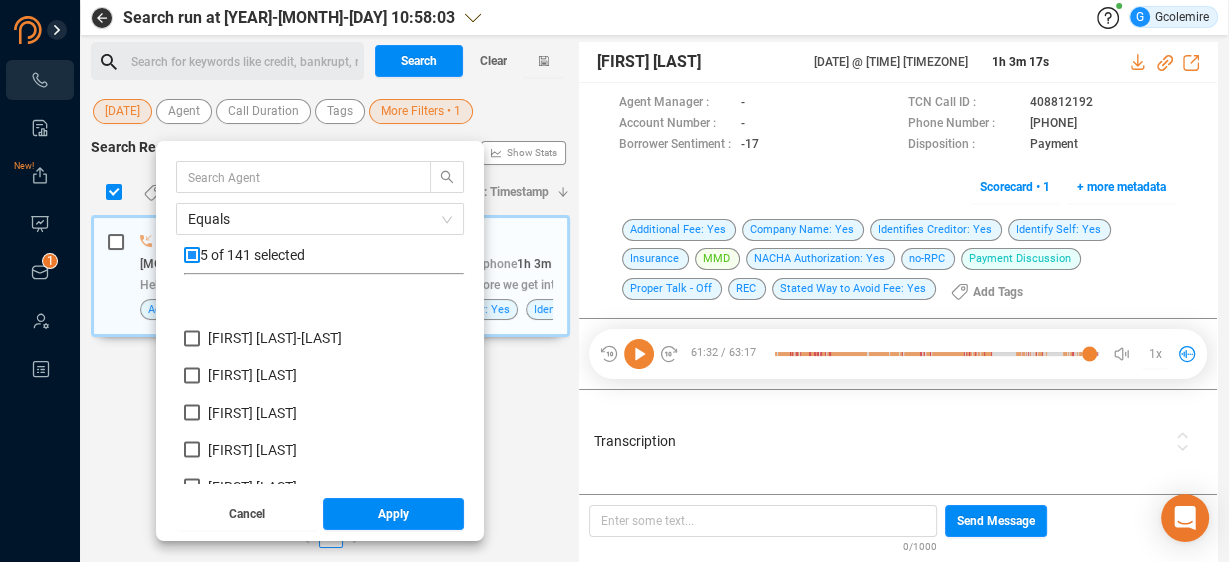 scroll, scrollTop: 3040, scrollLeft: 0, axis: vertical 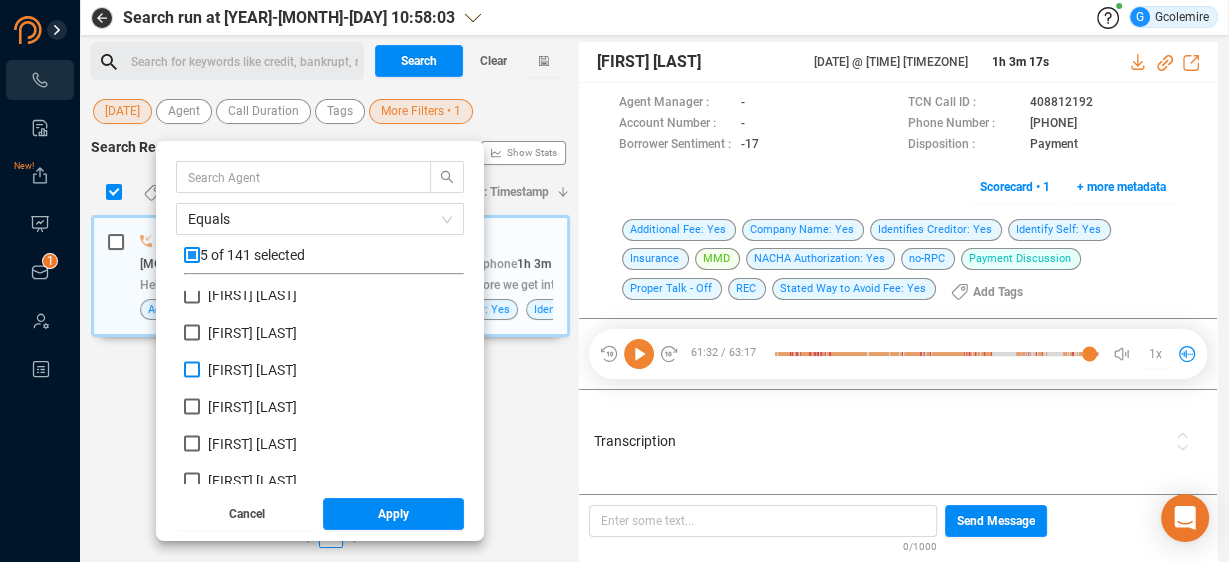 click on "[FIRST] [LAST]" at bounding box center [192, 369] 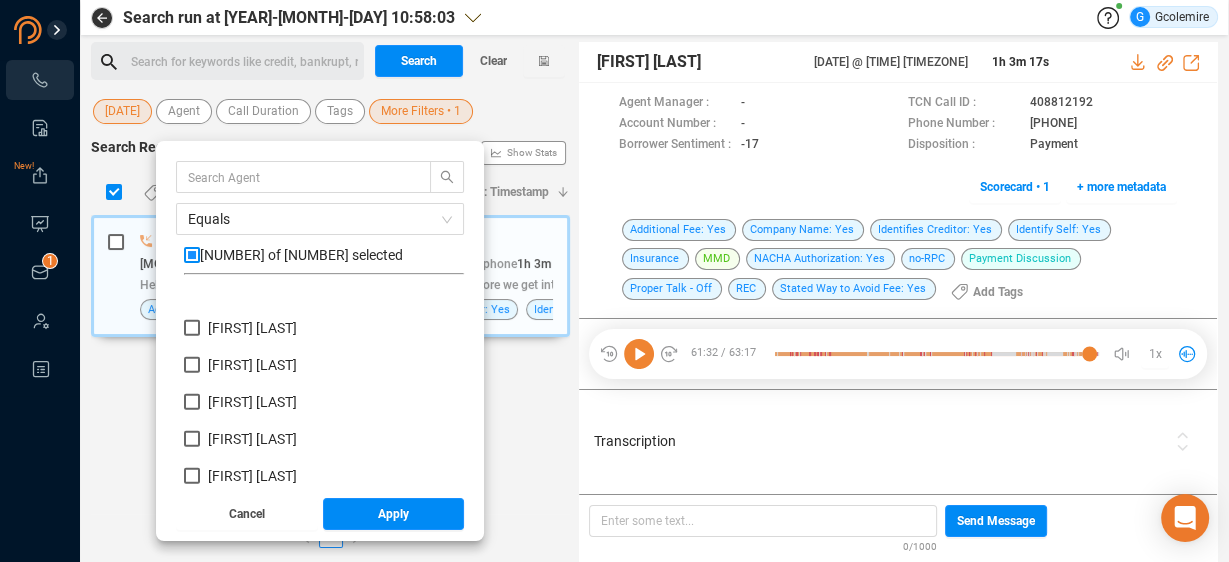 scroll, scrollTop: 4160, scrollLeft: 0, axis: vertical 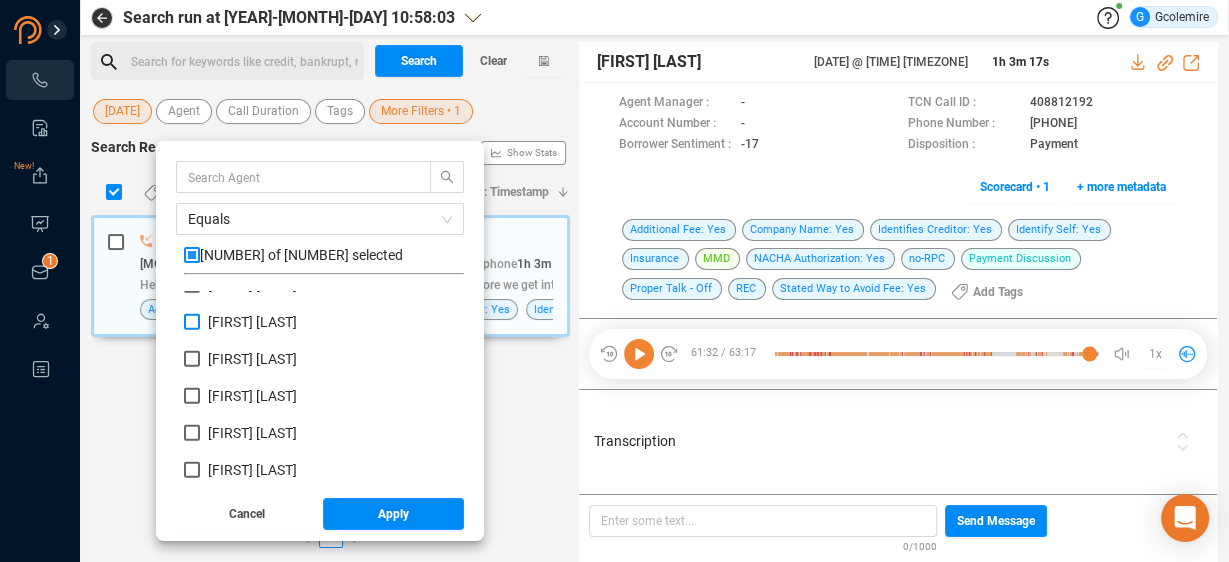 click on "[FIRST] [LAST]" at bounding box center [192, 322] 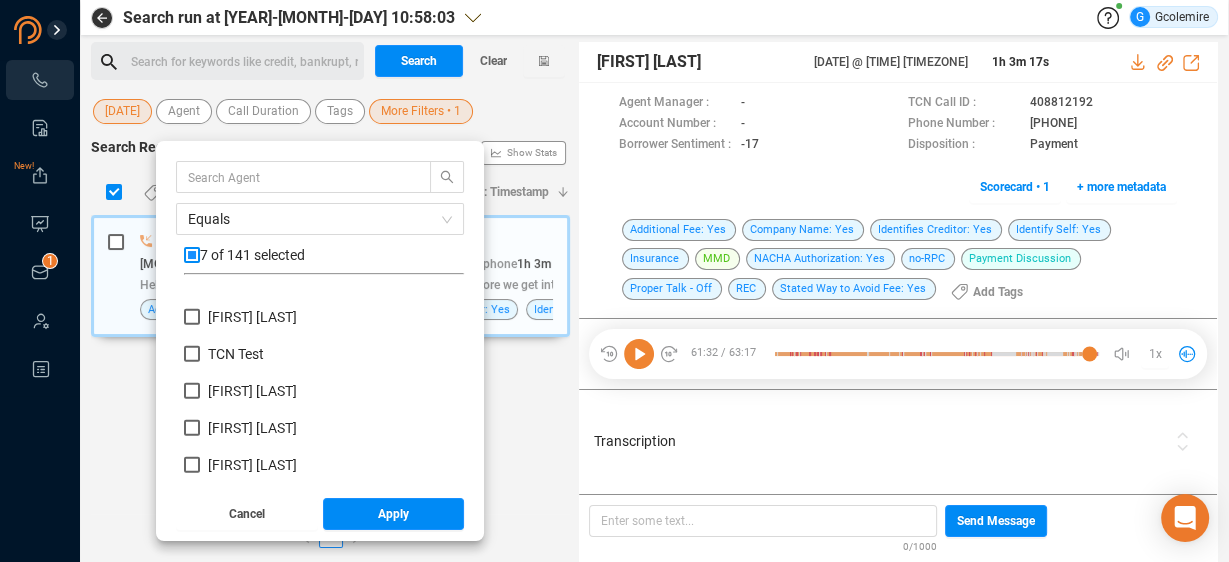 scroll, scrollTop: 4800, scrollLeft: 0, axis: vertical 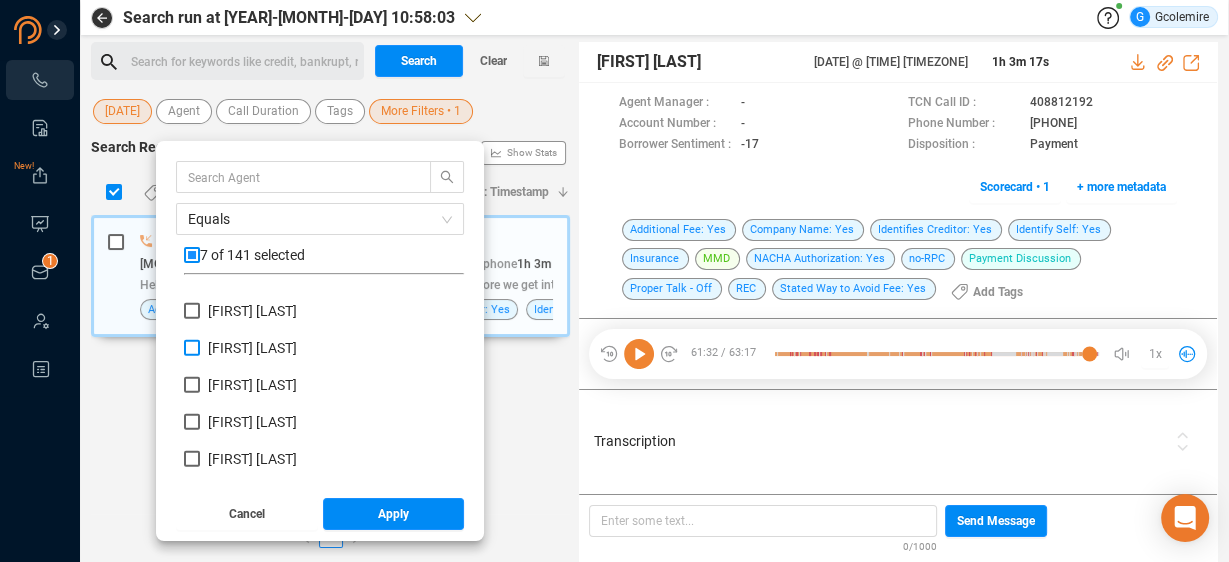 click on "[FIRST] [LAST]" at bounding box center (192, 348) 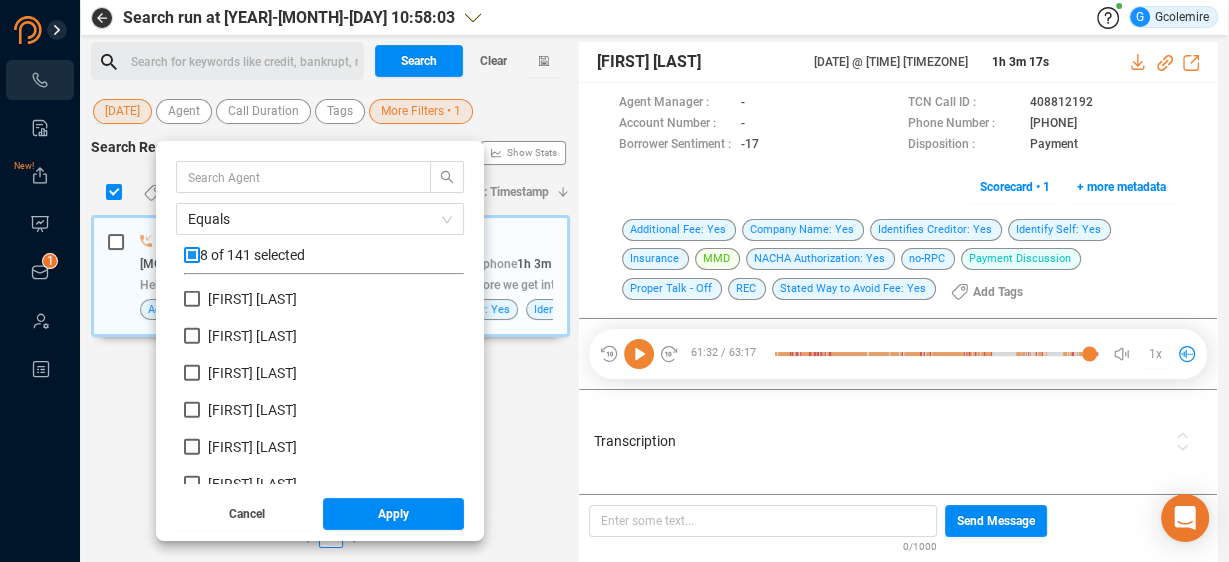 scroll, scrollTop: 5025, scrollLeft: 0, axis: vertical 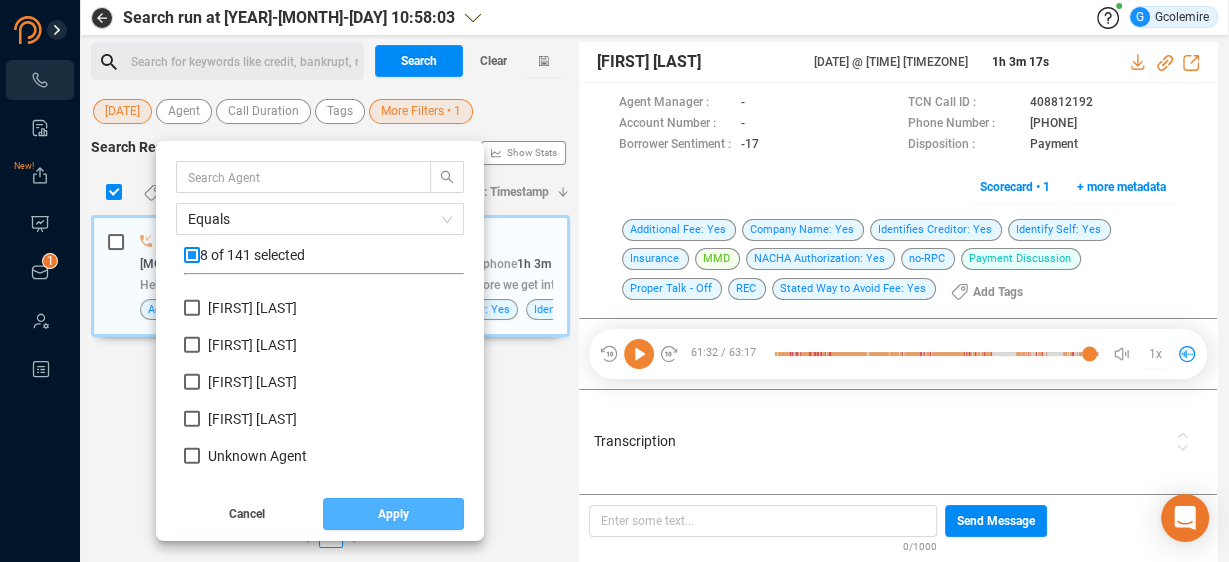 click on "Apply" at bounding box center [394, 514] 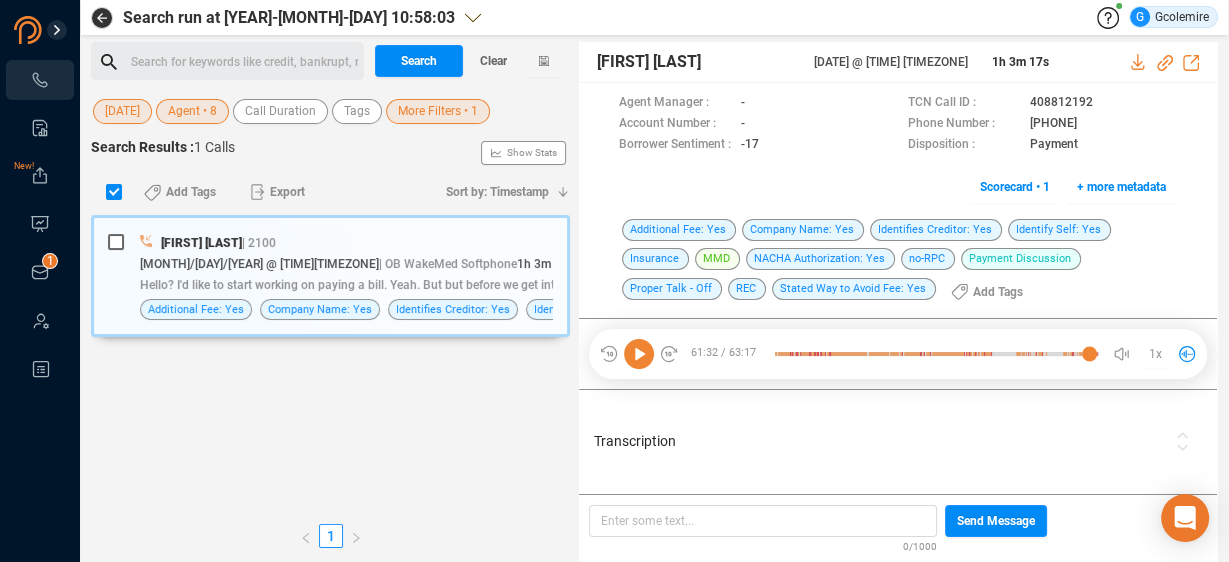 click on "More Filters • 1" at bounding box center [438, 111] 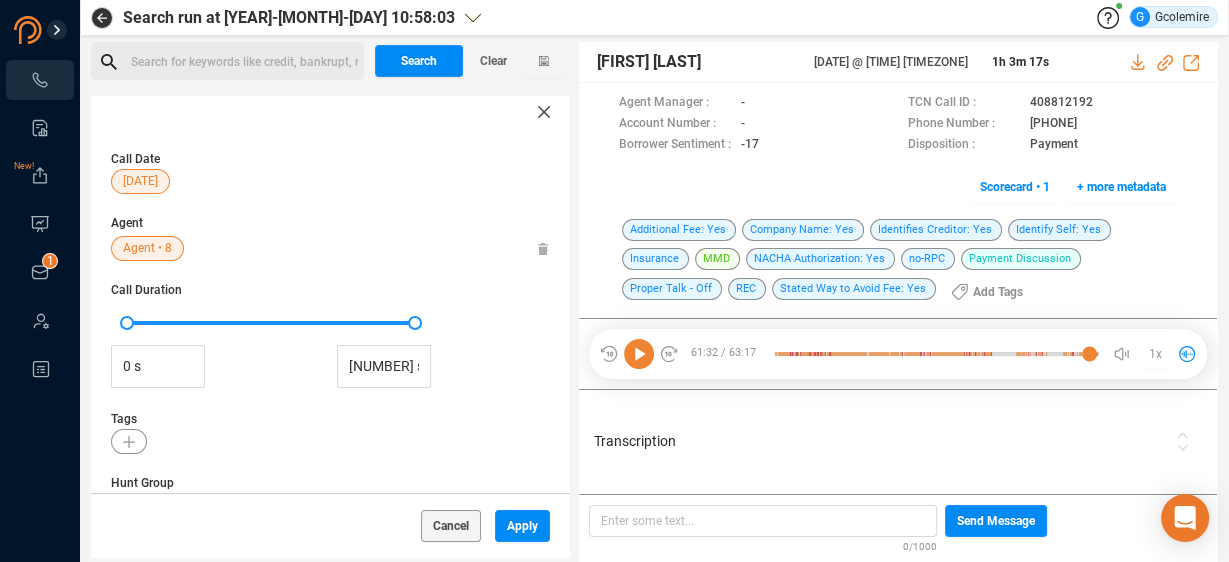 scroll, scrollTop: 476, scrollLeft: 0, axis: vertical 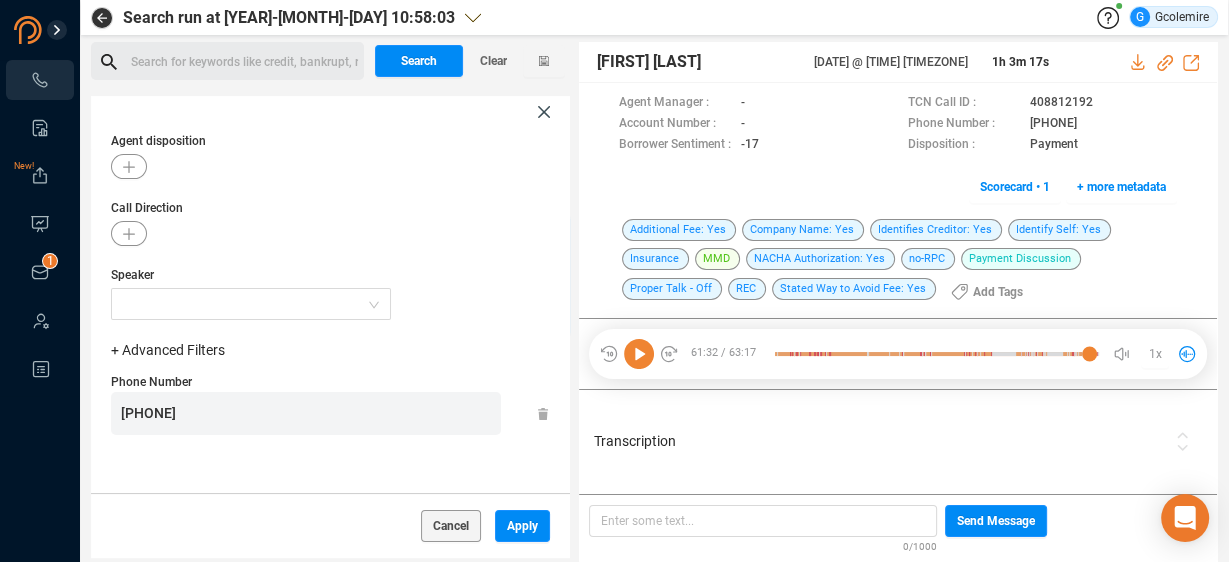 drag, startPoint x: 196, startPoint y: 415, endPoint x: 46, endPoint y: 420, distance: 150.08331 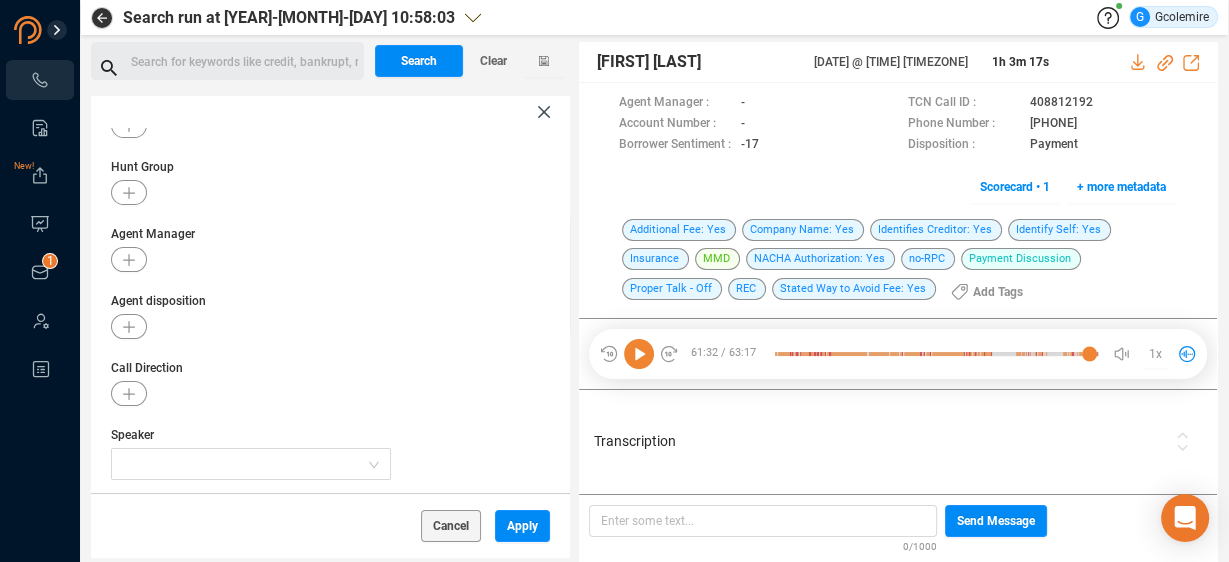 scroll, scrollTop: 0, scrollLeft: 0, axis: both 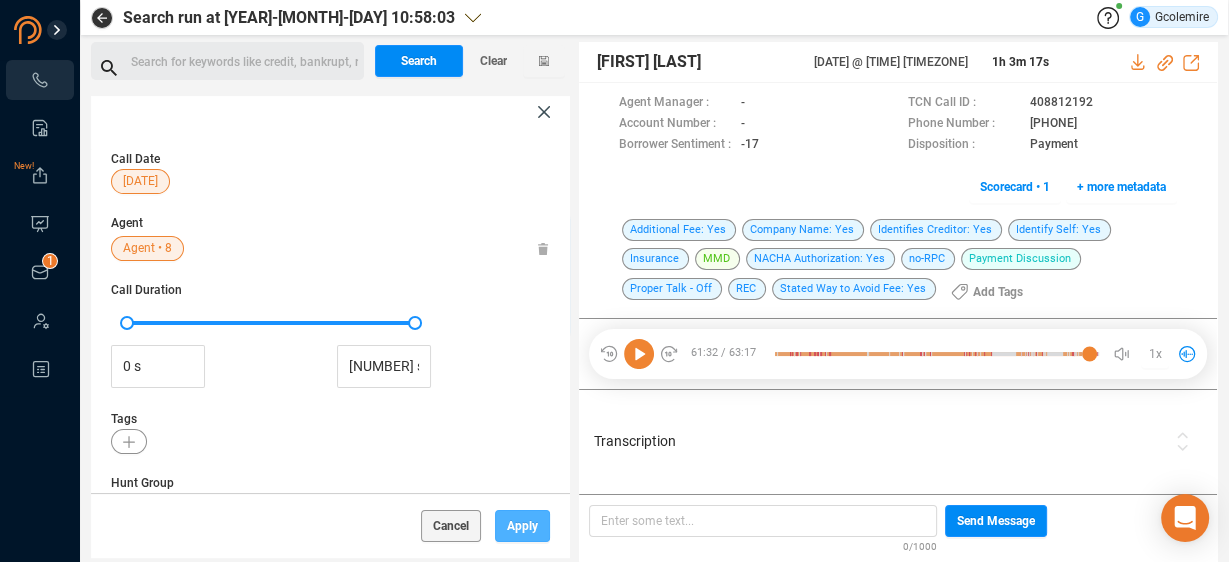 click on "Apply" at bounding box center (522, 526) 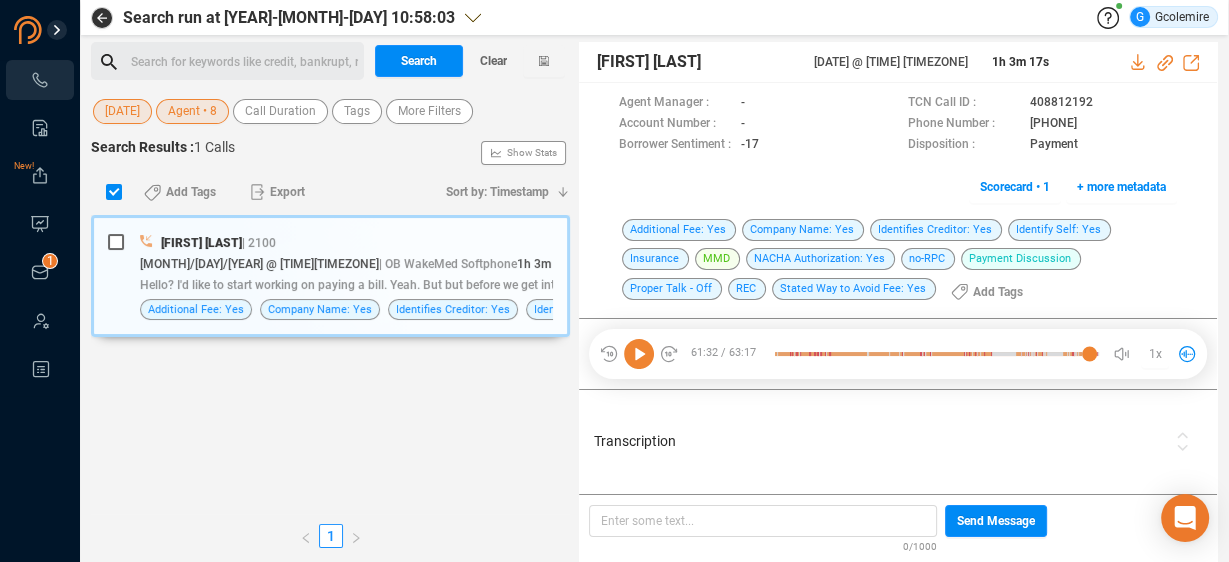 click on "Search for keywords like credit, bankrupt, record ﻿" at bounding box center (244, 62) 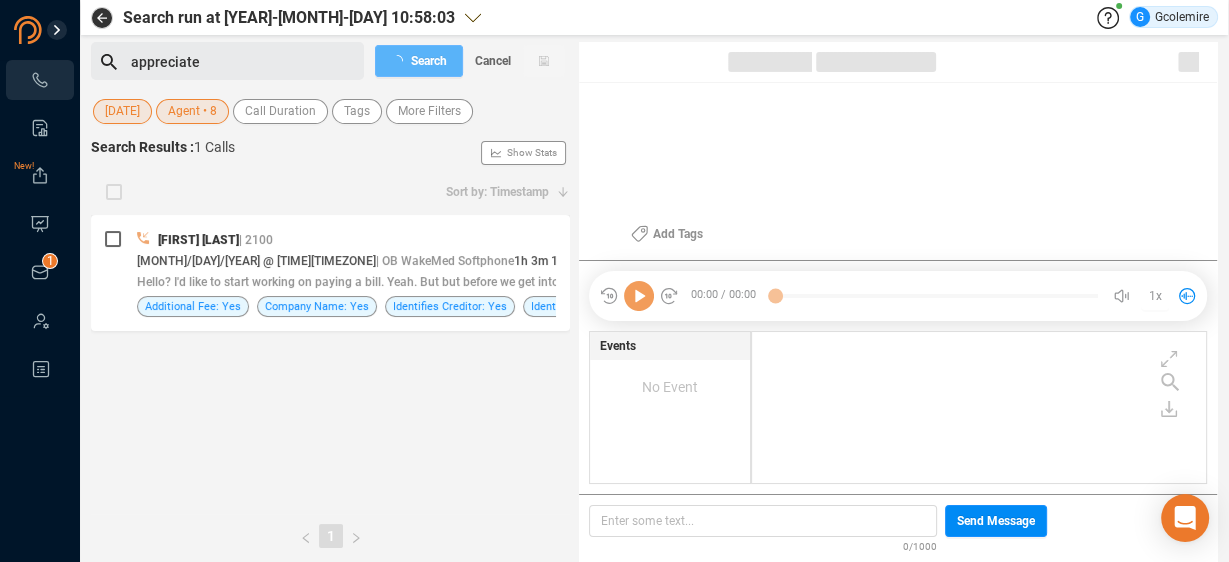 scroll, scrollTop: 5, scrollLeft: 10, axis: both 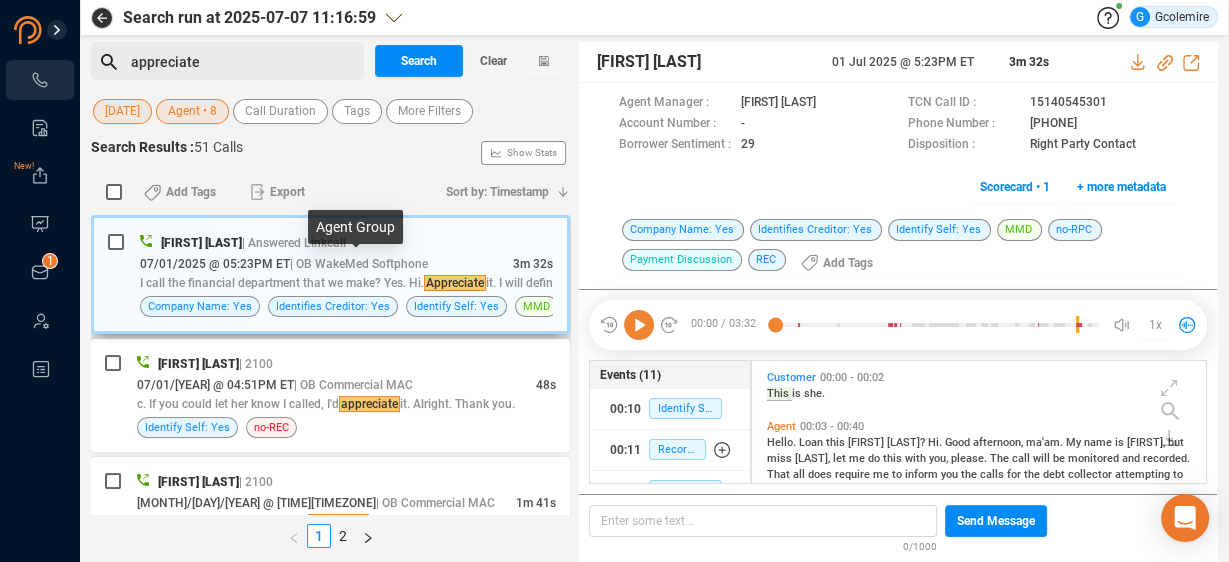 click on "| OB WakeMed Softphone" at bounding box center (359, 264) 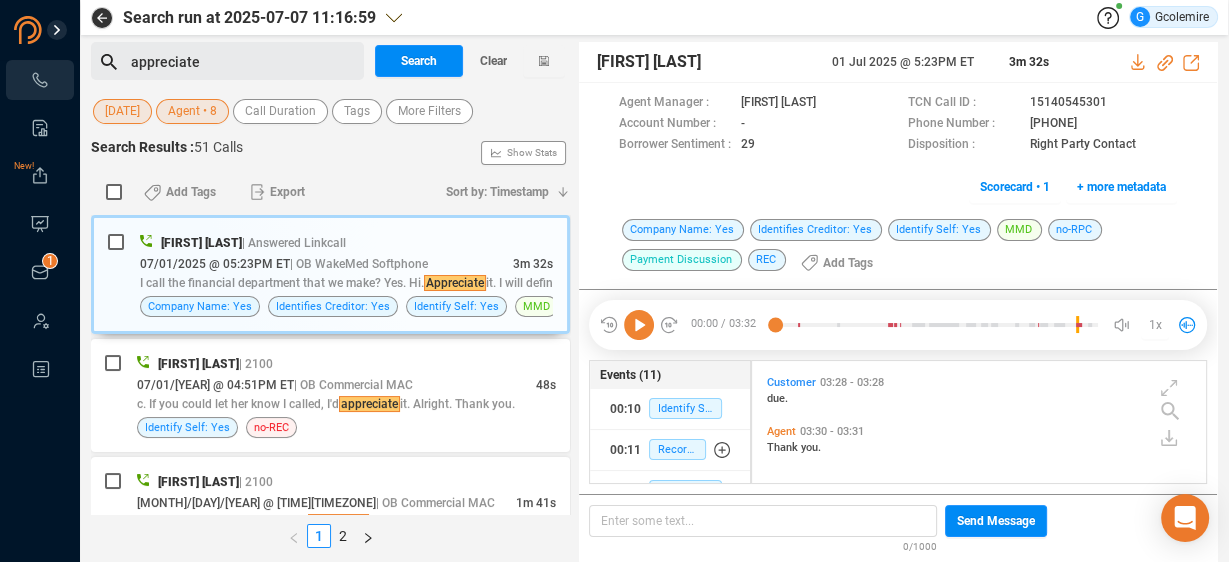 scroll, scrollTop: 1429, scrollLeft: 0, axis: vertical 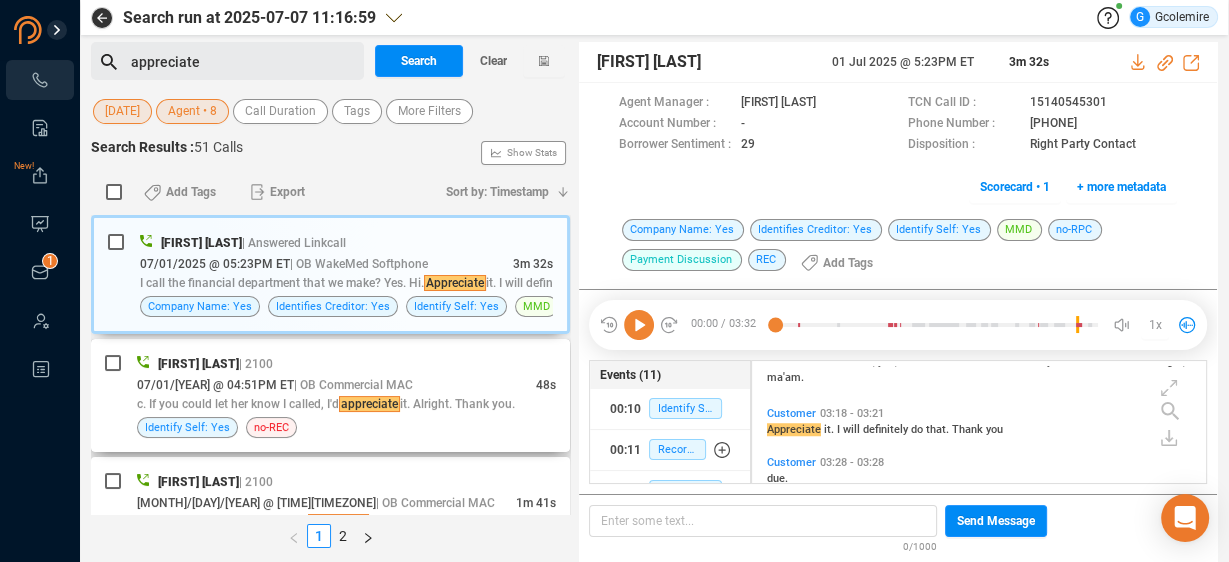 click on "07/01/2025 @ 04:51PM ET  | OB Commercial MAC" at bounding box center (336, 384) 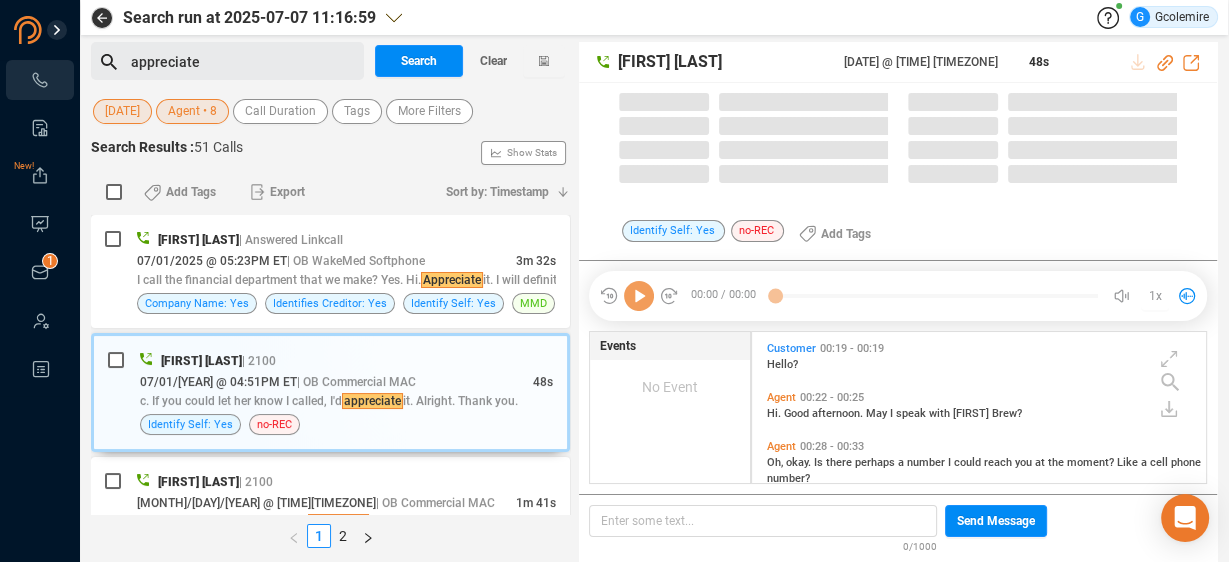 scroll, scrollTop: 5, scrollLeft: 10, axis: both 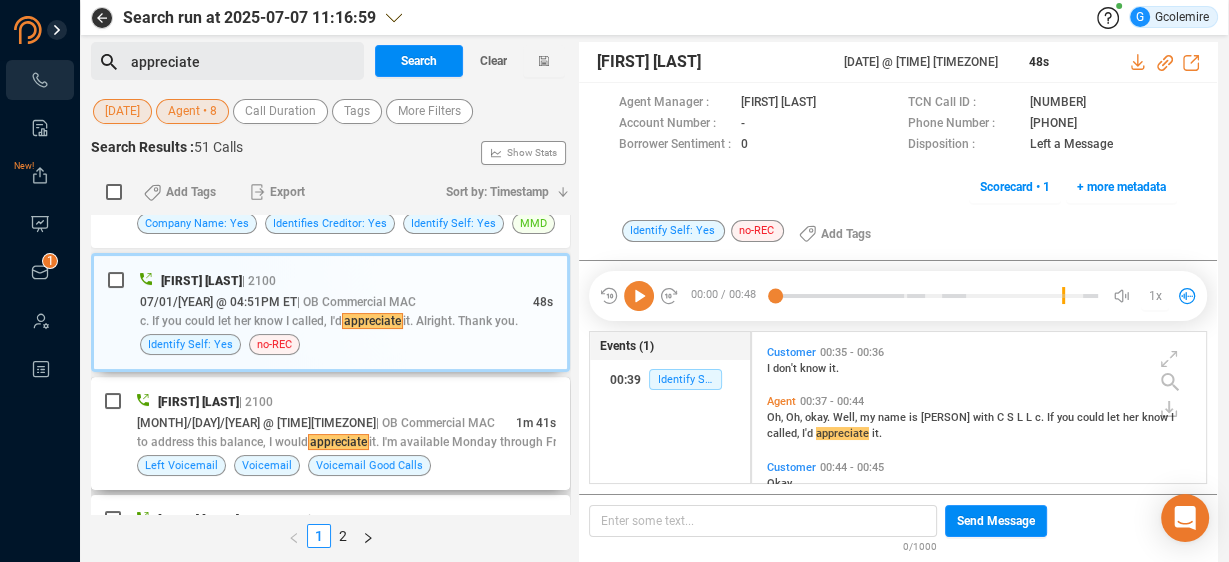 click on "[DATE] @ [TIME] ET | OB Commercial MAC" at bounding box center (326, 422) 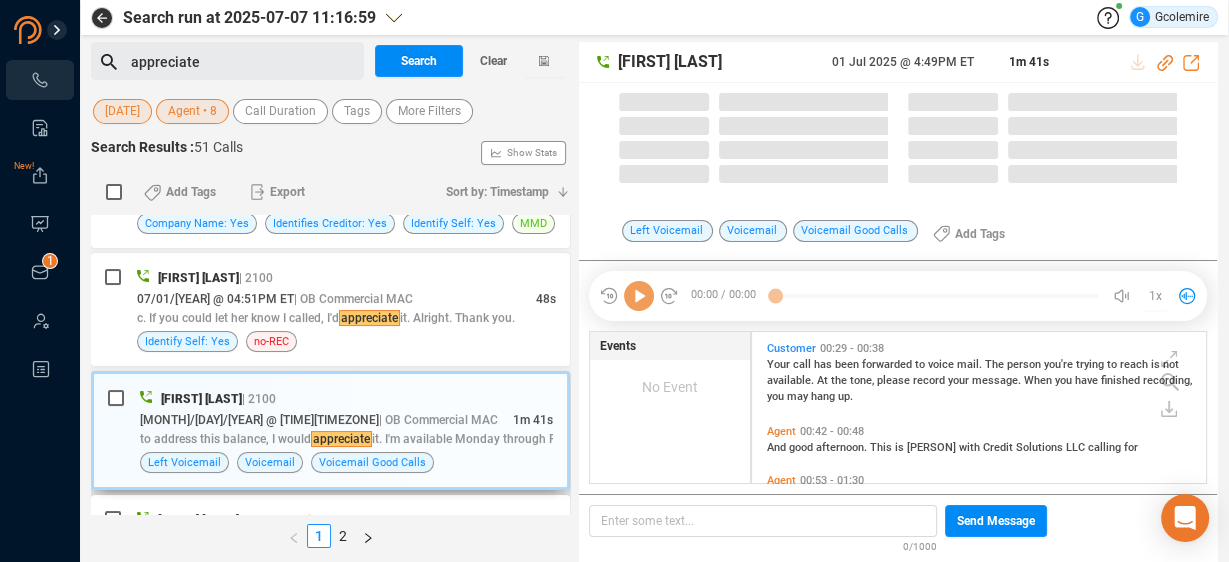 scroll, scrollTop: 5, scrollLeft: 10, axis: both 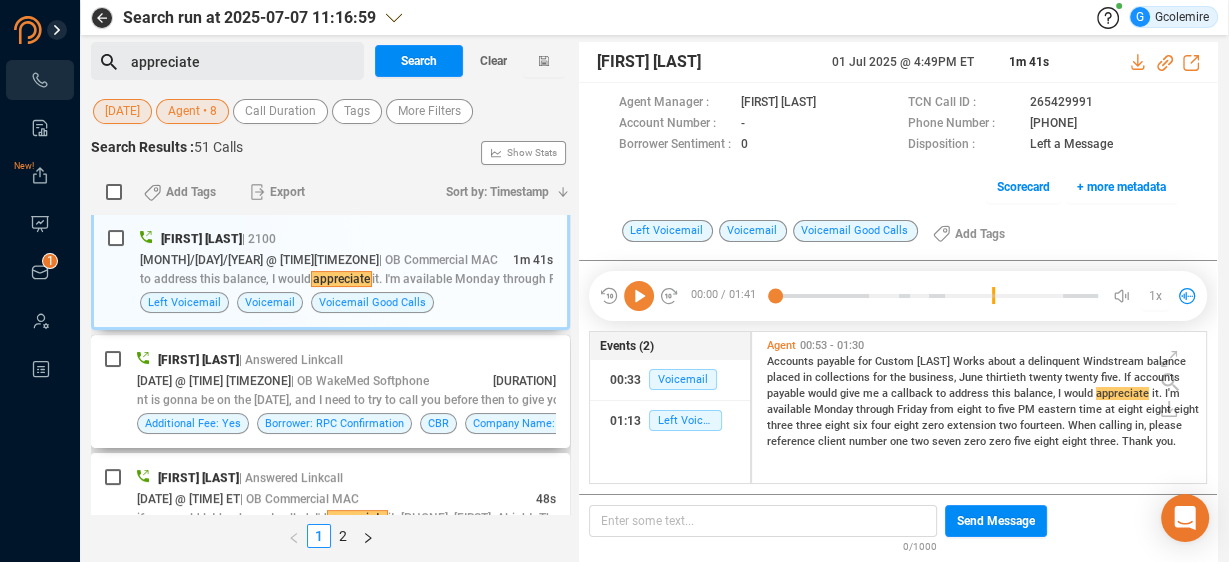 click on "[DATE] @ [TIME] ET | OB WakeMed Softphone" at bounding box center [315, 380] 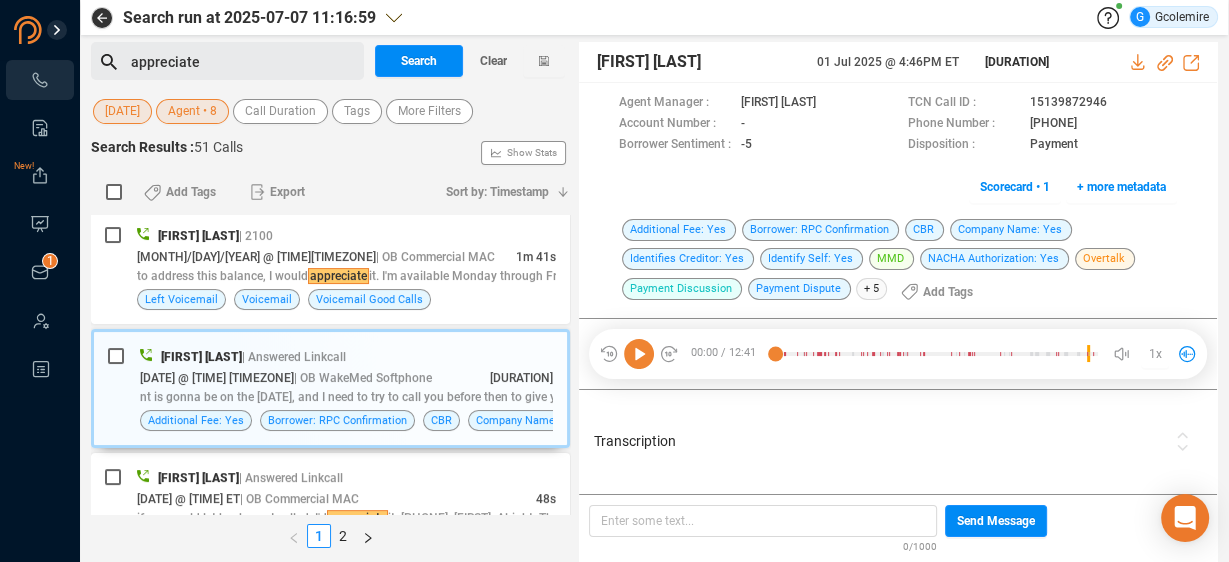 click on "Transcription" at bounding box center [879, 441] 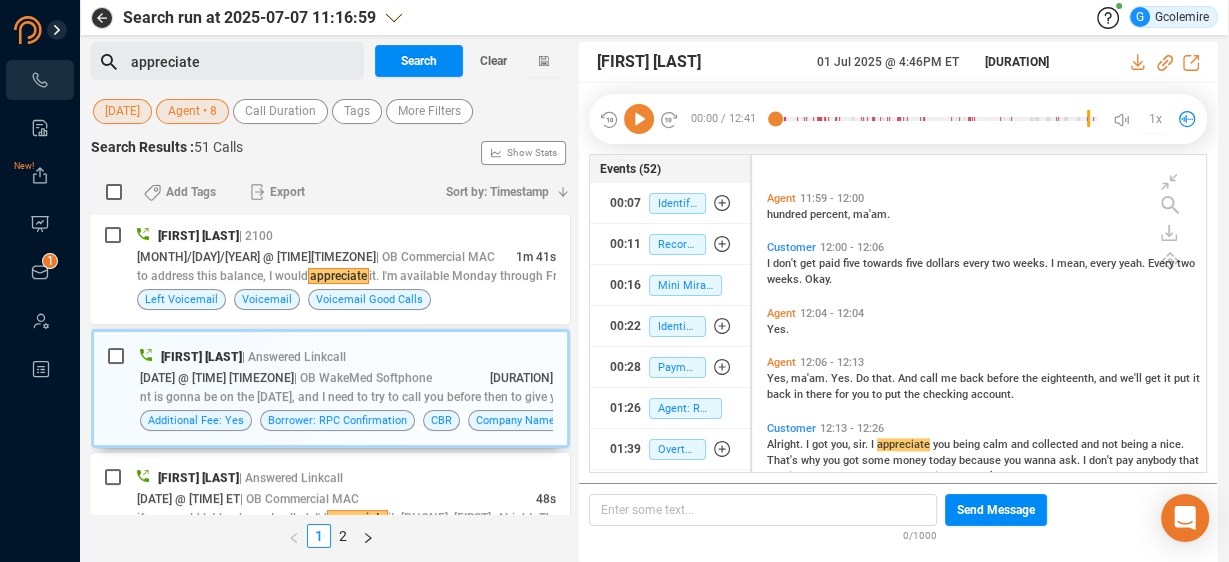 scroll, scrollTop: 8000, scrollLeft: 0, axis: vertical 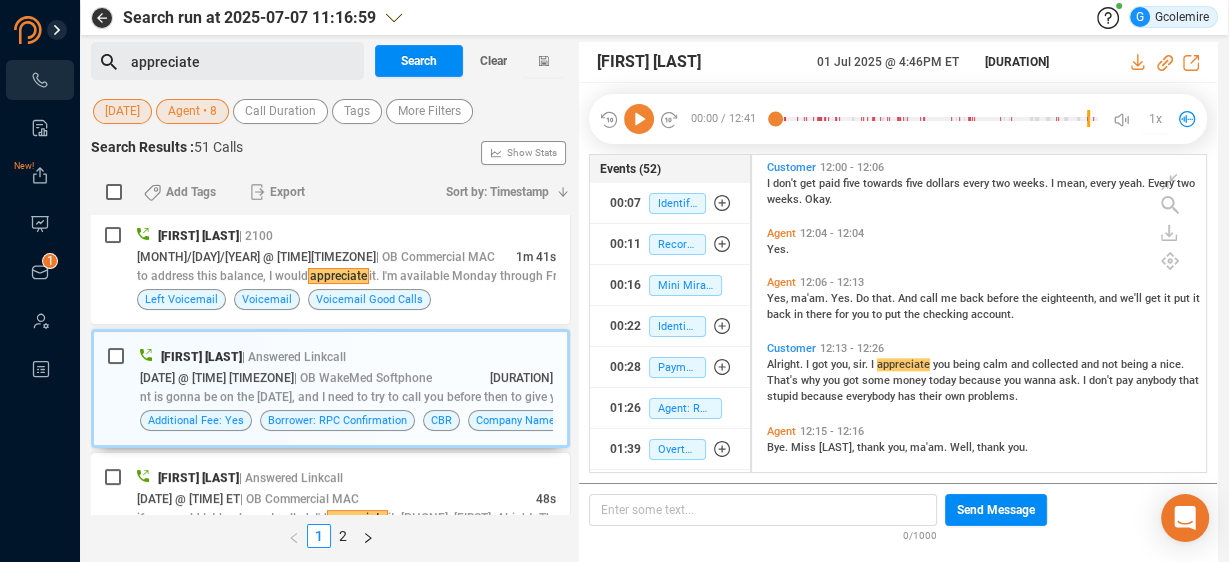 click on "I" at bounding box center [831, 134] 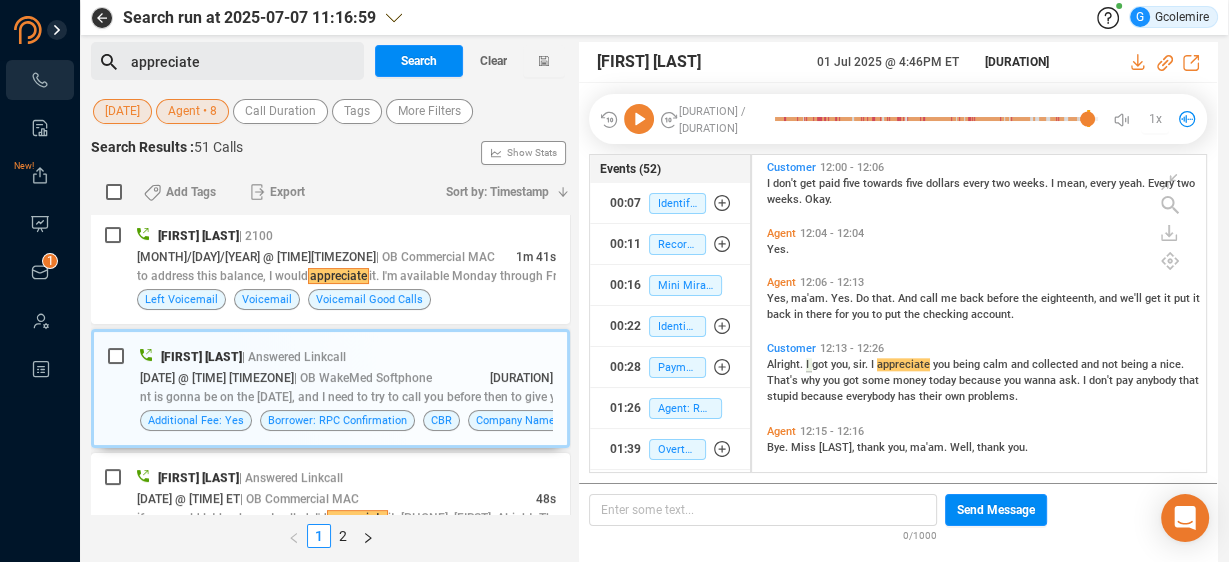 click on "I" at bounding box center [884, 183] 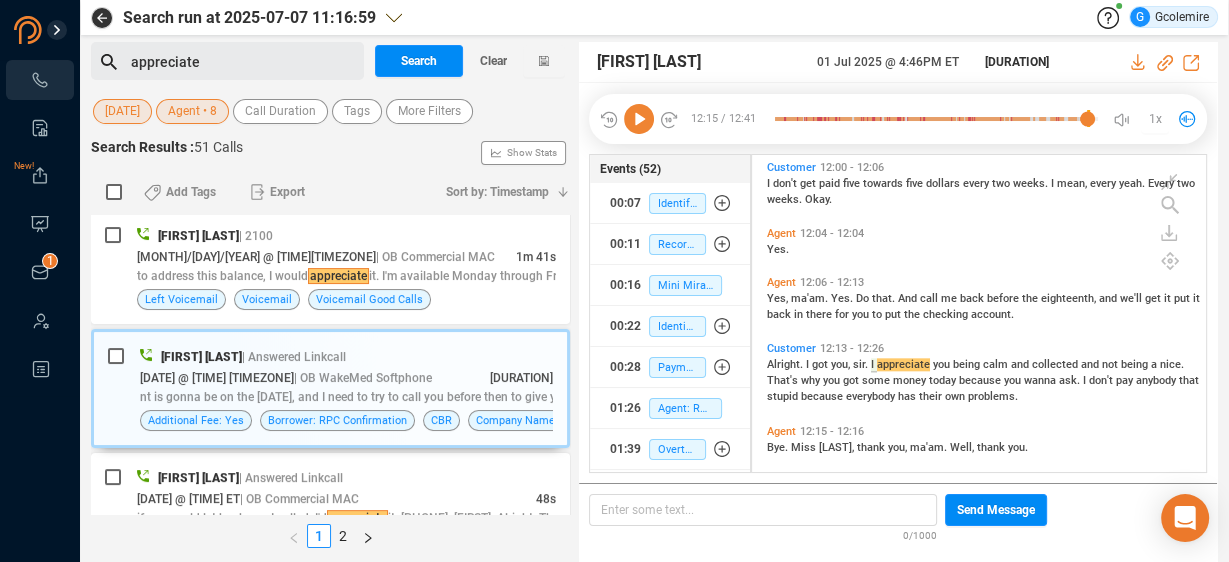 drag, startPoint x: 871, startPoint y: 364, endPoint x: 894, endPoint y: 361, distance: 23.194826 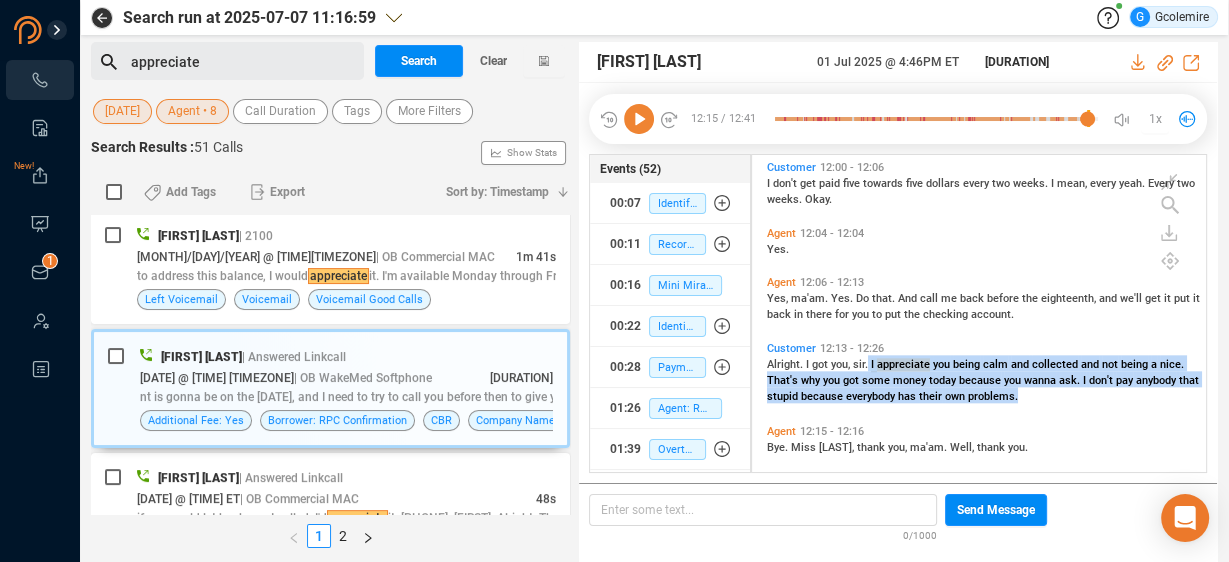 drag, startPoint x: 868, startPoint y: 360, endPoint x: 1048, endPoint y: 412, distance: 187.36061 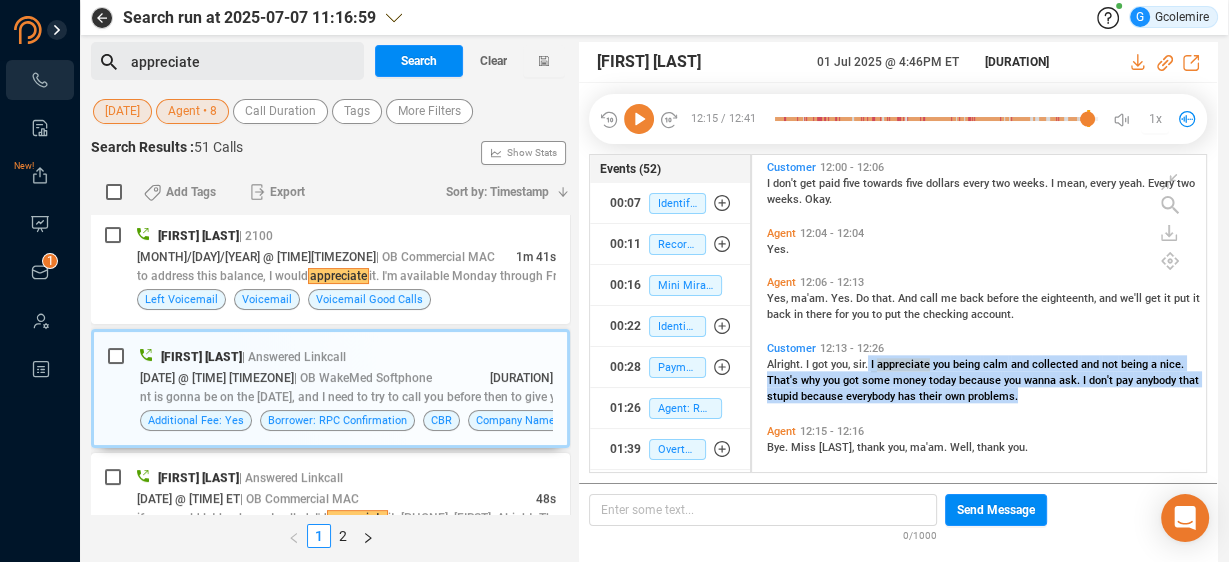 click on "Customer  [TIME] - [TIME] Alright.   I   got   you,   sir.   I   appreciate   you   being   calm   and   collected   and   not   being   a   nice.   That's   why   you   got   some   money   today   because   you   wanna   ask.   I   don't   pay   anybody   that   stupid   because   everybody   has   their   own   problems." at bounding box center (984, 378) 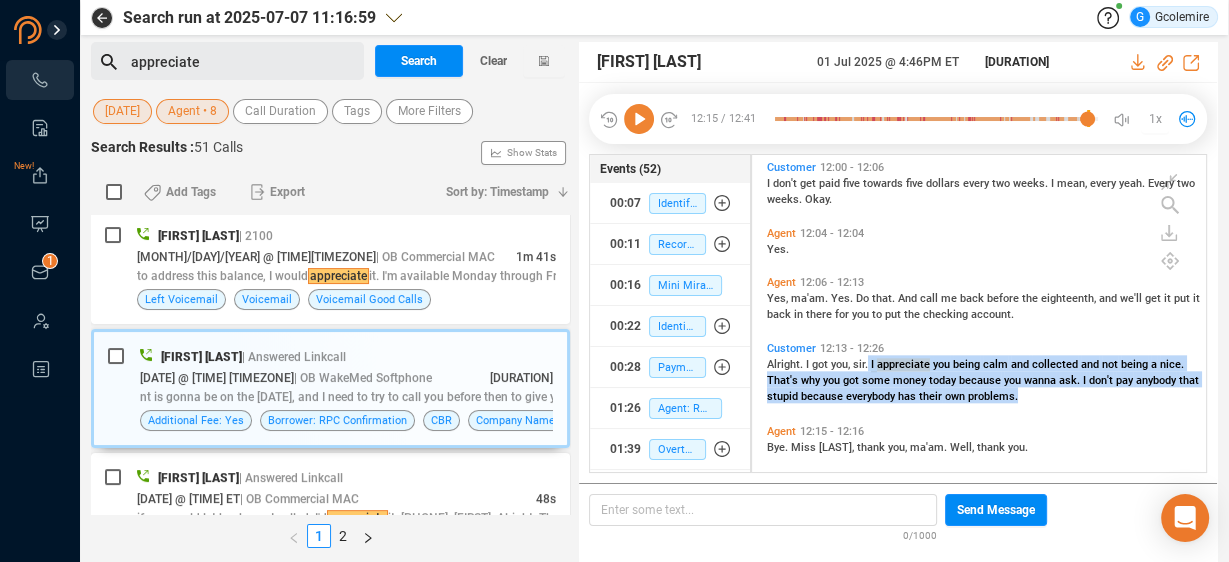 copy on "I   appreciate   you   being   calm   and   collected   and   not   being   a   nice.   That's   why   you   got   some   money   today   because   you   wanna   ask.   I   don't   pay   anybody   that   stupid   because   everybody   has   their   own   problems." 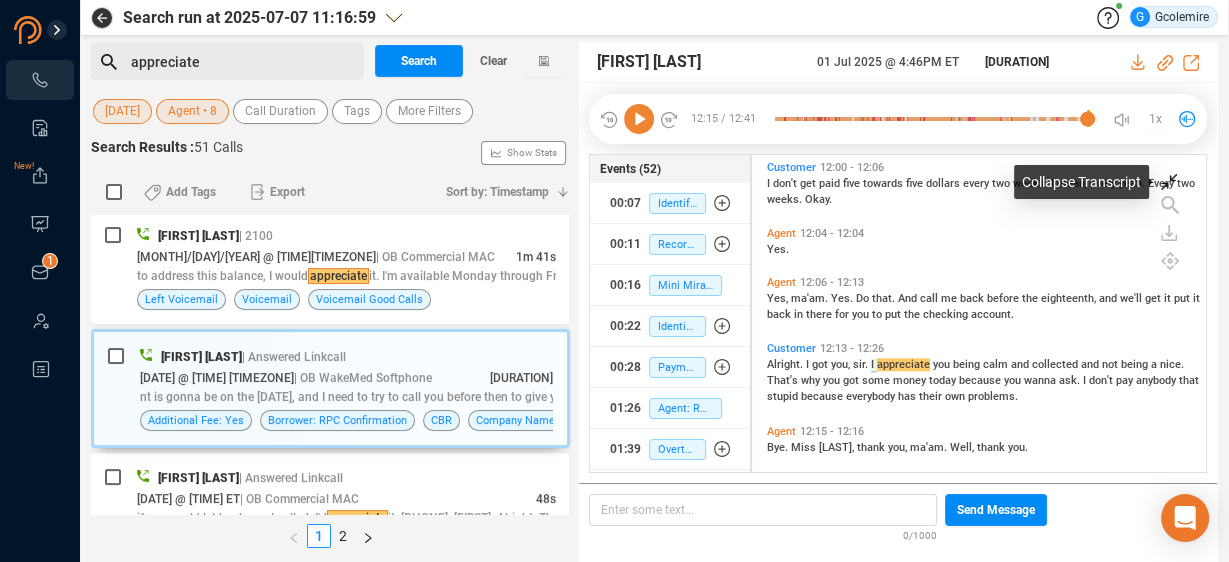 click at bounding box center [1169, 182] 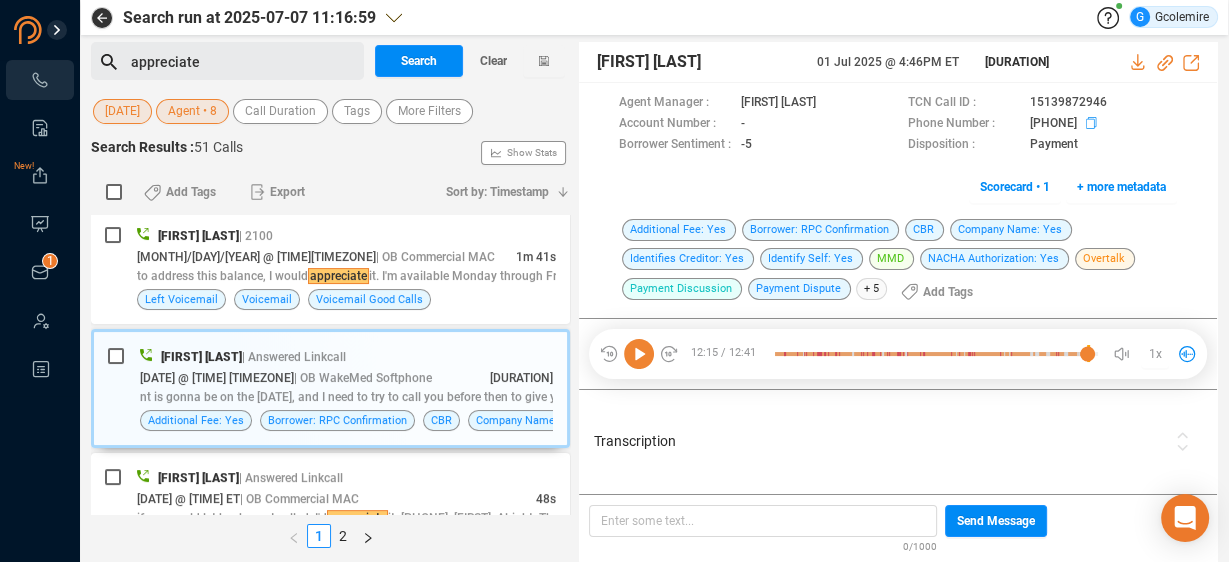 click at bounding box center (833, 104) 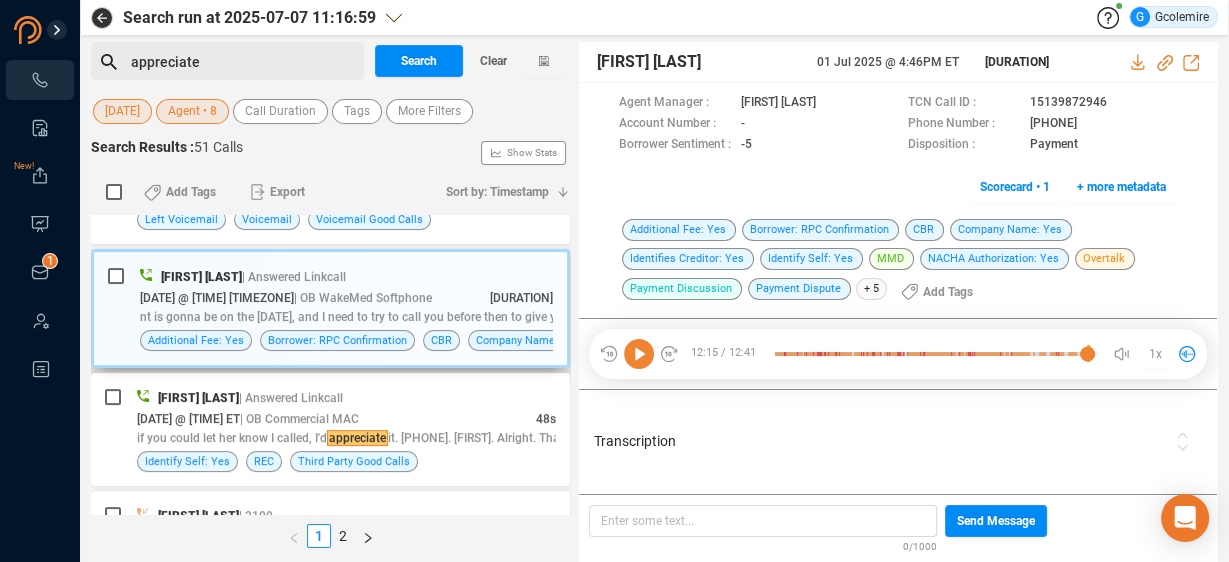 scroll, scrollTop: 400, scrollLeft: 0, axis: vertical 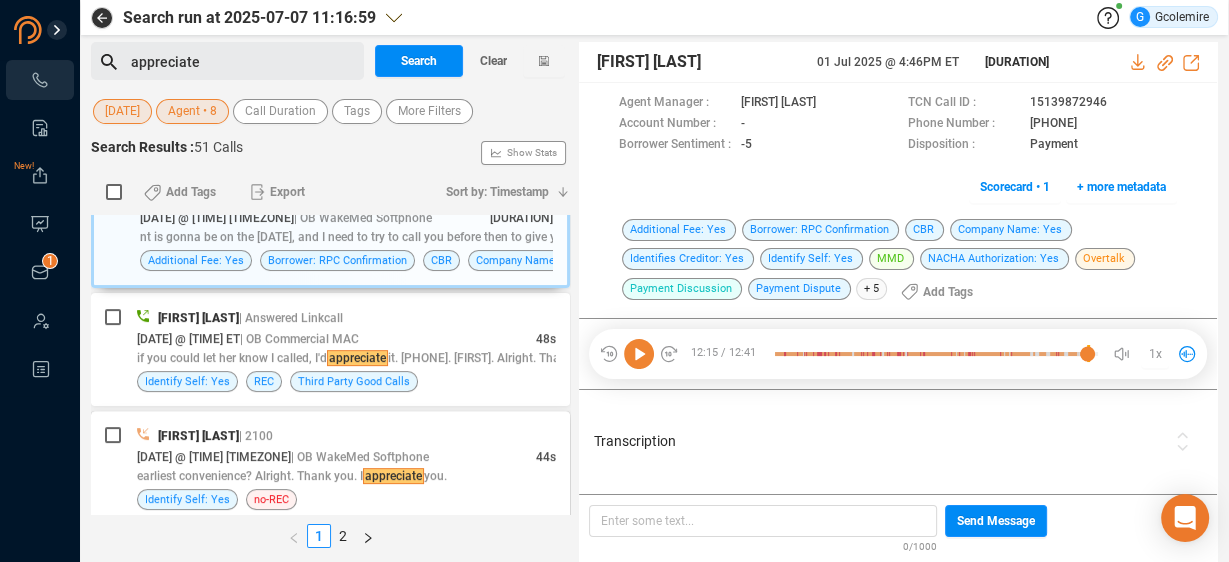 click on "[FIRST] [LAST]  | 2100" at bounding box center [346, 435] 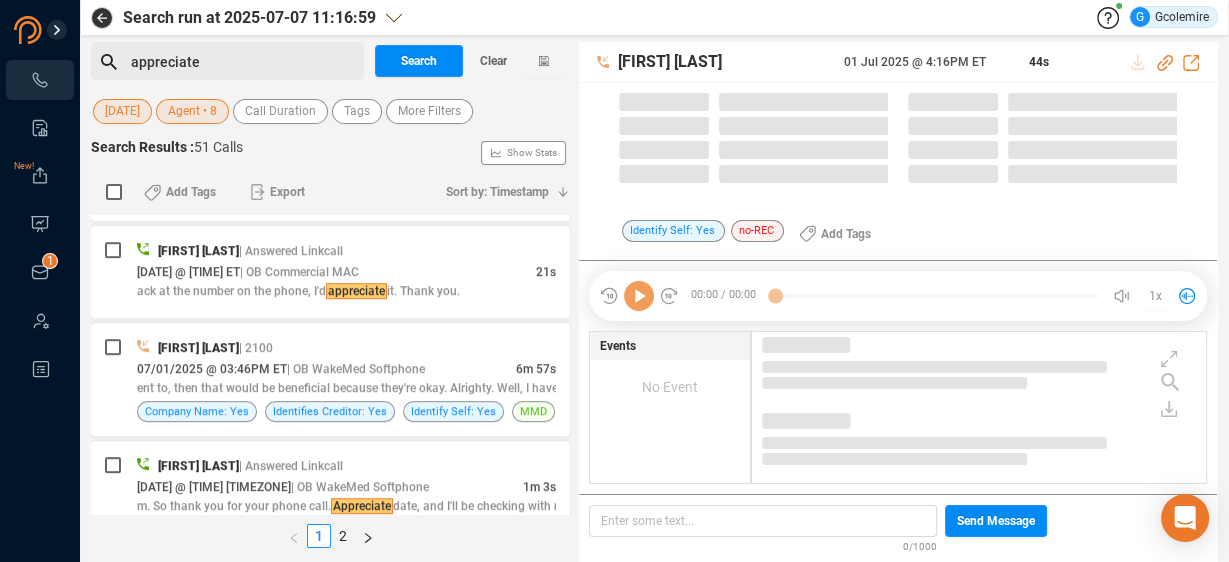 scroll, scrollTop: 880, scrollLeft: 0, axis: vertical 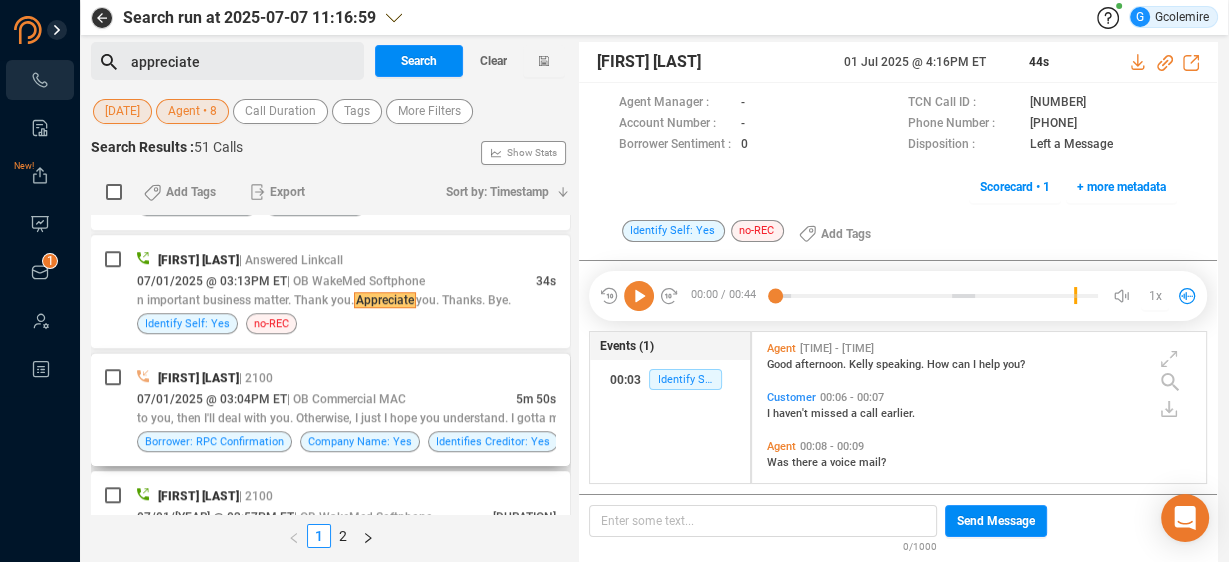 click on "[MONTH]/[DAY]/[YEAR] @ [TIME][TIMEZONE]  | OB Commercial MAC" at bounding box center [326, 398] 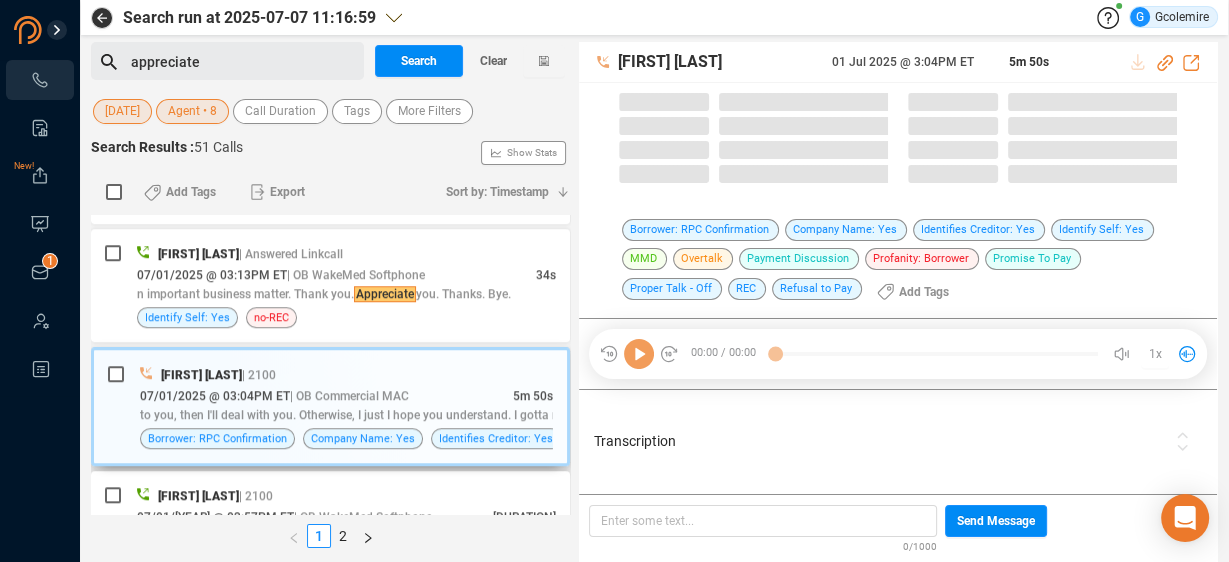 scroll, scrollTop: 1354, scrollLeft: 0, axis: vertical 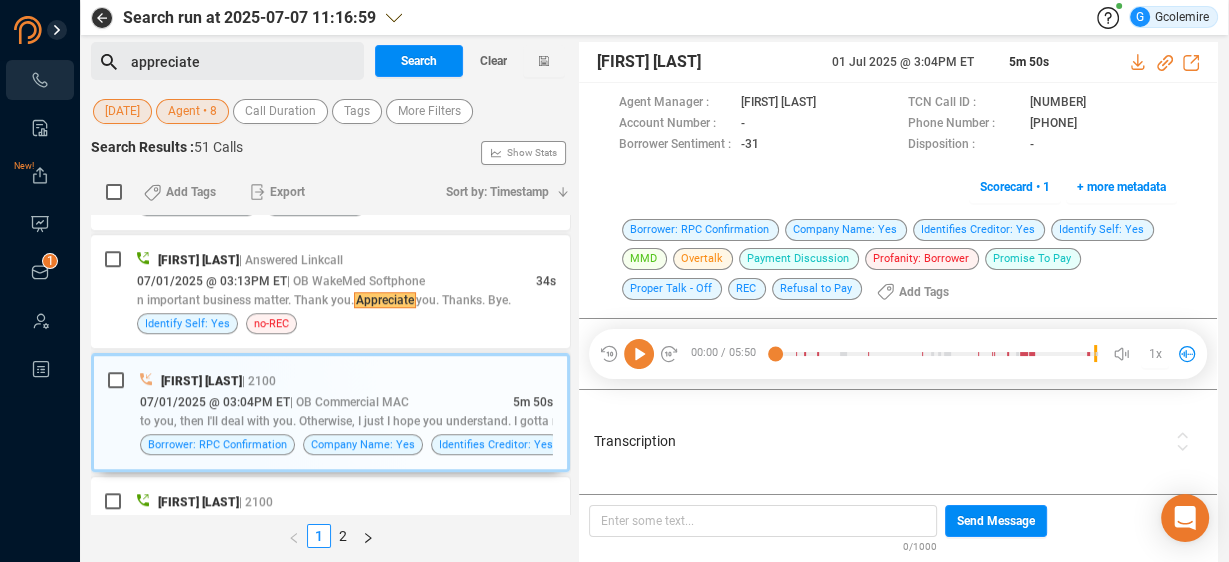 click on "Transcription" at bounding box center (879, 442) 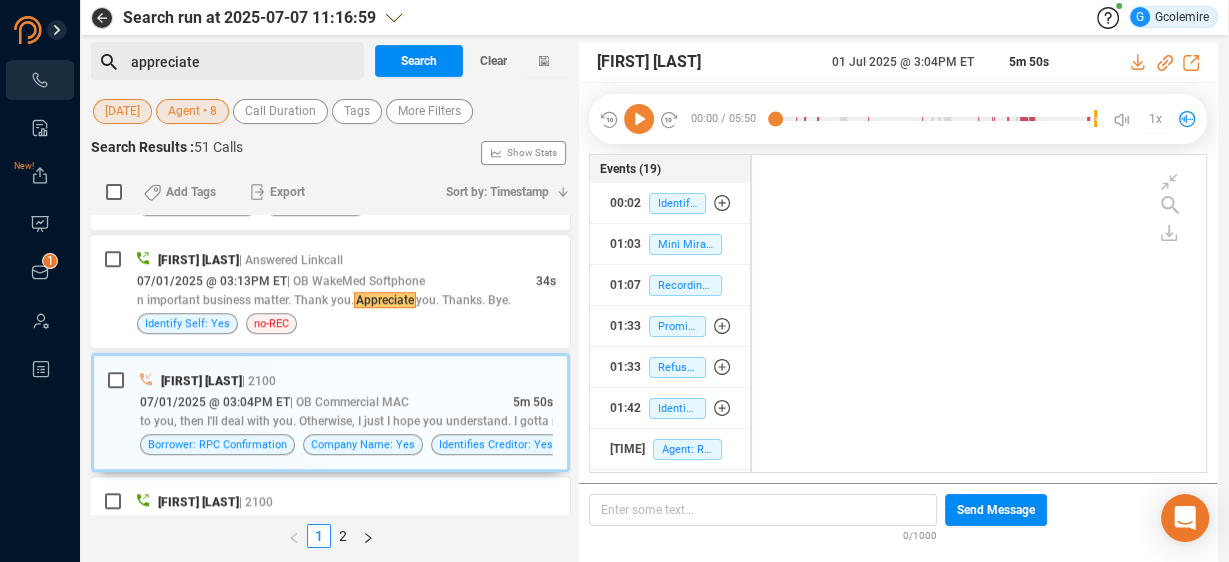 scroll, scrollTop: 314, scrollLeft: 444, axis: both 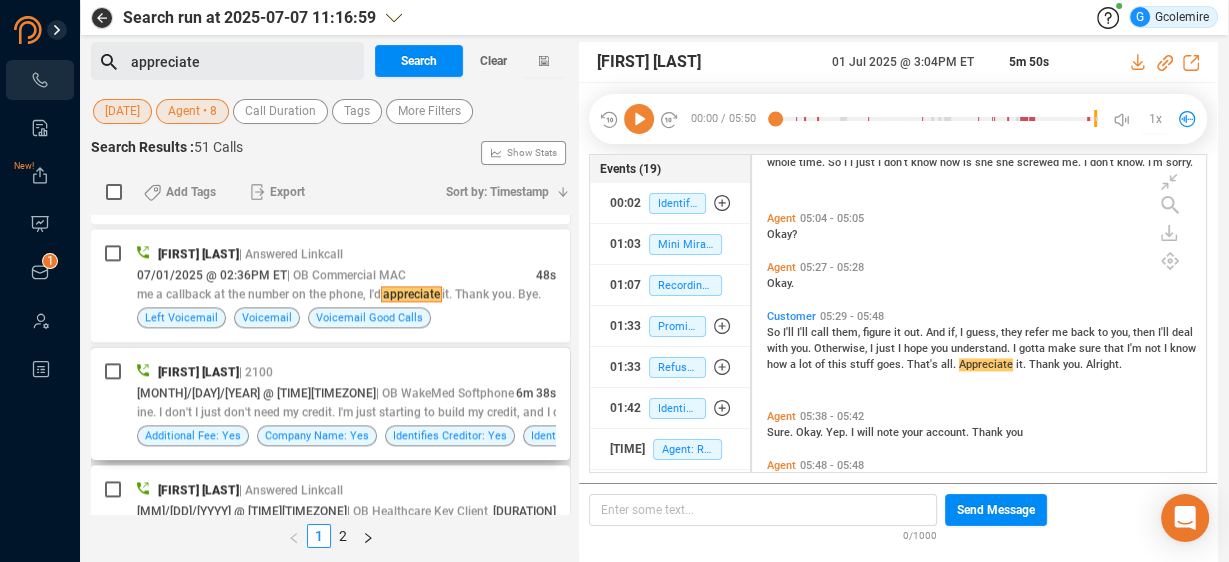 click on "| OB WakeMed Softphone" at bounding box center (445, 393) 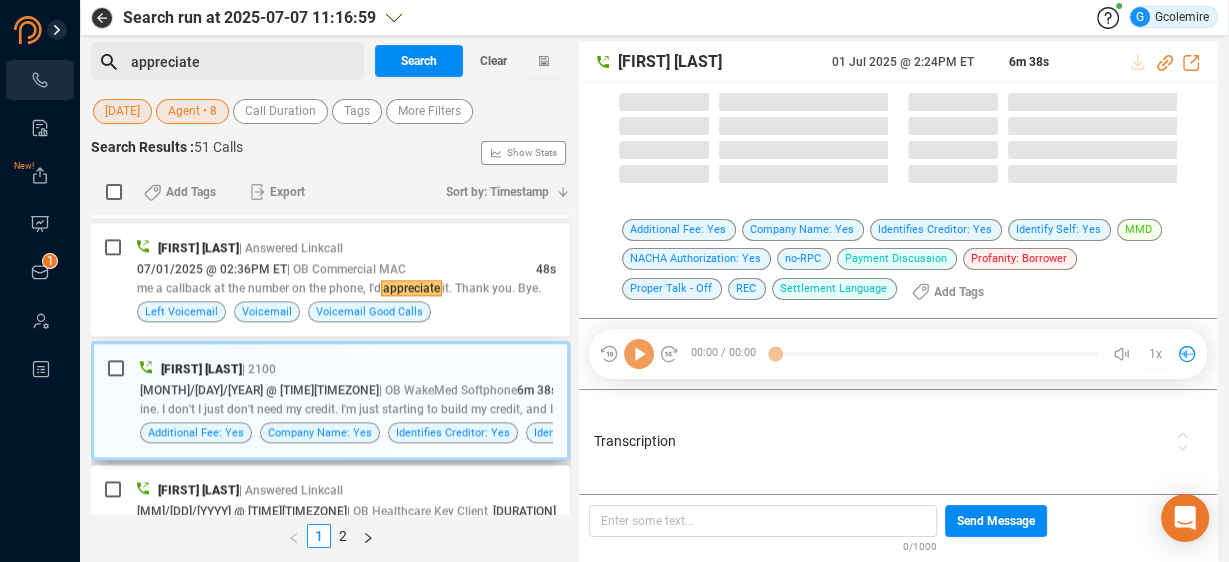 scroll, scrollTop: 2069, scrollLeft: 0, axis: vertical 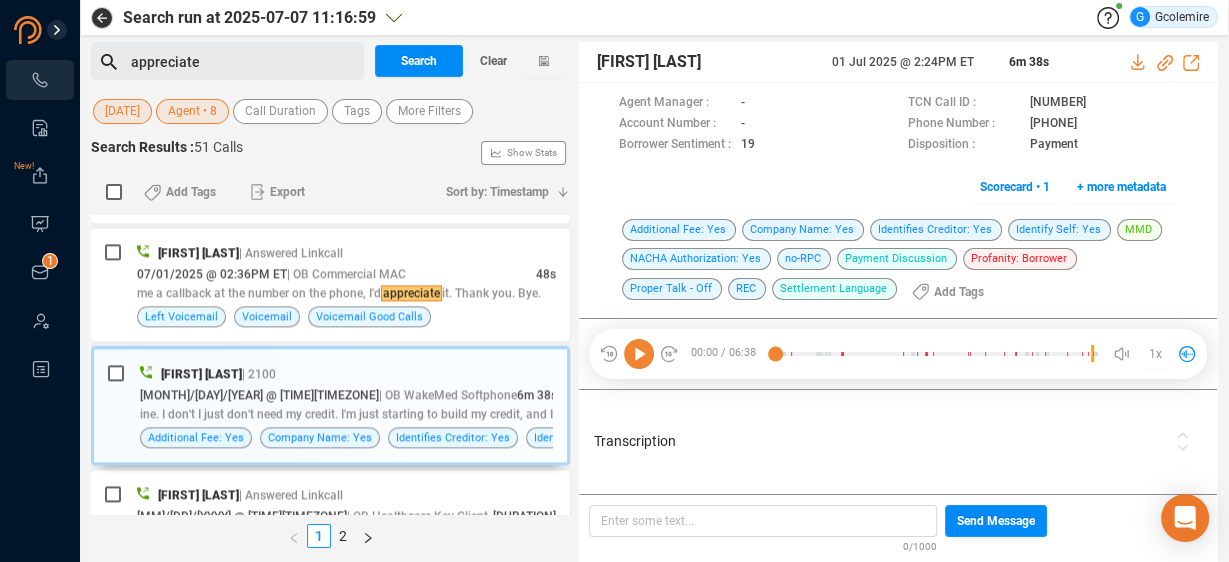 click on "Transcription" at bounding box center [879, 441] 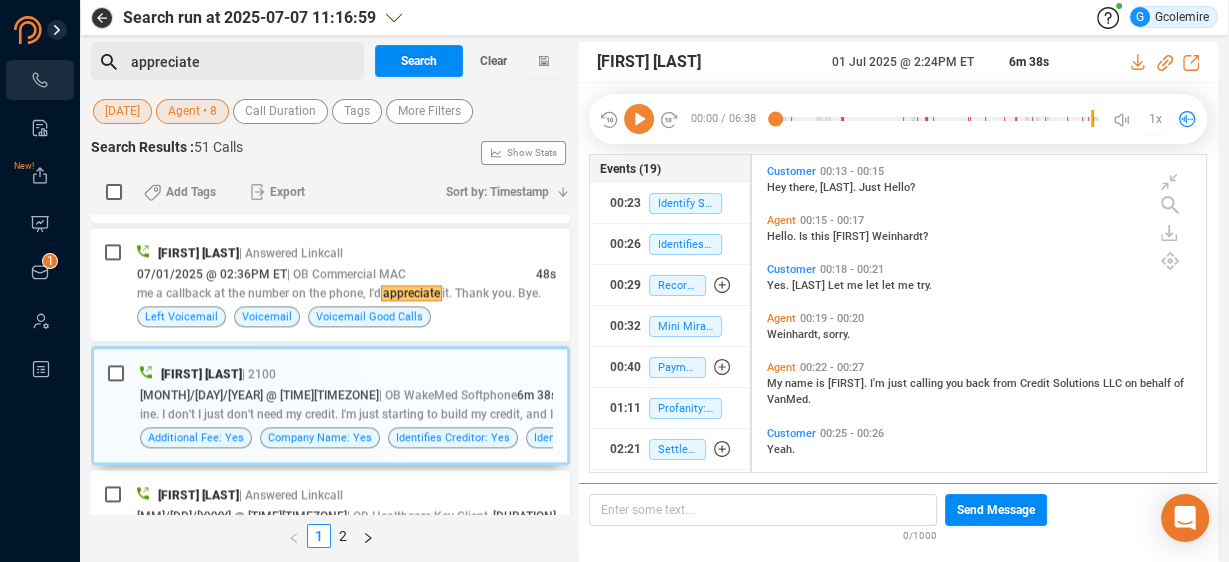 scroll, scrollTop: 314, scrollLeft: 444, axis: both 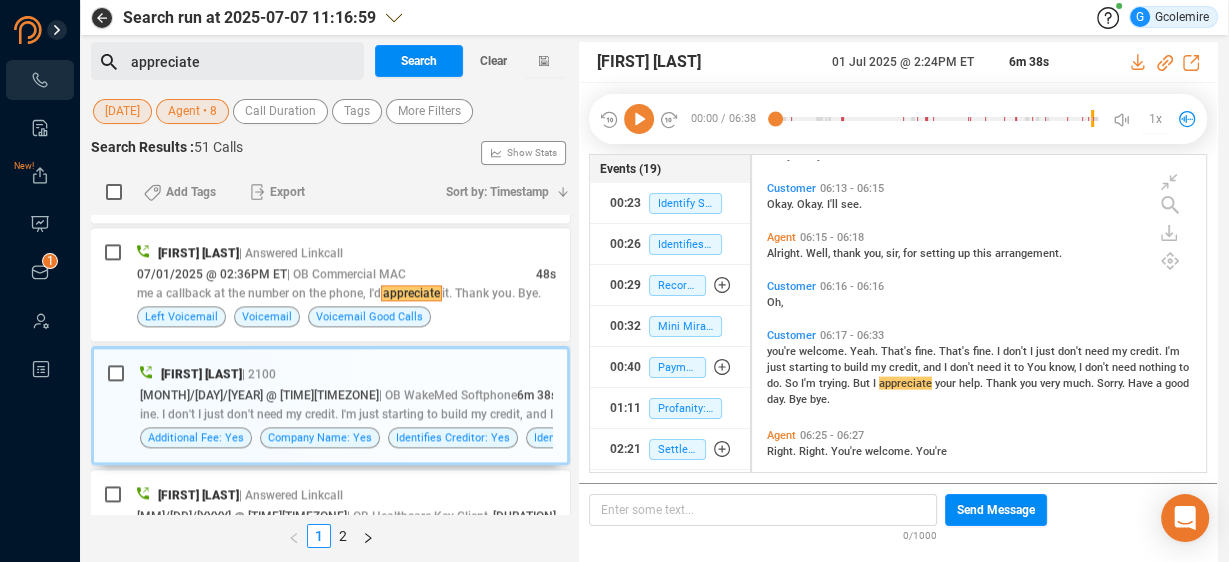 click on "But" at bounding box center [863, 383] 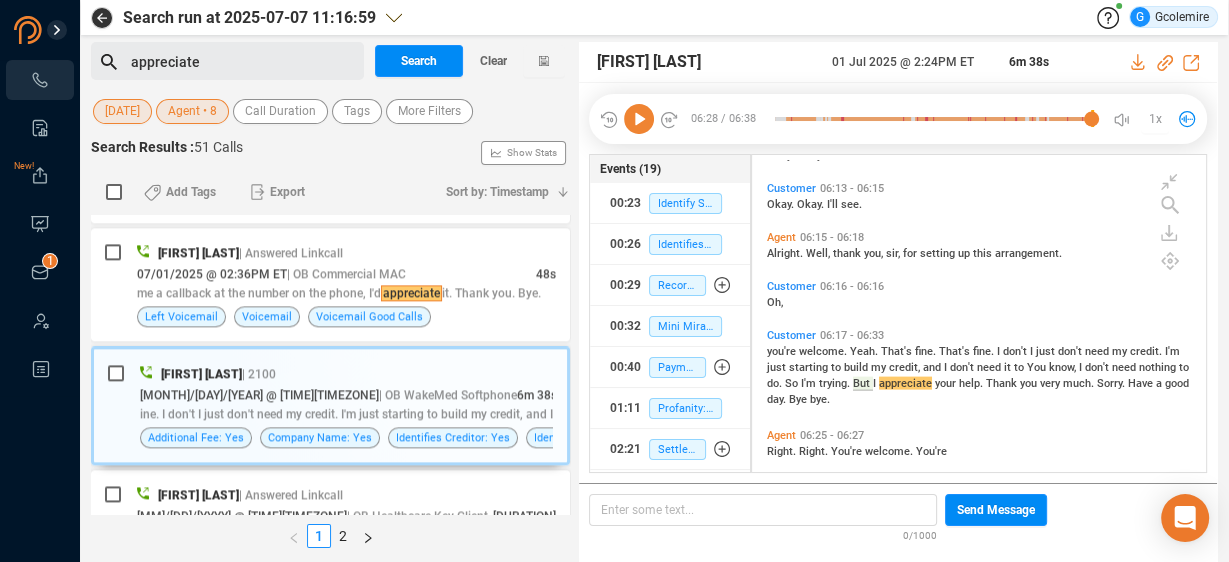 drag, startPoint x: 837, startPoint y: 380, endPoint x: 872, endPoint y: 387, distance: 35.69314 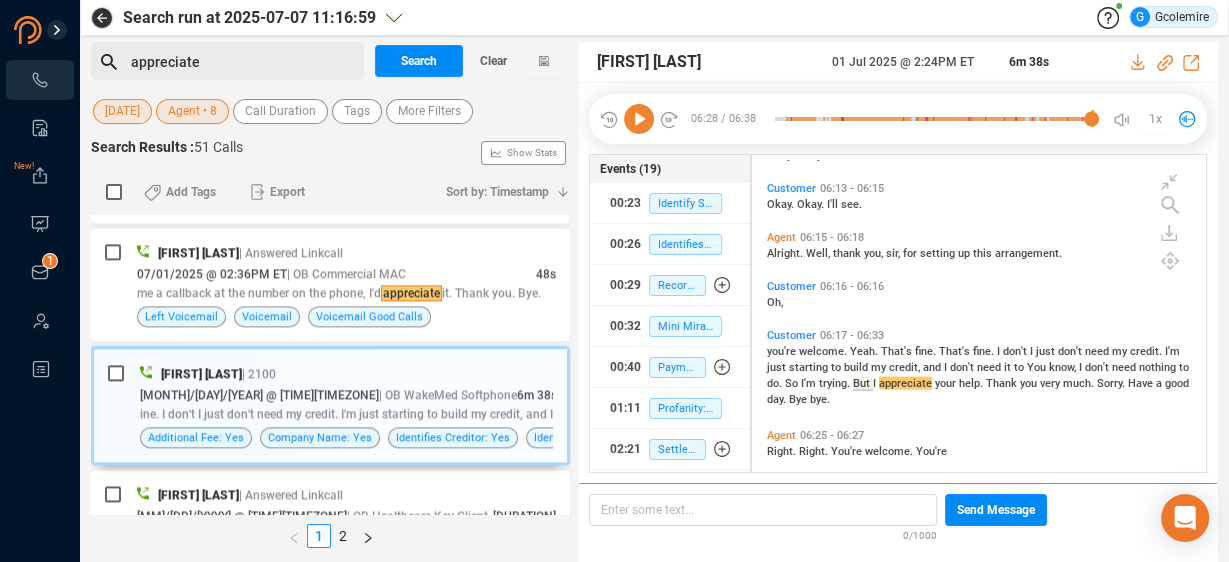 click on "you're welcome. Yeah. That's fine. That's fine. I don't I just don't need my credit. I'm just starting to build my credit, and I don't need it to You know, I don't need nothing to do. So I'm trying. But I appreciate your help. Thank you very much. Sorry. Have a good day. Bye bye." at bounding box center [984, 105] 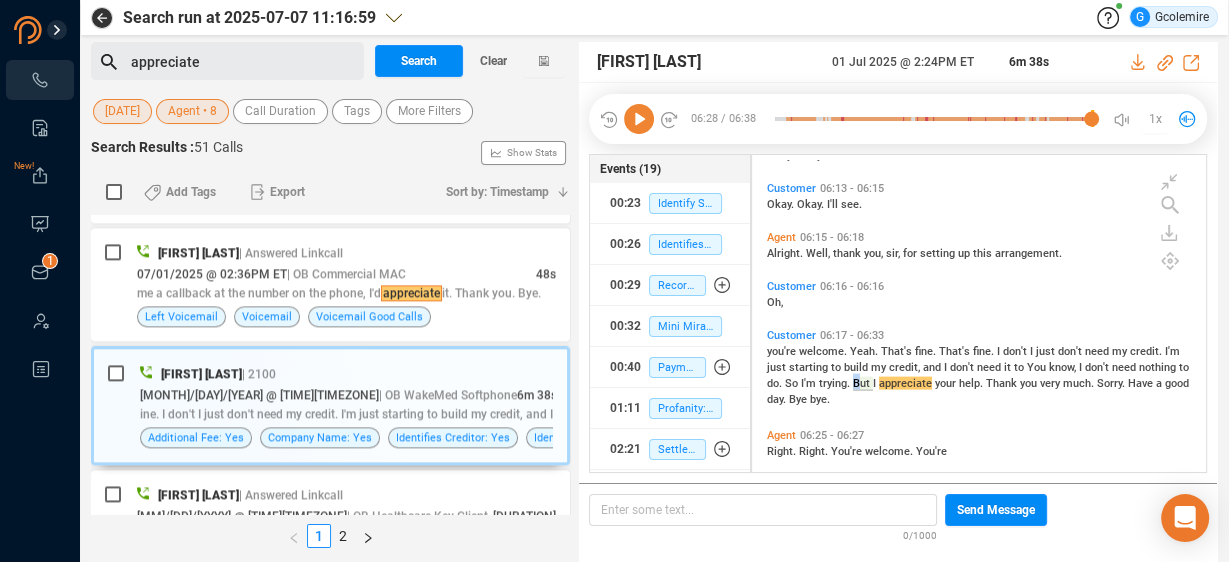 drag, startPoint x: 832, startPoint y: 383, endPoint x: 945, endPoint y: 392, distance: 113.35784 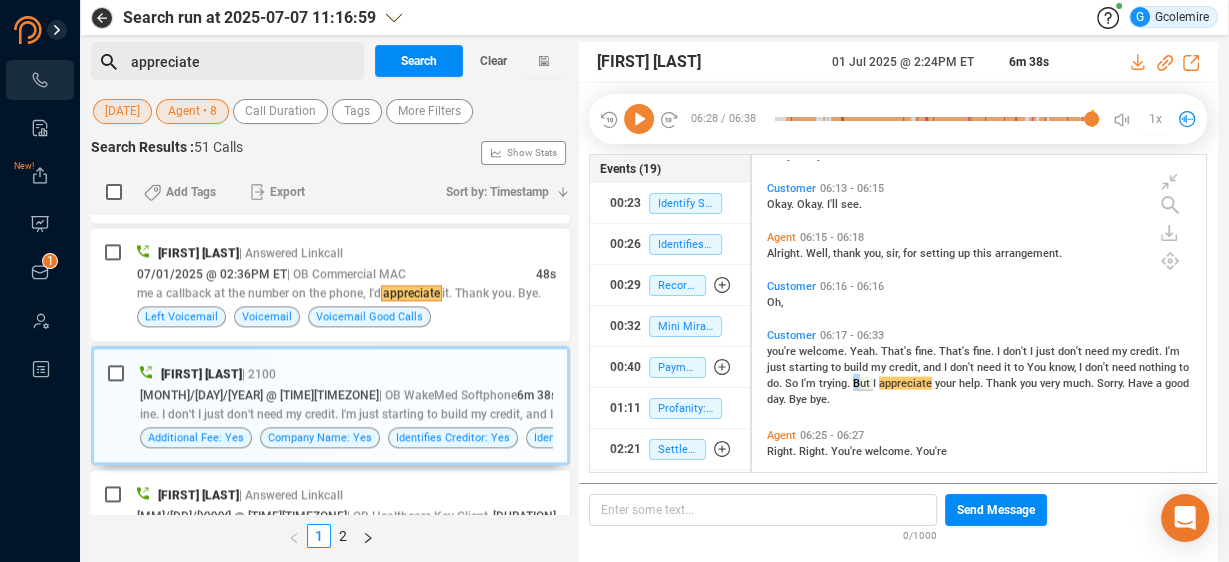 click on "you're welcome. Yeah. That's fine. That's fine. I don't I just don't need my credit. I'm just starting to build my credit, and I don't need it to You know, I don't need nothing to do. So I'm trying. But I appreciate your help. Thank you very much. Sorry. Have a good day. Bye bye." at bounding box center [984, 105] 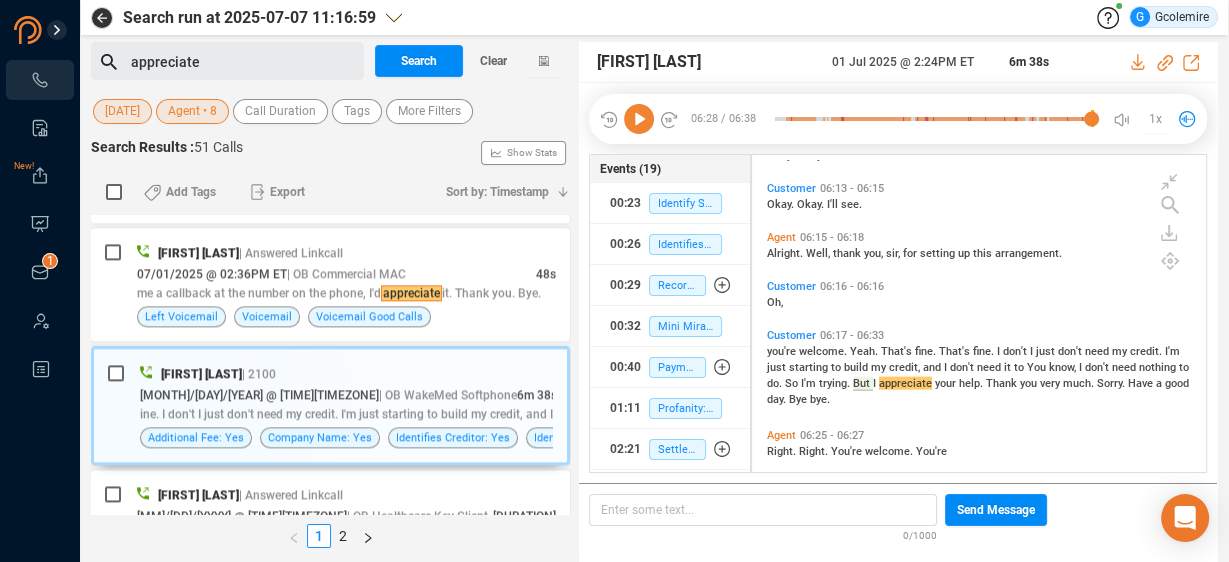click on "I'm" at bounding box center (810, 383) 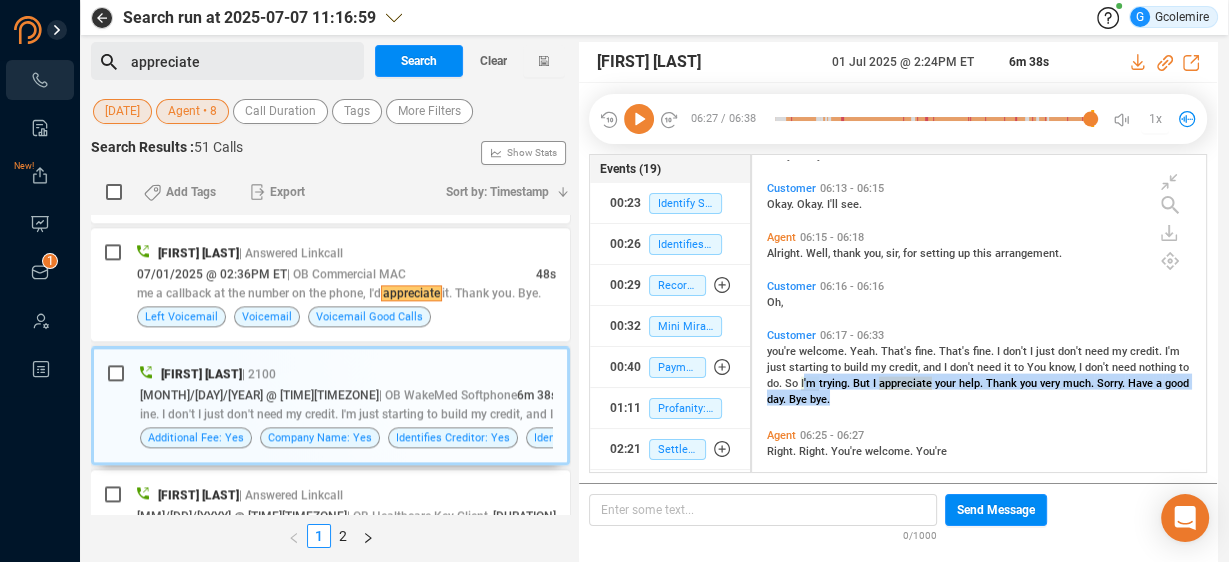 drag, startPoint x: 786, startPoint y: 386, endPoint x: 1068, endPoint y: 399, distance: 282.2995 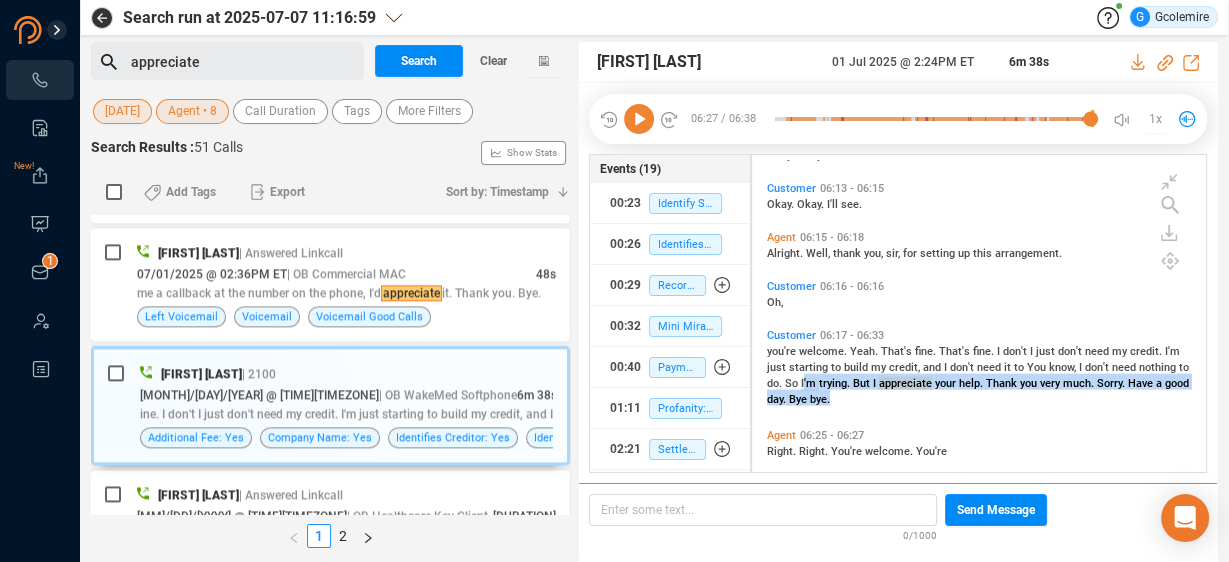 click on "you're welcome. Yeah. That's fine. That's fine. I don't I just don't need my credit. I'm just starting to build my credit, and I don't need it to You know, I don't need nothing to do. So I'm trying. But I appreciate your help. Thank you very much. Sorry. Have a good day. Bye bye." at bounding box center (984, 105) 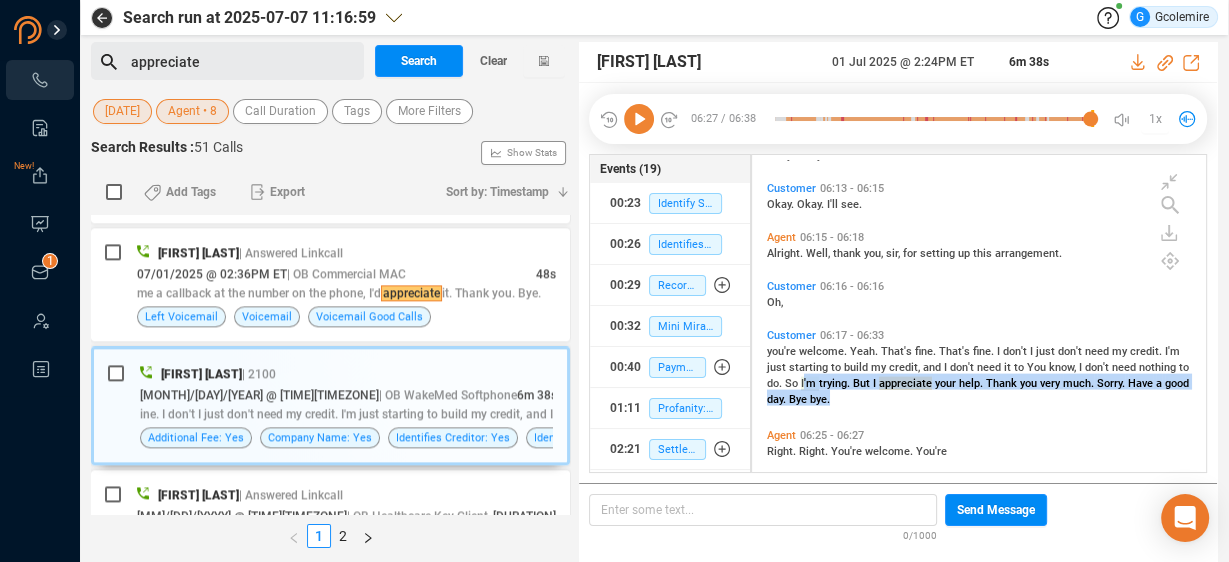 scroll, scrollTop: 3280, scrollLeft: 0, axis: vertical 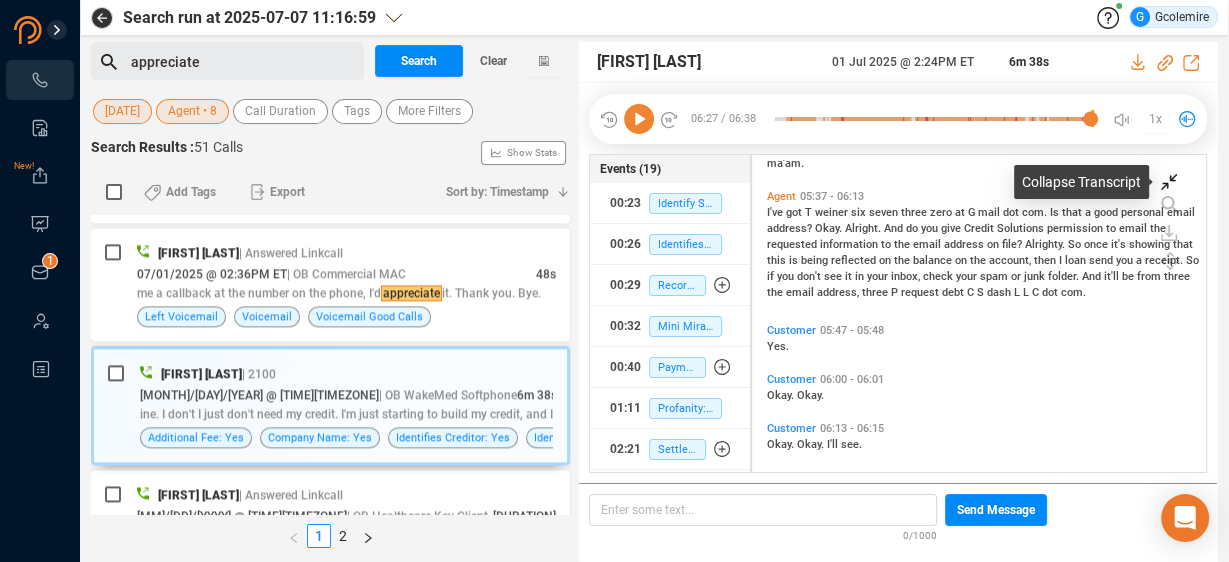 click at bounding box center [1169, 182] 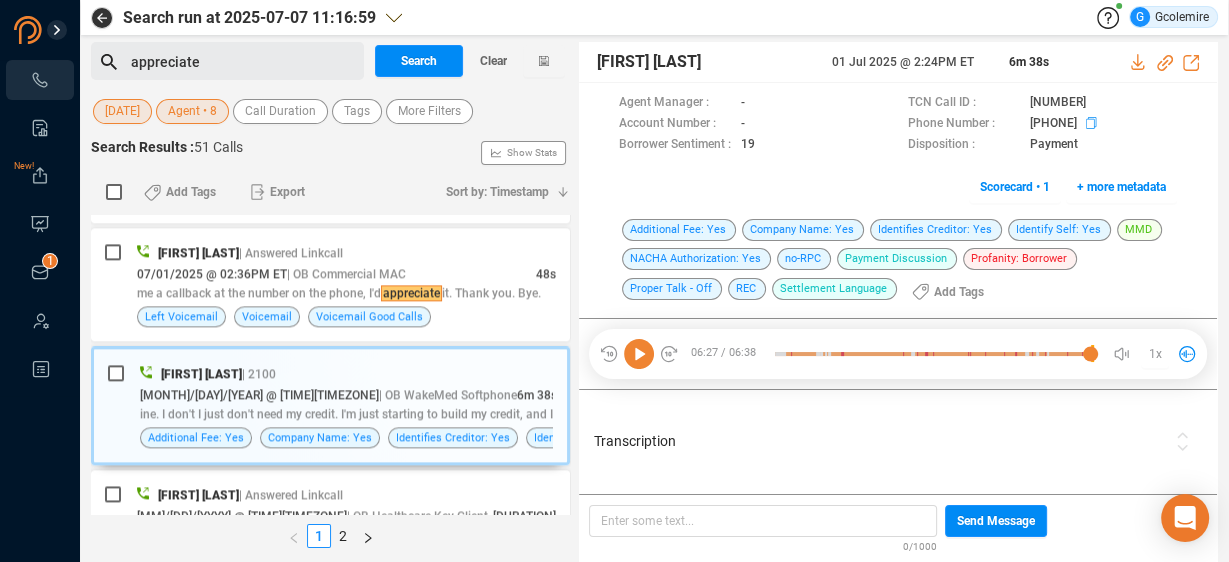 click at bounding box center [762, 104] 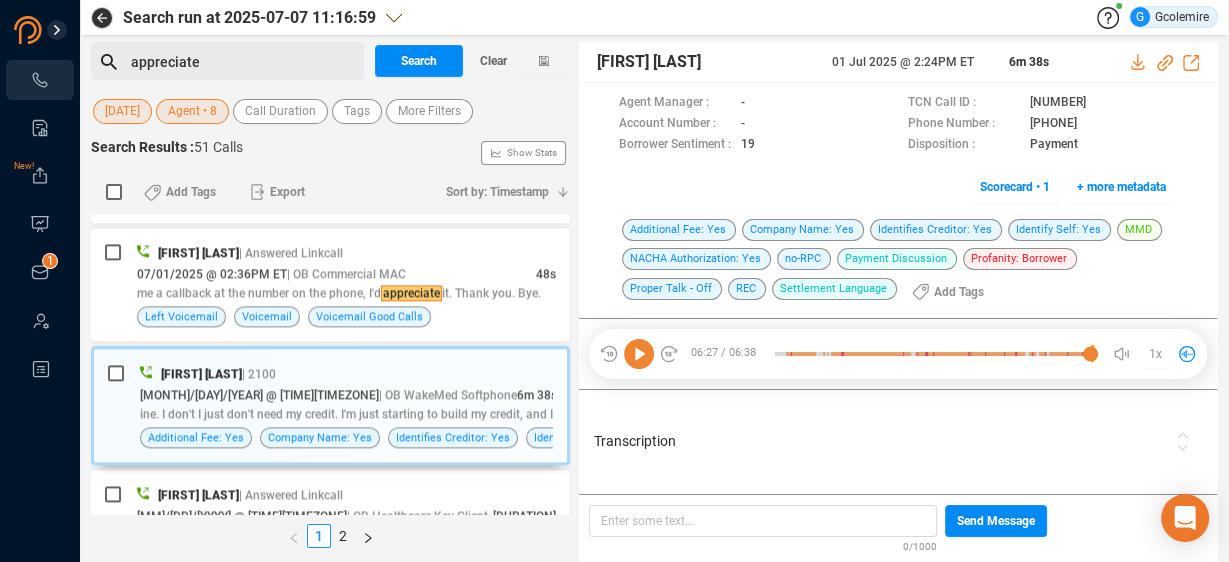 click on "Transcription" at bounding box center [879, 441] 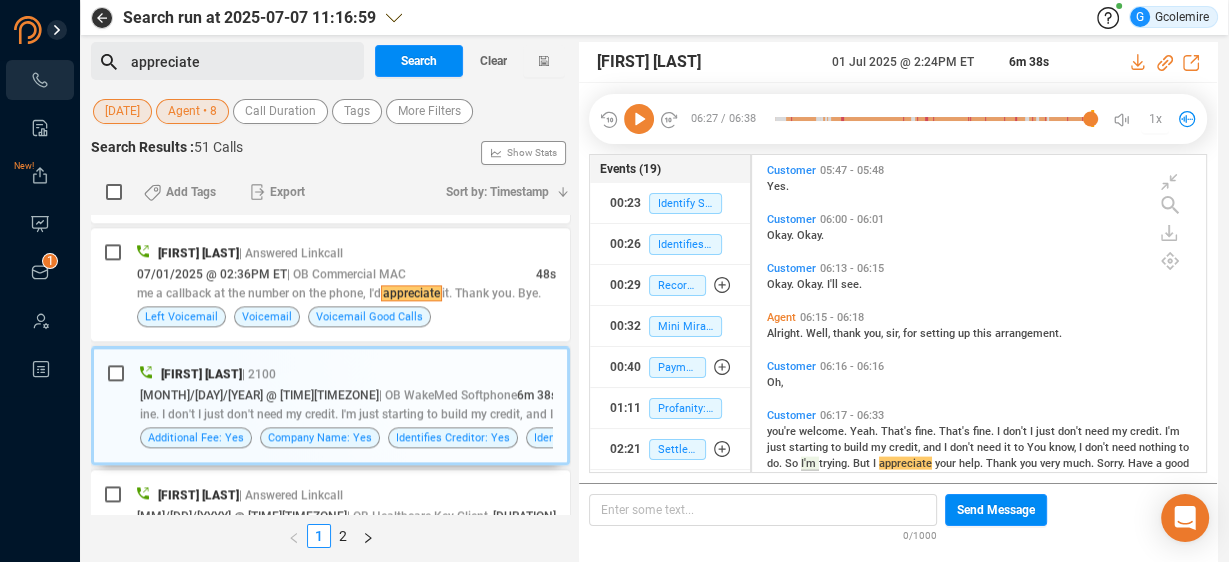 scroll, scrollTop: 3585, scrollLeft: 0, axis: vertical 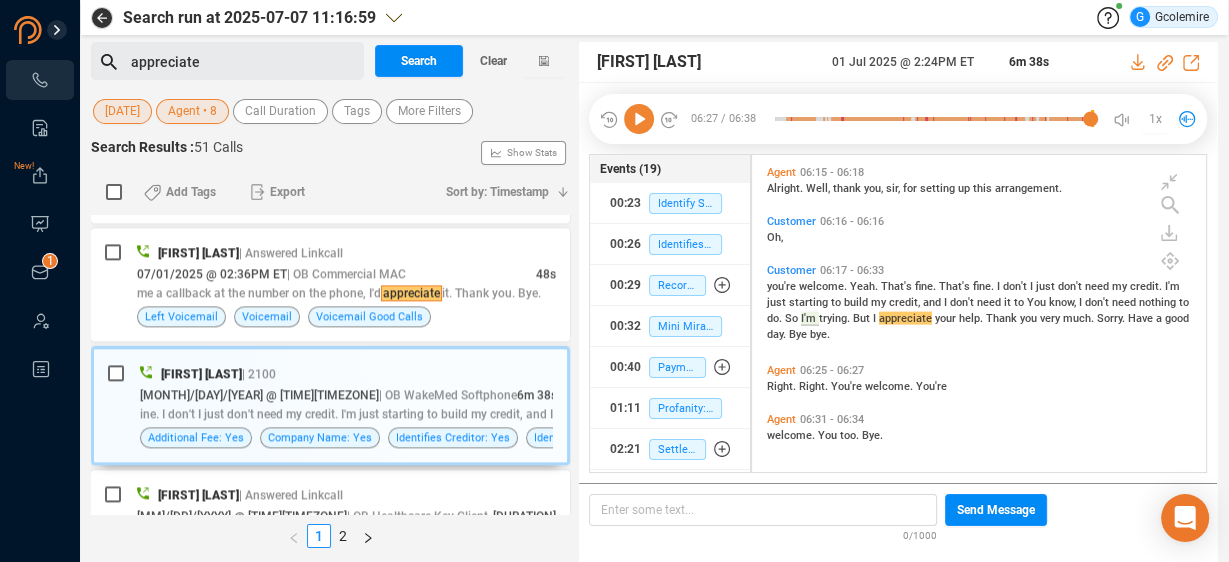 click on "I'm" at bounding box center (810, 319) 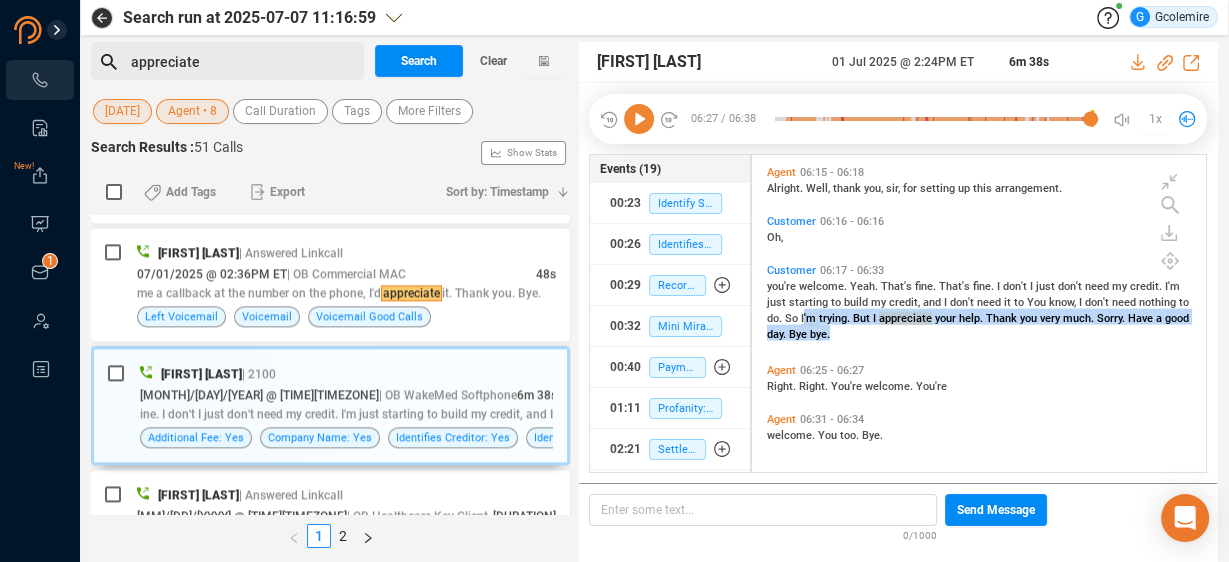 drag, startPoint x: 784, startPoint y: 317, endPoint x: 896, endPoint y: 339, distance: 114.14027 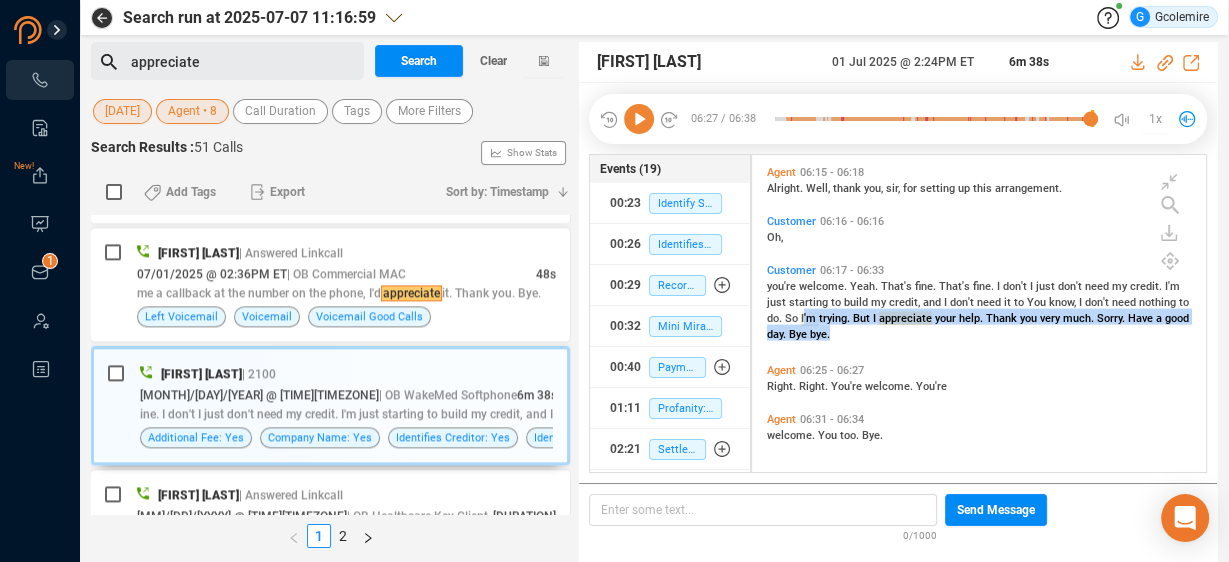 click on "you're welcome. Yeah. That's fine. That's fine. I don't I just don't need my credit. I'm just starting to build my credit, and I don't need it to You know, I don't need nothing to do. So I'm trying. But I appreciate your help. Thank you very much. Sorry. Have a good day. Bye bye." at bounding box center (984, 89) 